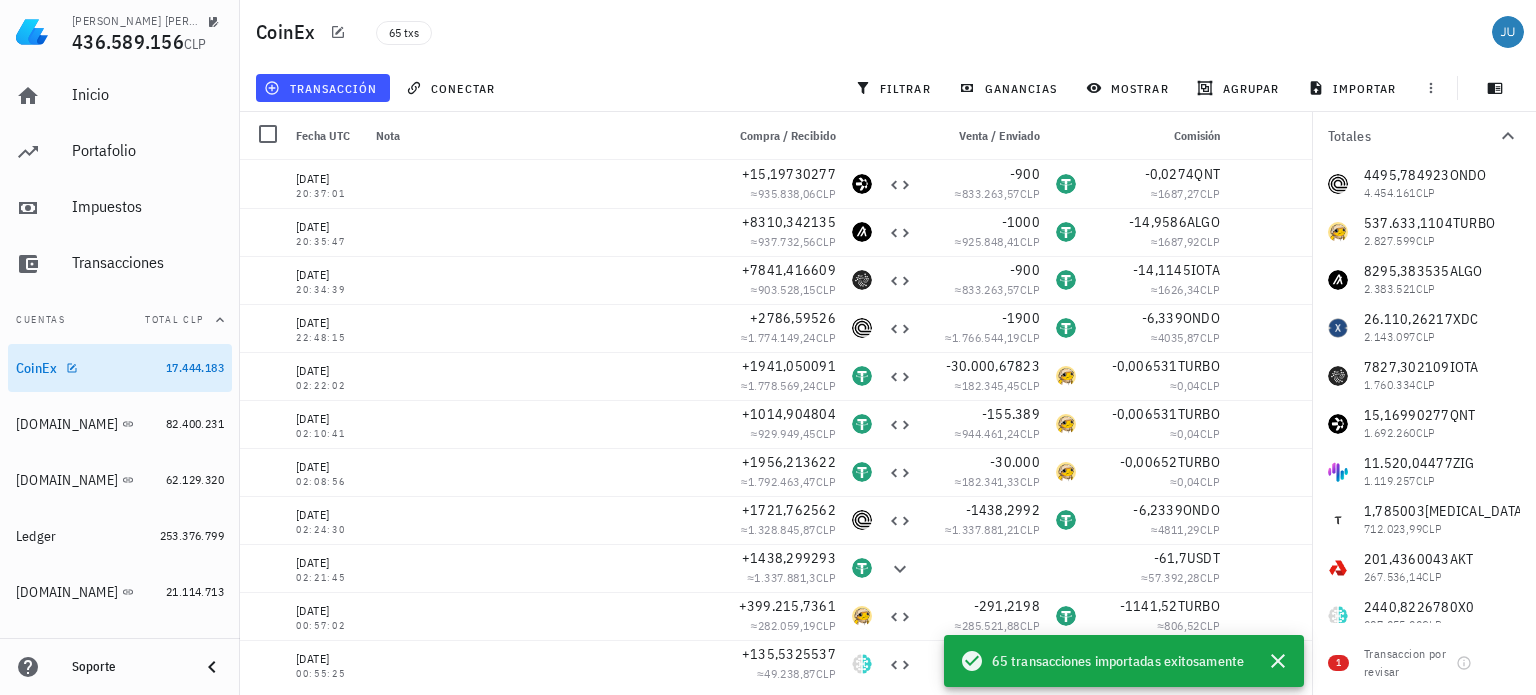 scroll, scrollTop: 0, scrollLeft: 0, axis: both 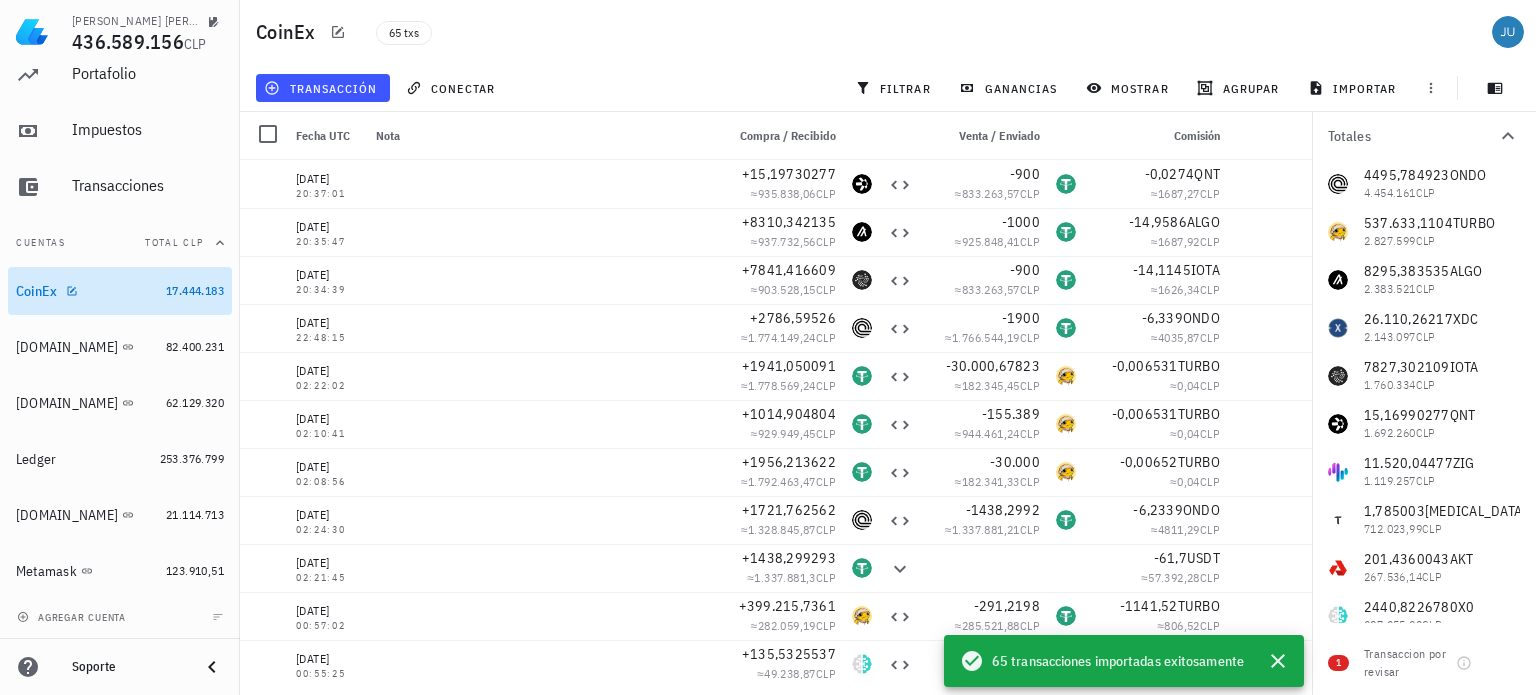 click on "CoinEx" at bounding box center [87, 291] 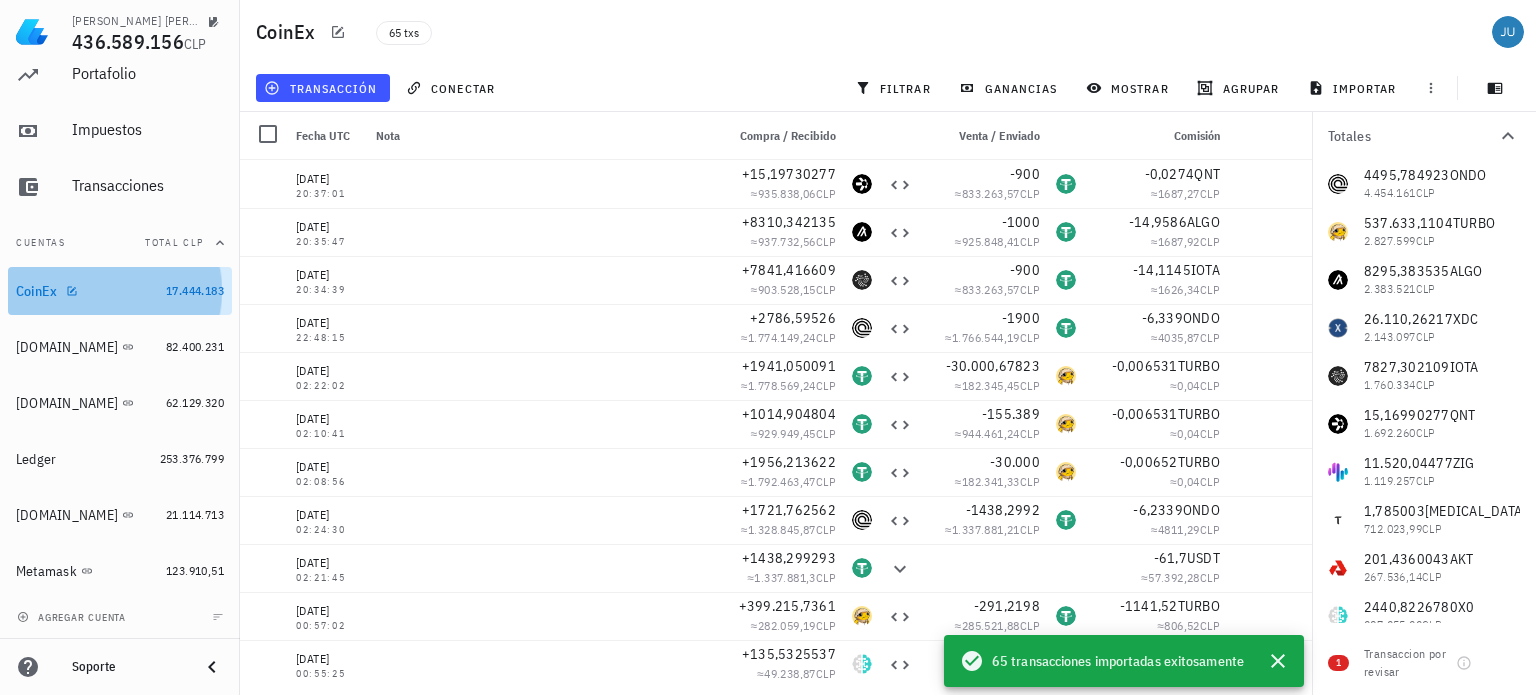 click on "CoinEx" at bounding box center (87, 291) 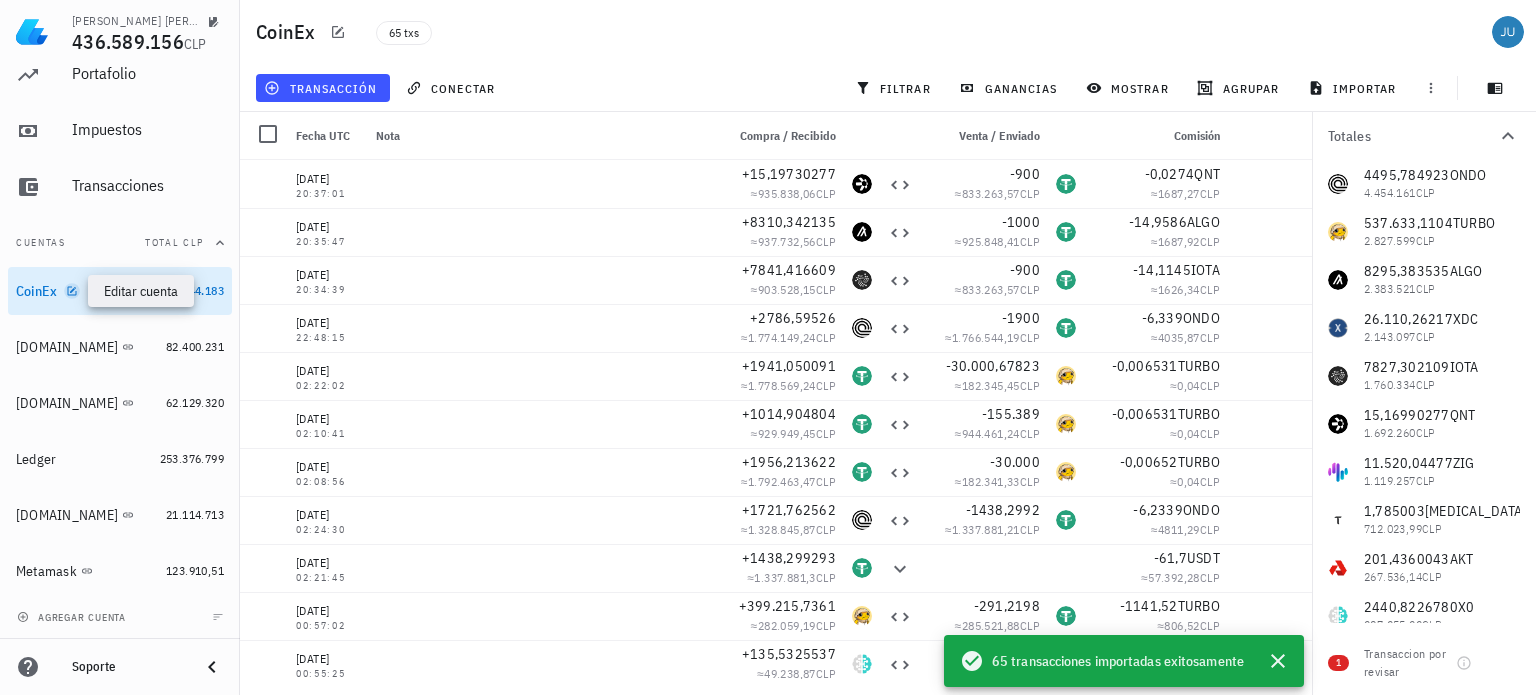 click 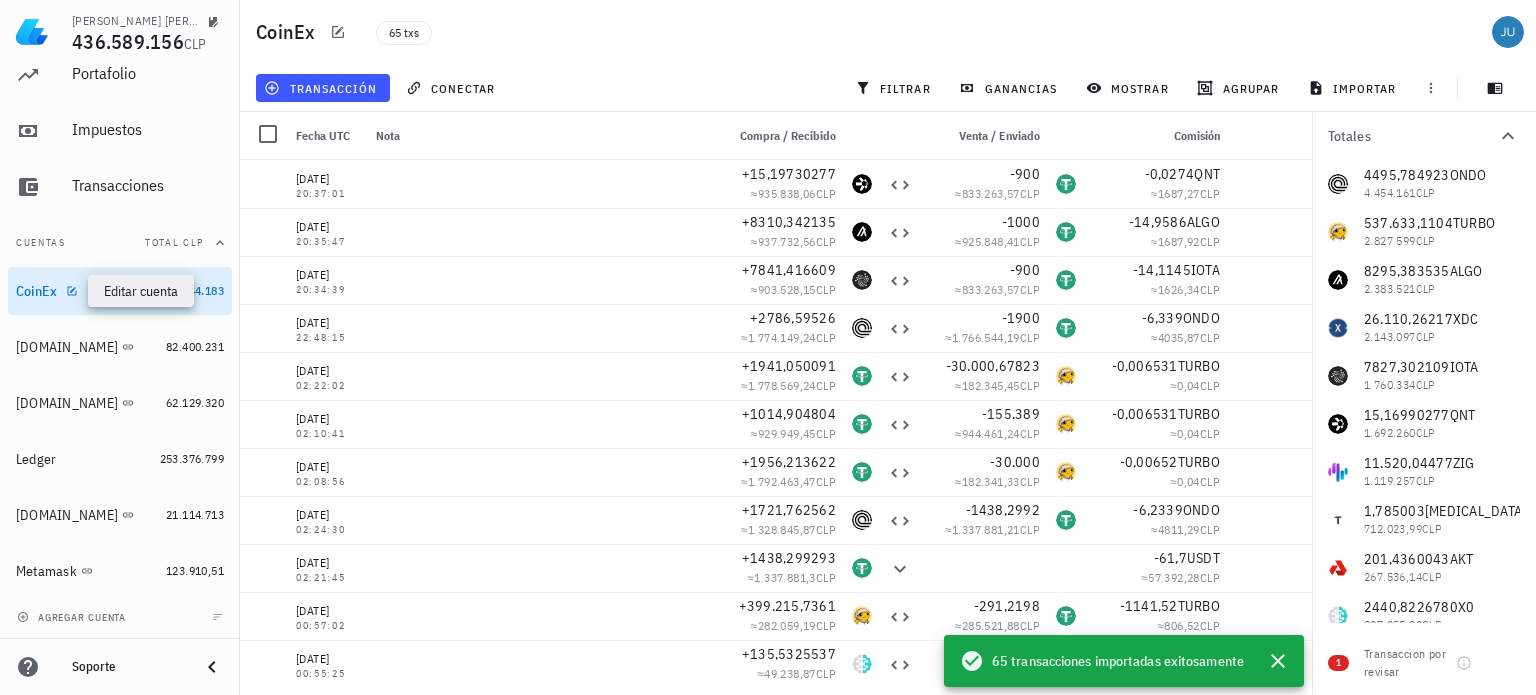 type on "CoinEx" 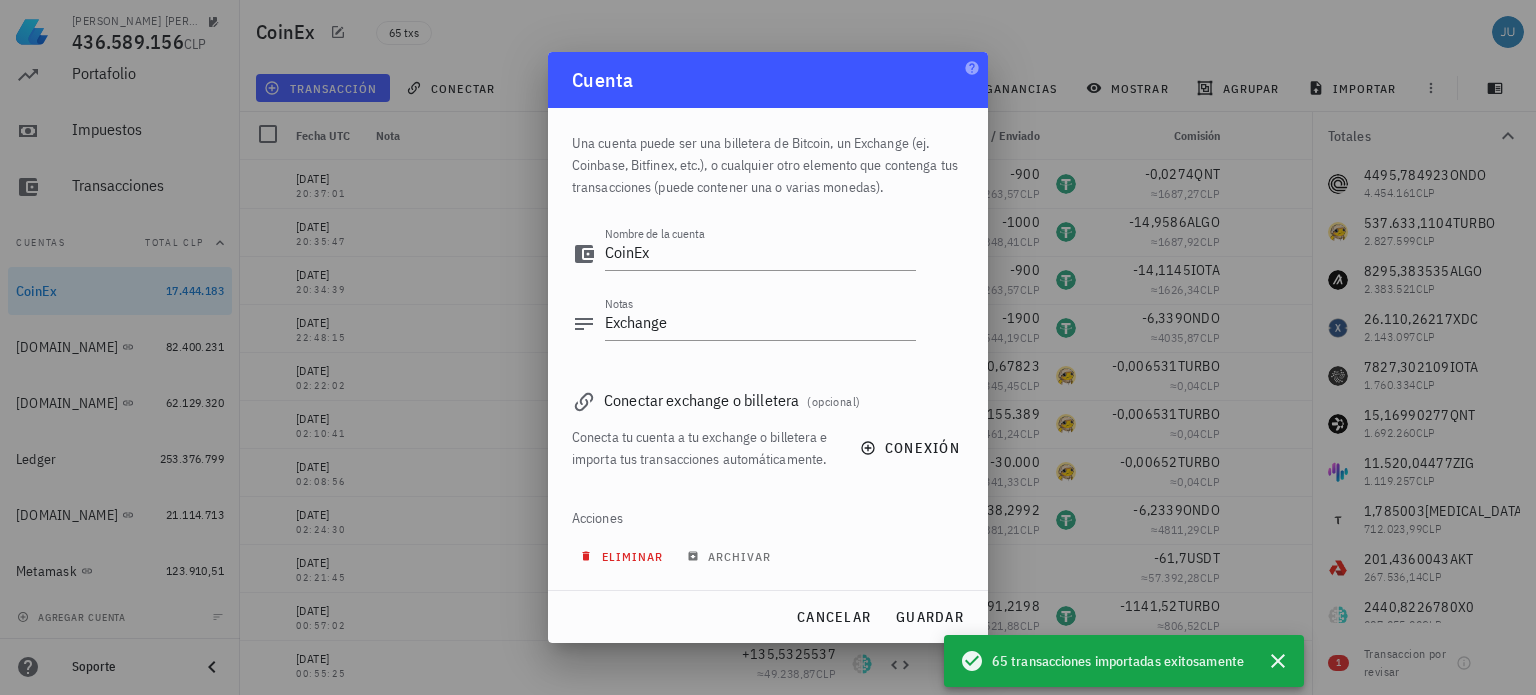 click on "eliminar" at bounding box center (623, 556) 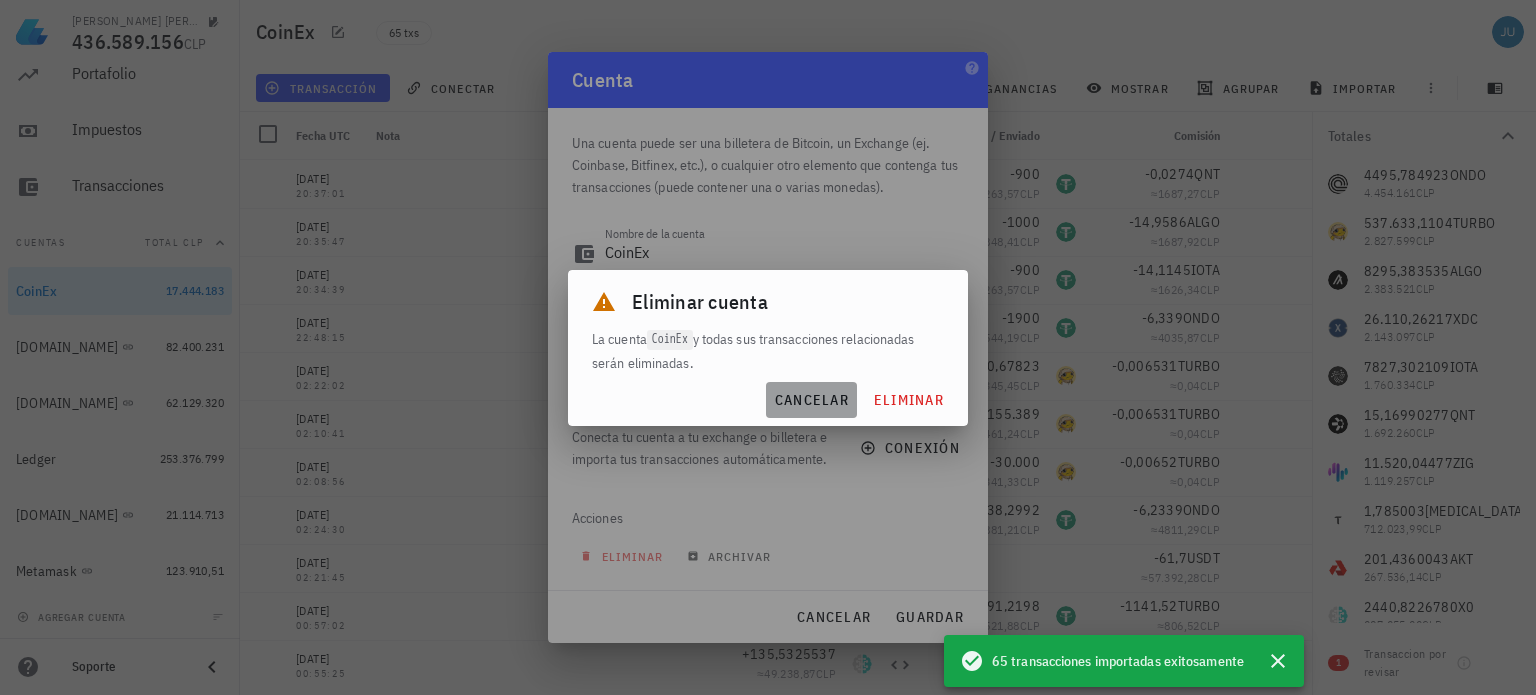 click on "cancelar" at bounding box center [811, 400] 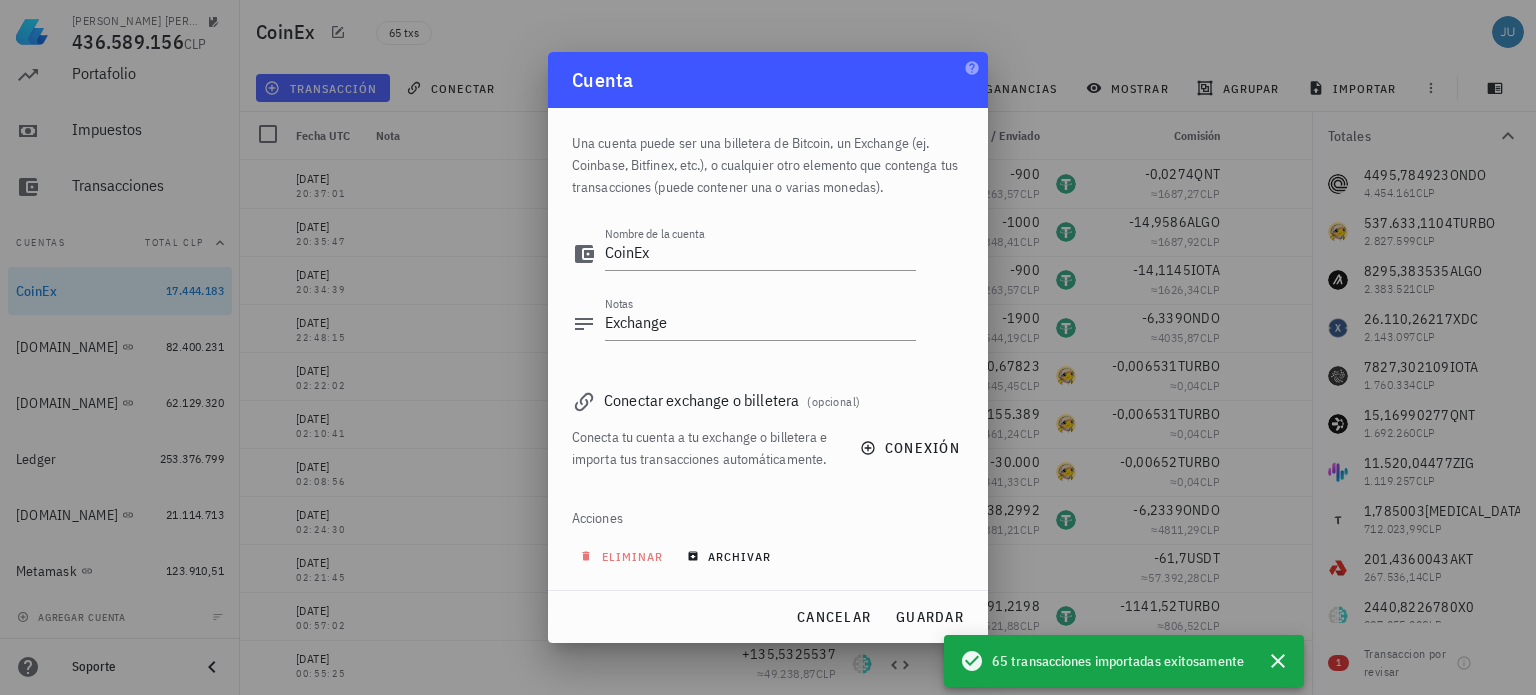 click on "archivar" at bounding box center [731, 556] 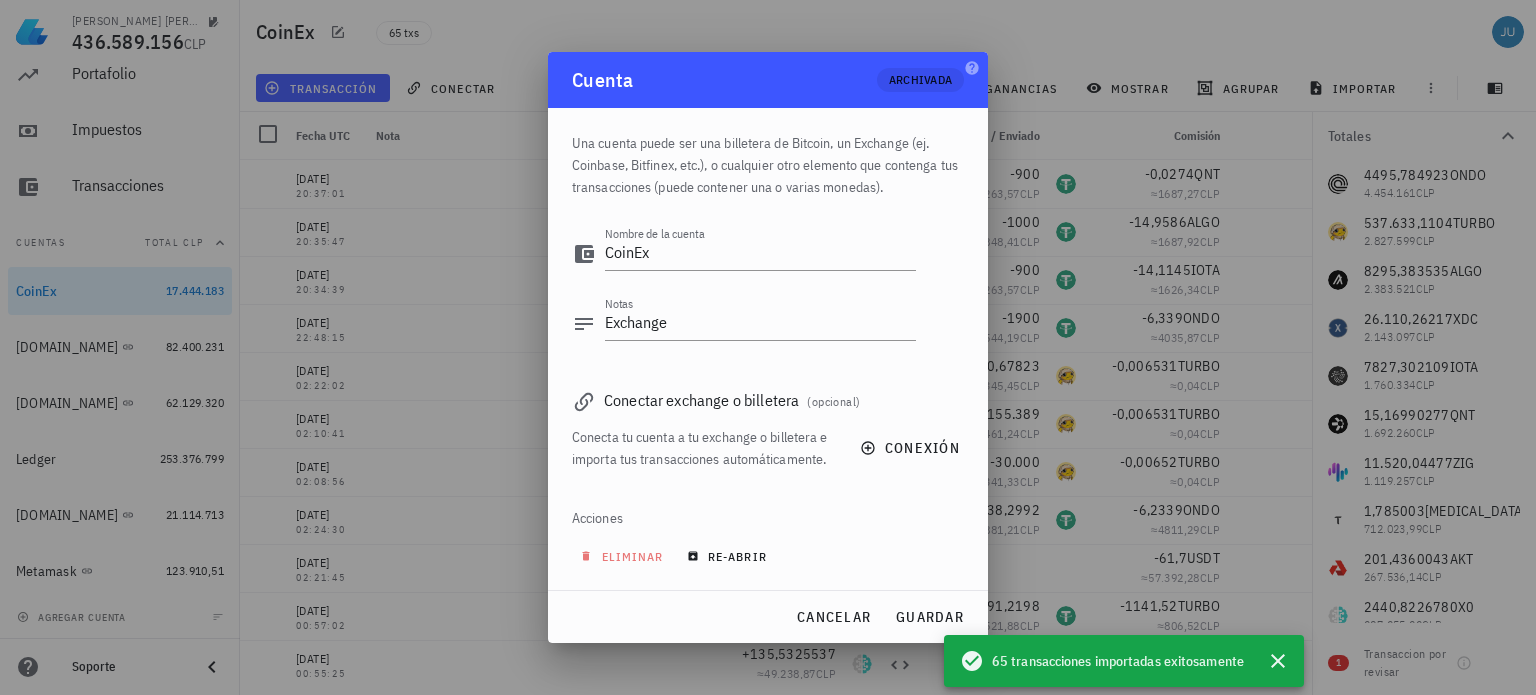 click on "re-abrir" at bounding box center [729, 556] 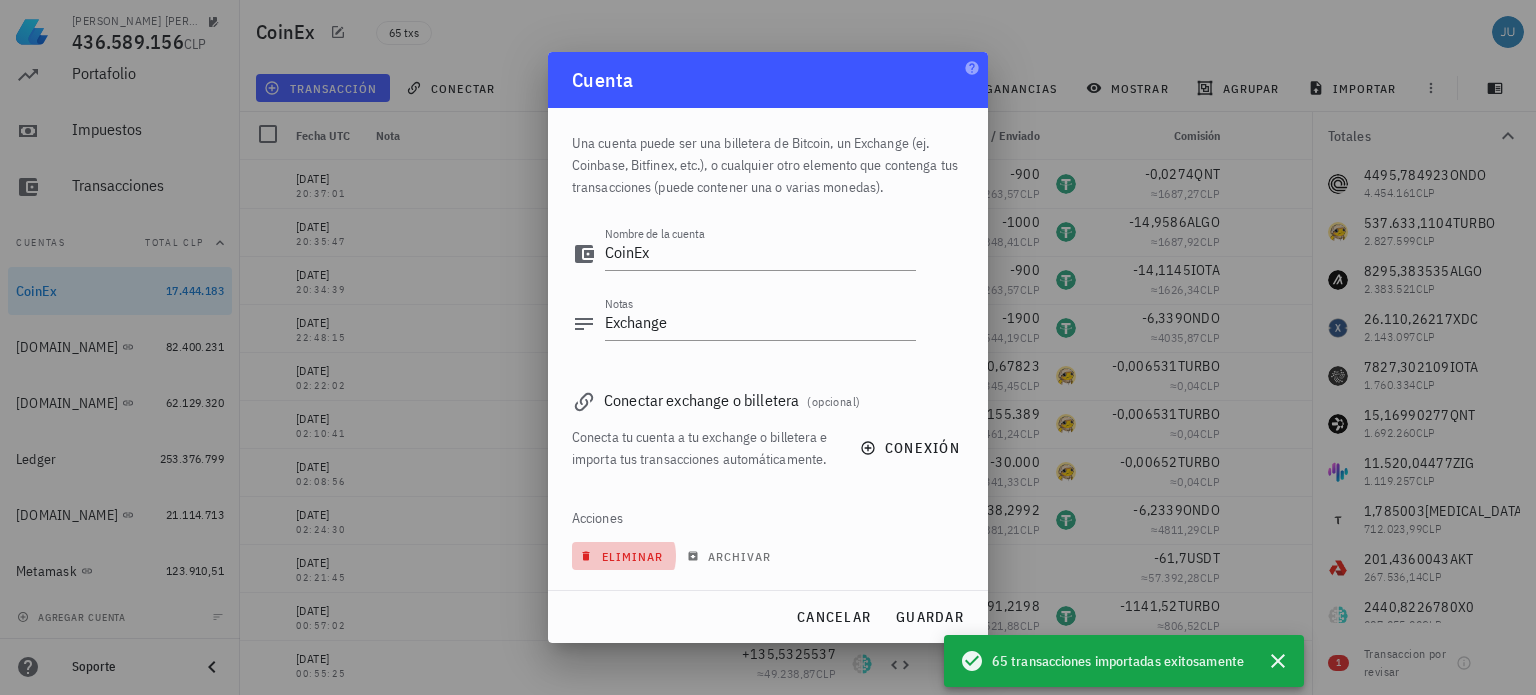 click on "eliminar" at bounding box center [623, 556] 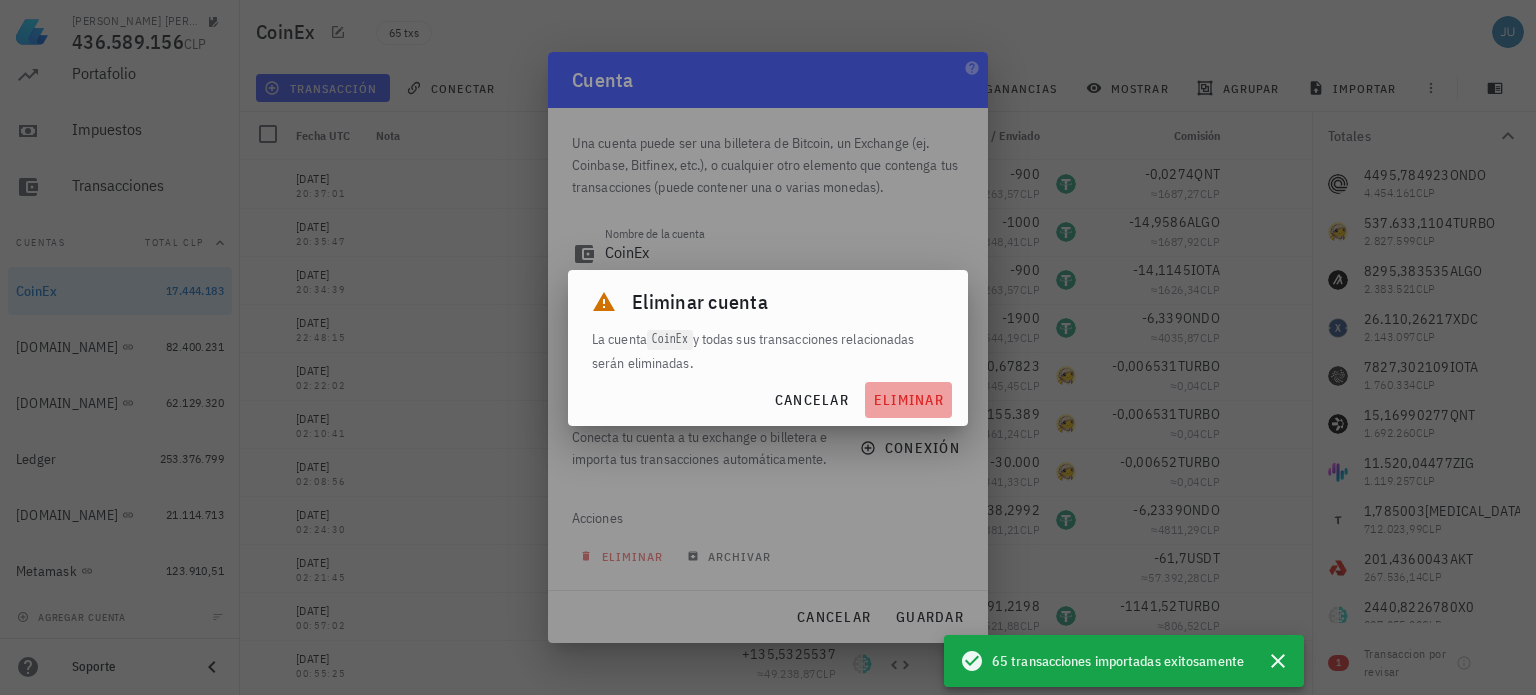 click on "eliminar" at bounding box center (908, 400) 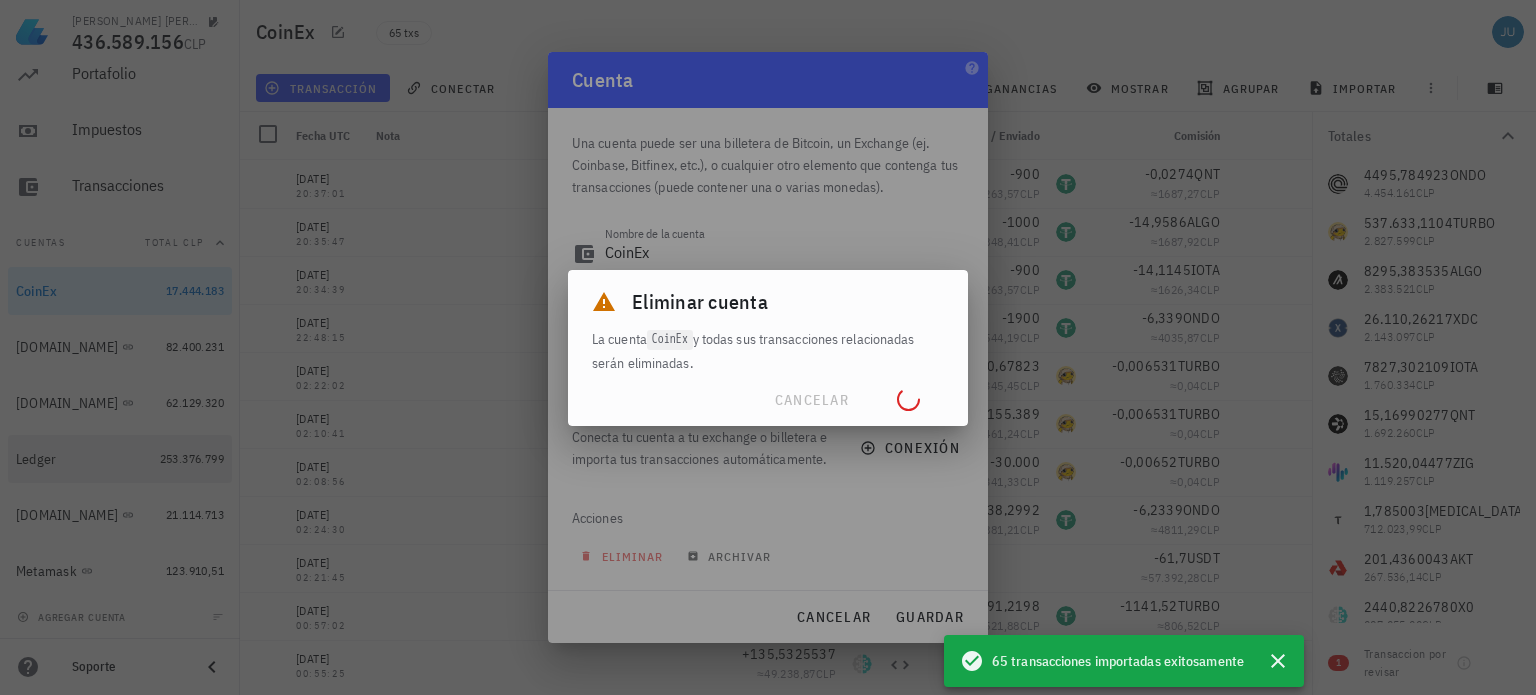 type 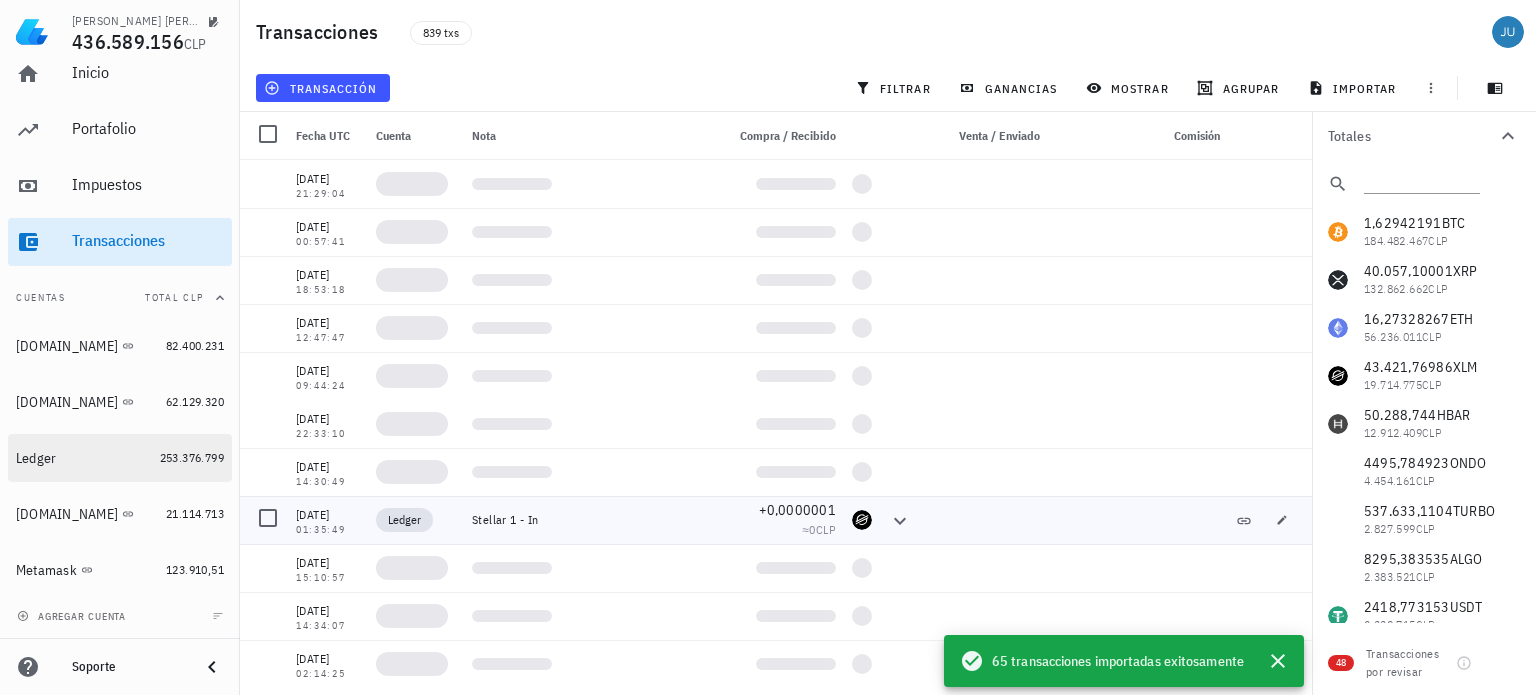 scroll, scrollTop: 21, scrollLeft: 0, axis: vertical 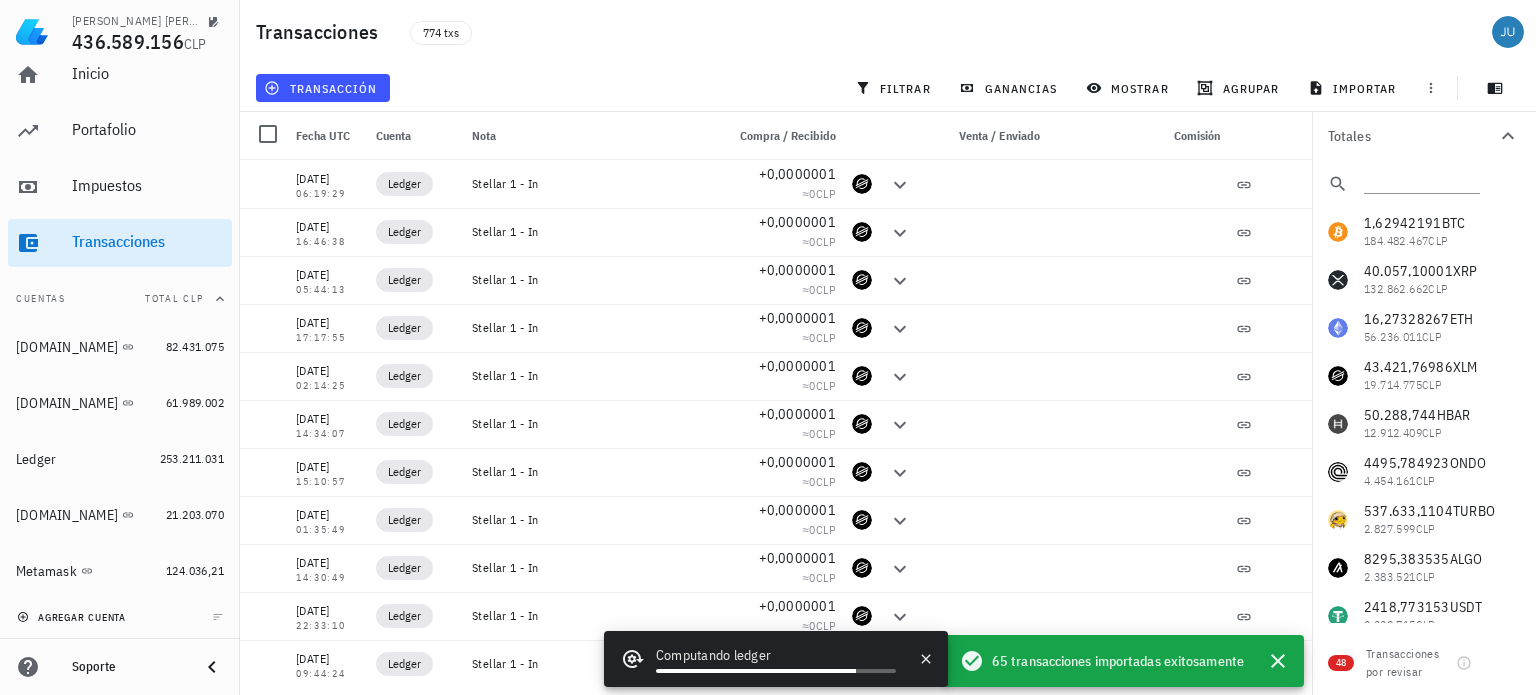 click on "agregar cuenta" at bounding box center [73, 617] 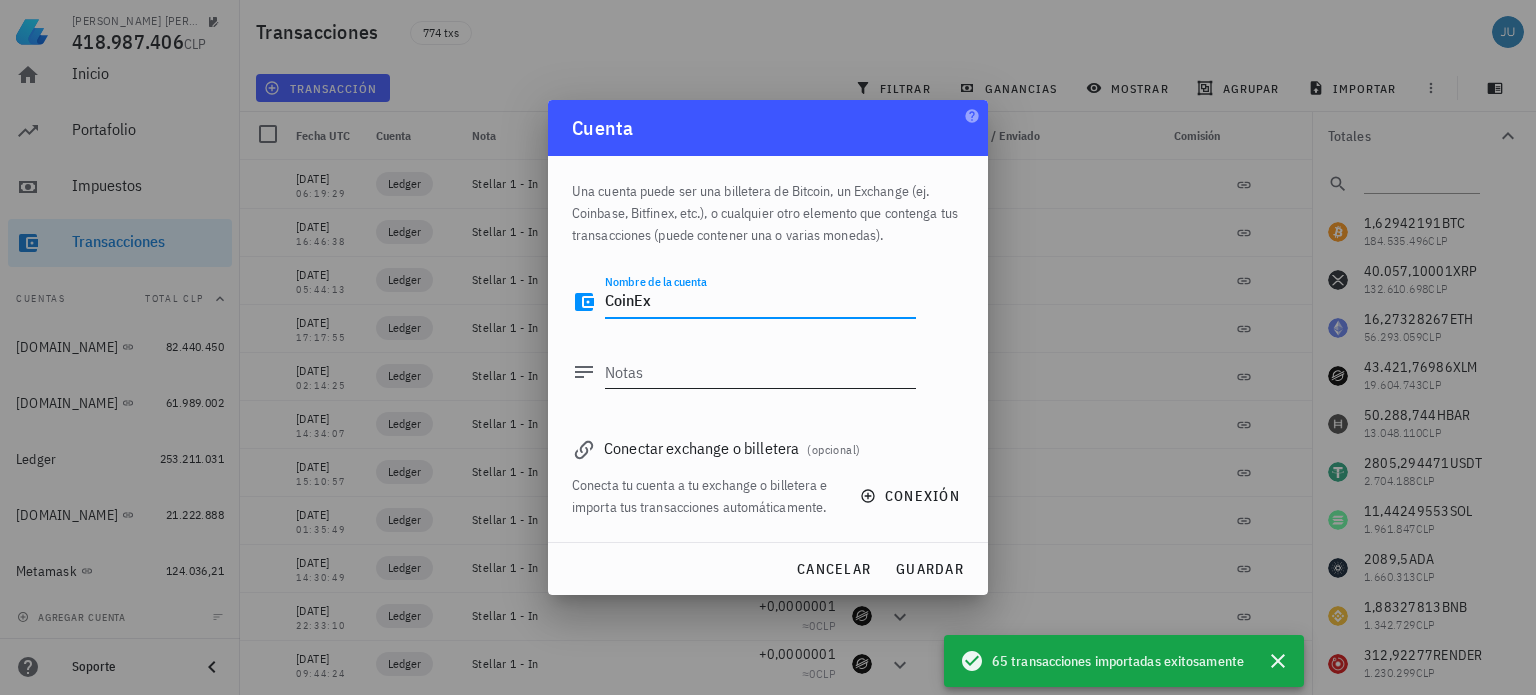 type on "CoinEx" 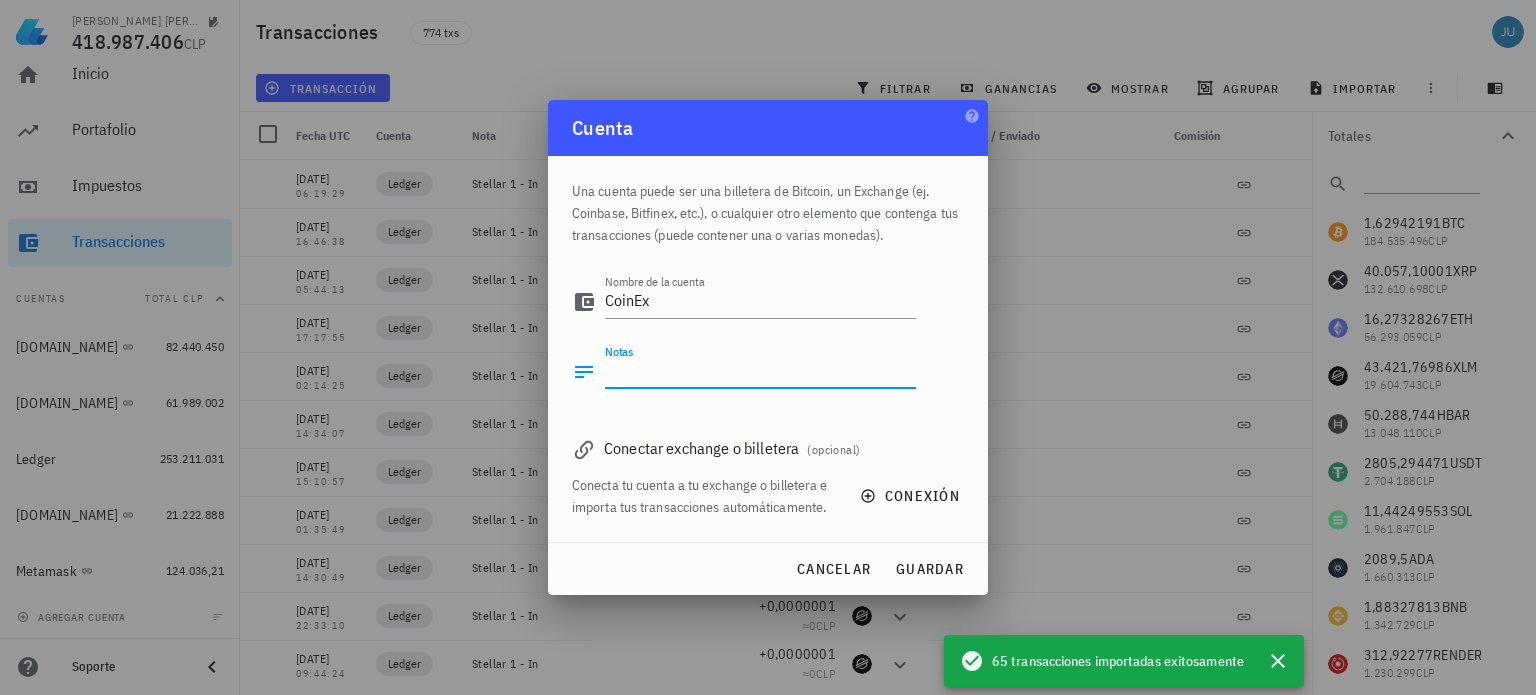 click on "Notas" at bounding box center (760, 372) 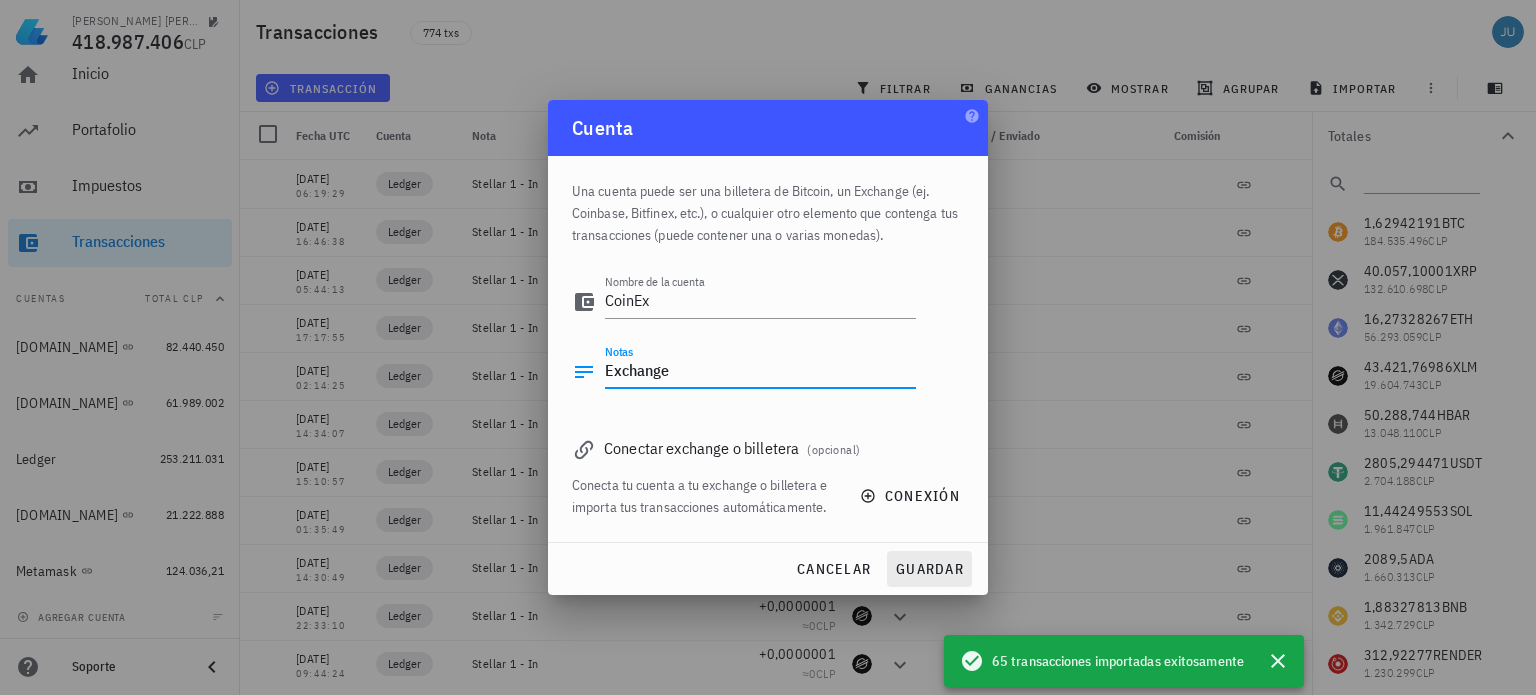 type on "Exchange" 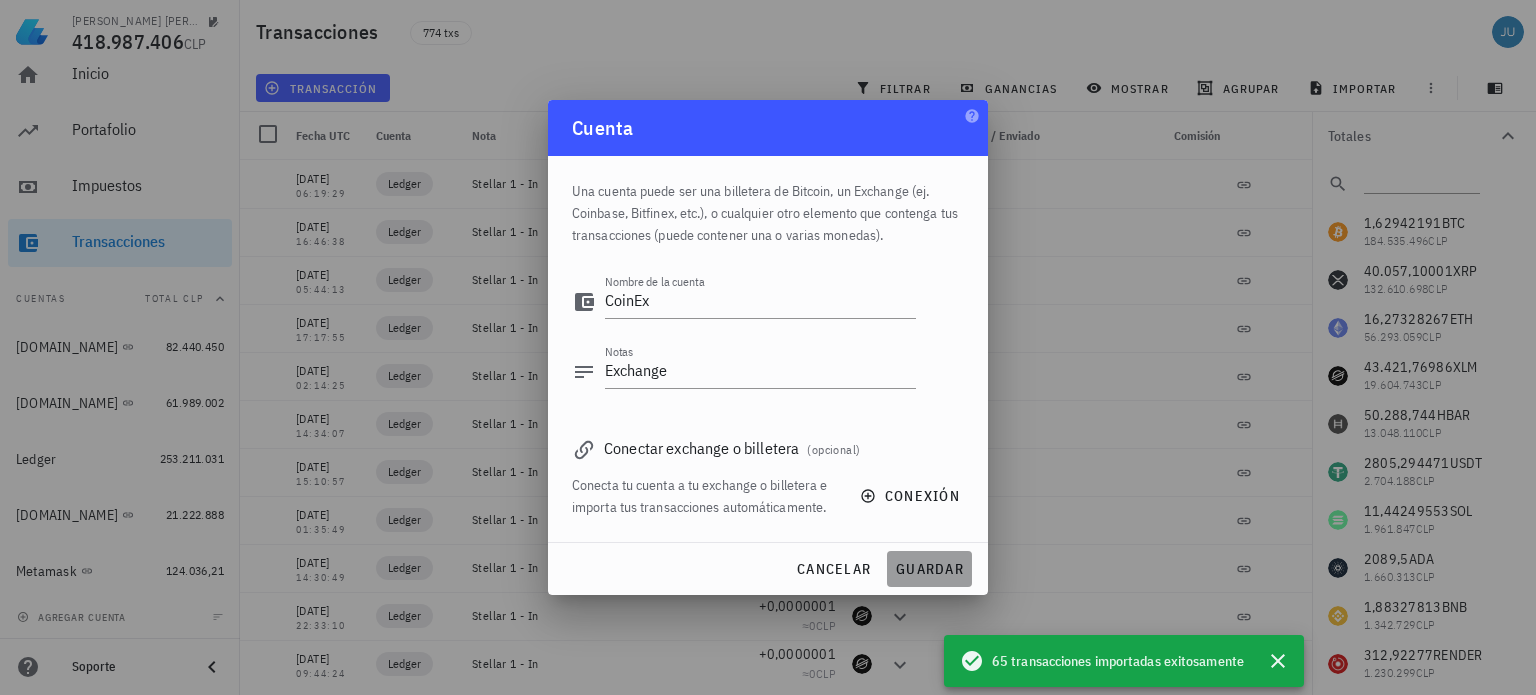 click on "guardar" at bounding box center [929, 569] 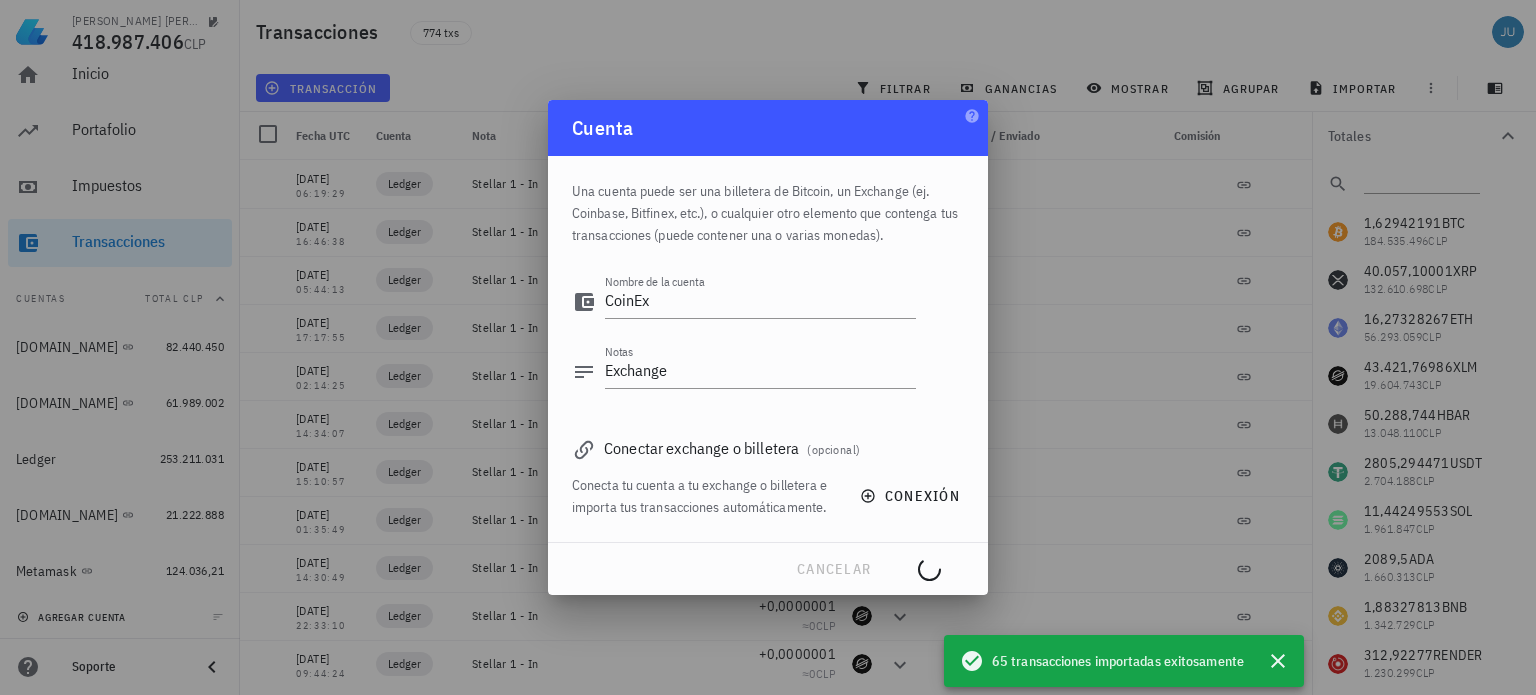 type 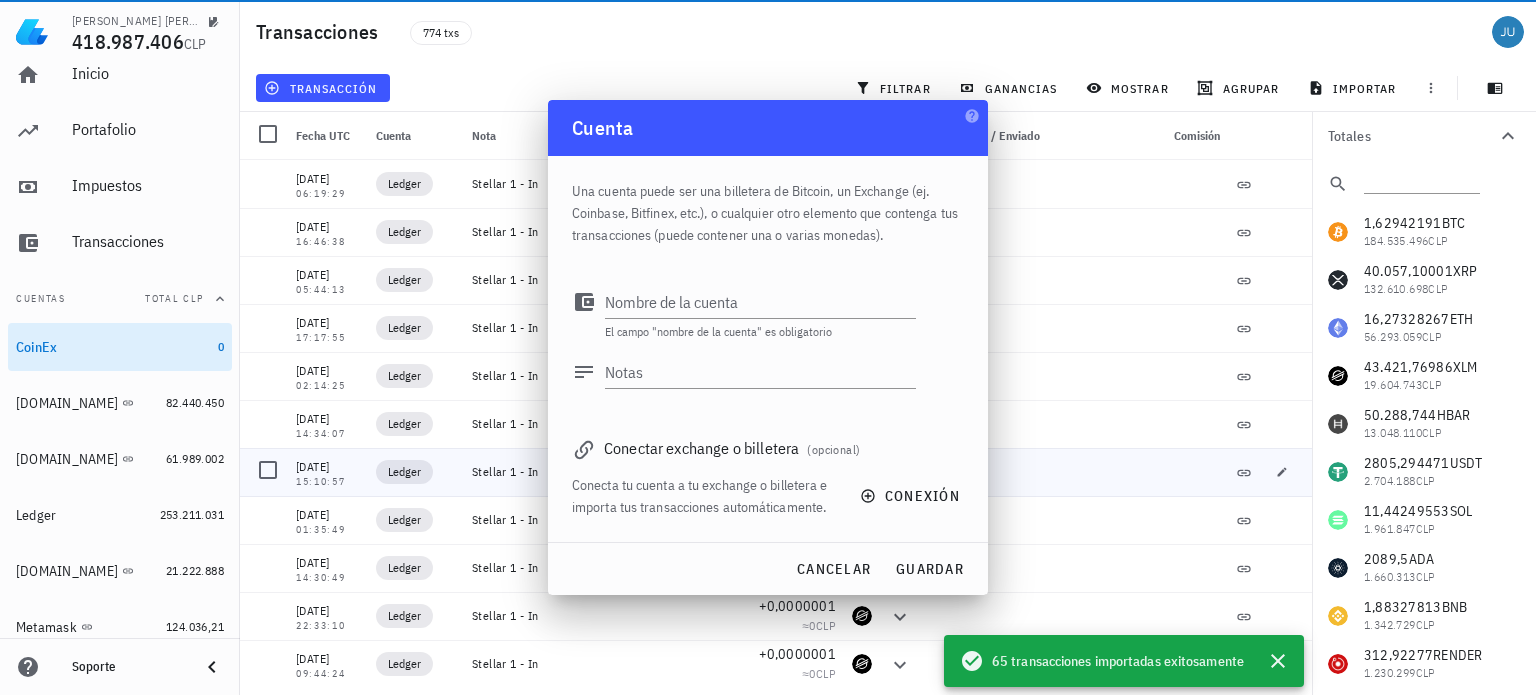 scroll, scrollTop: 77, scrollLeft: 0, axis: vertical 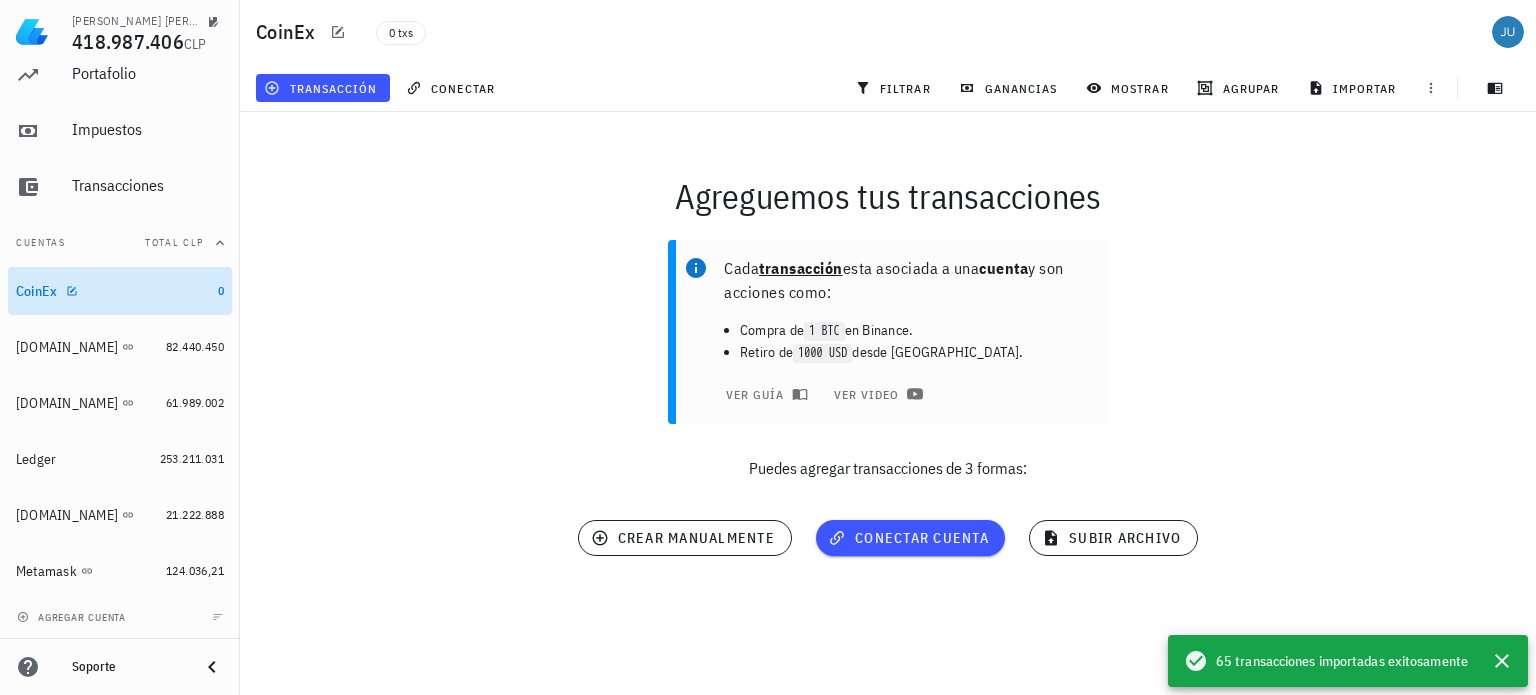 click on "CoinEx" at bounding box center (113, 291) 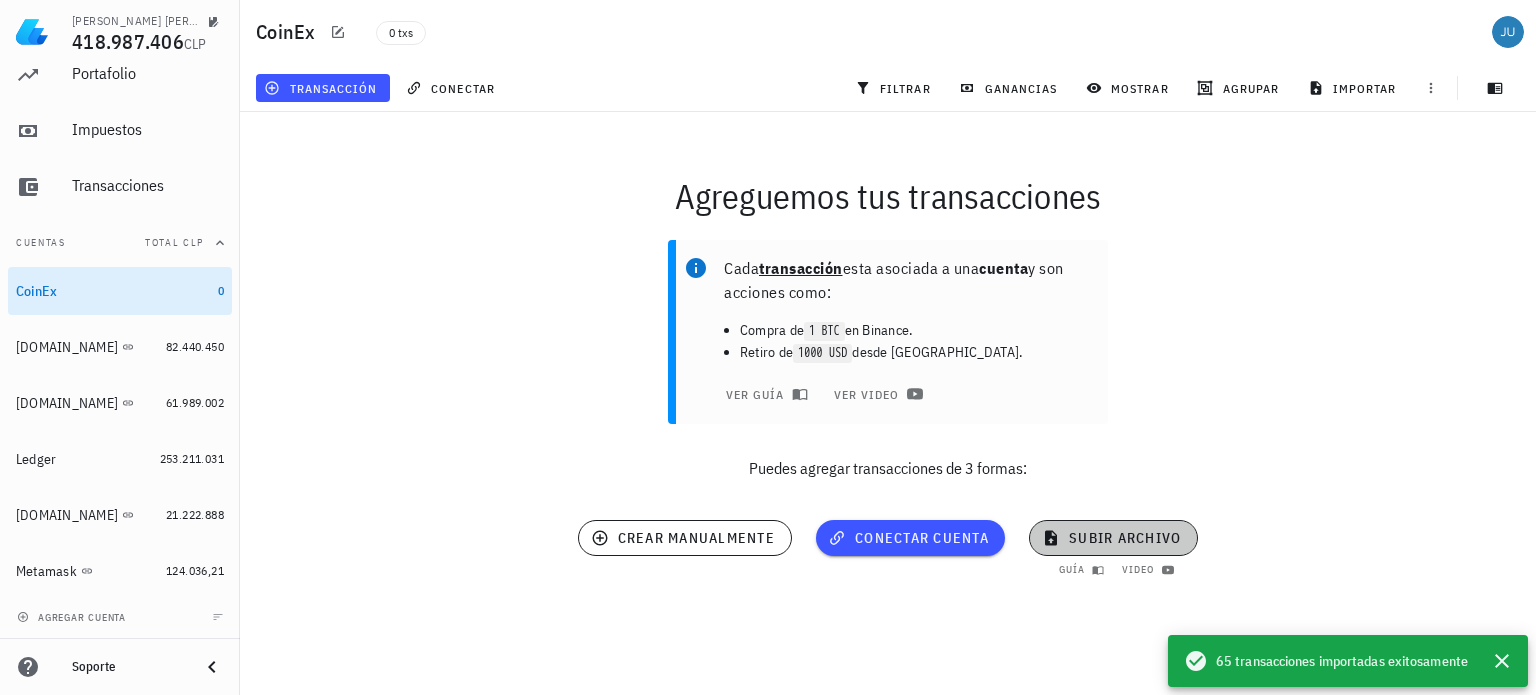 click on "subir archivo" at bounding box center [1113, 538] 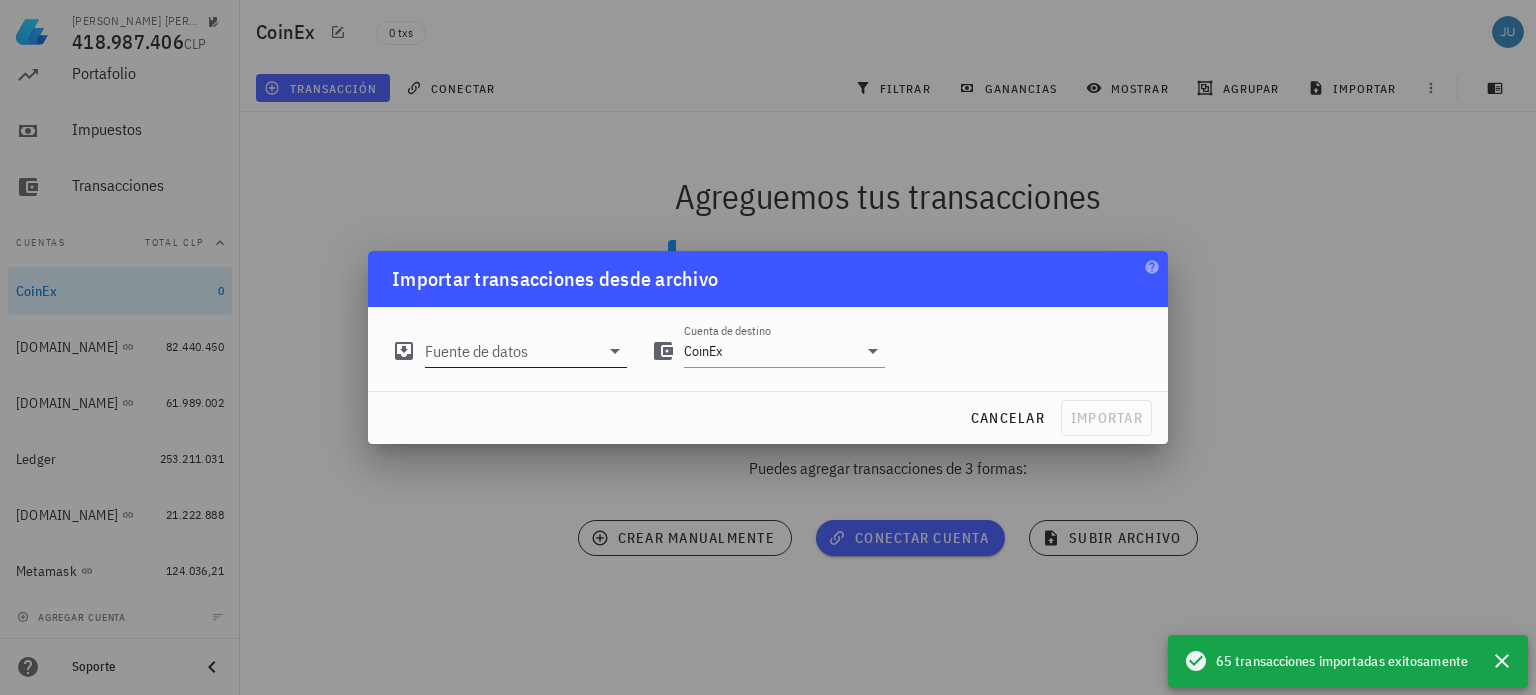 click at bounding box center [613, 351] 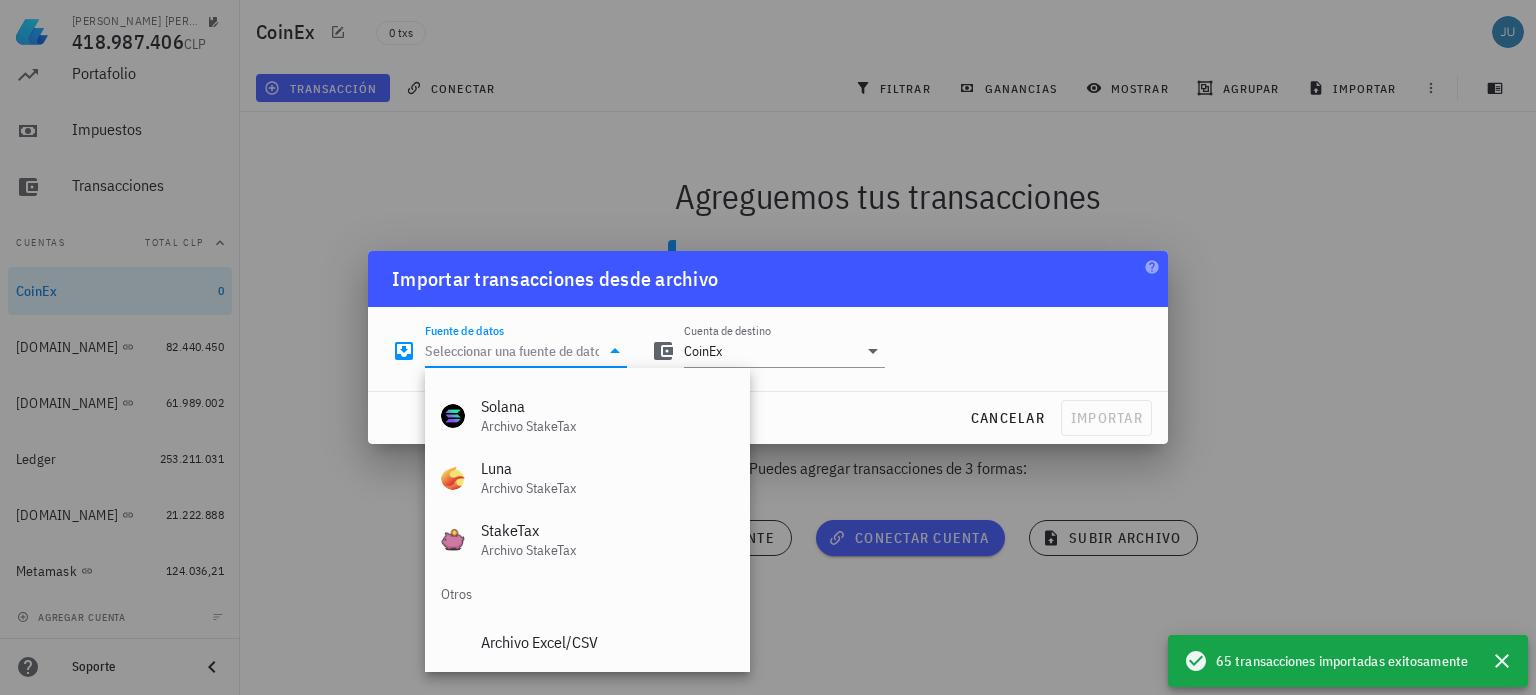 scroll, scrollTop: 834, scrollLeft: 0, axis: vertical 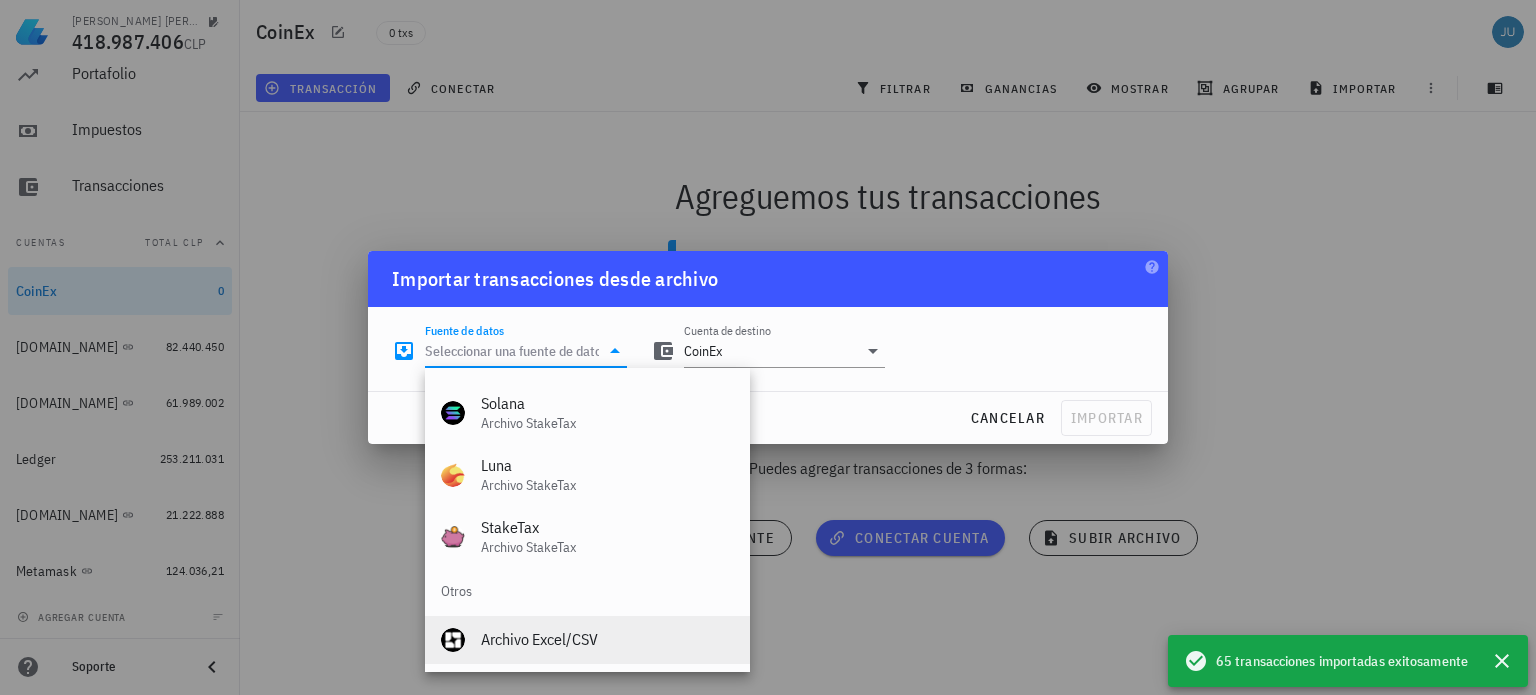 click on "Archivo Excel/CSV" at bounding box center [607, 639] 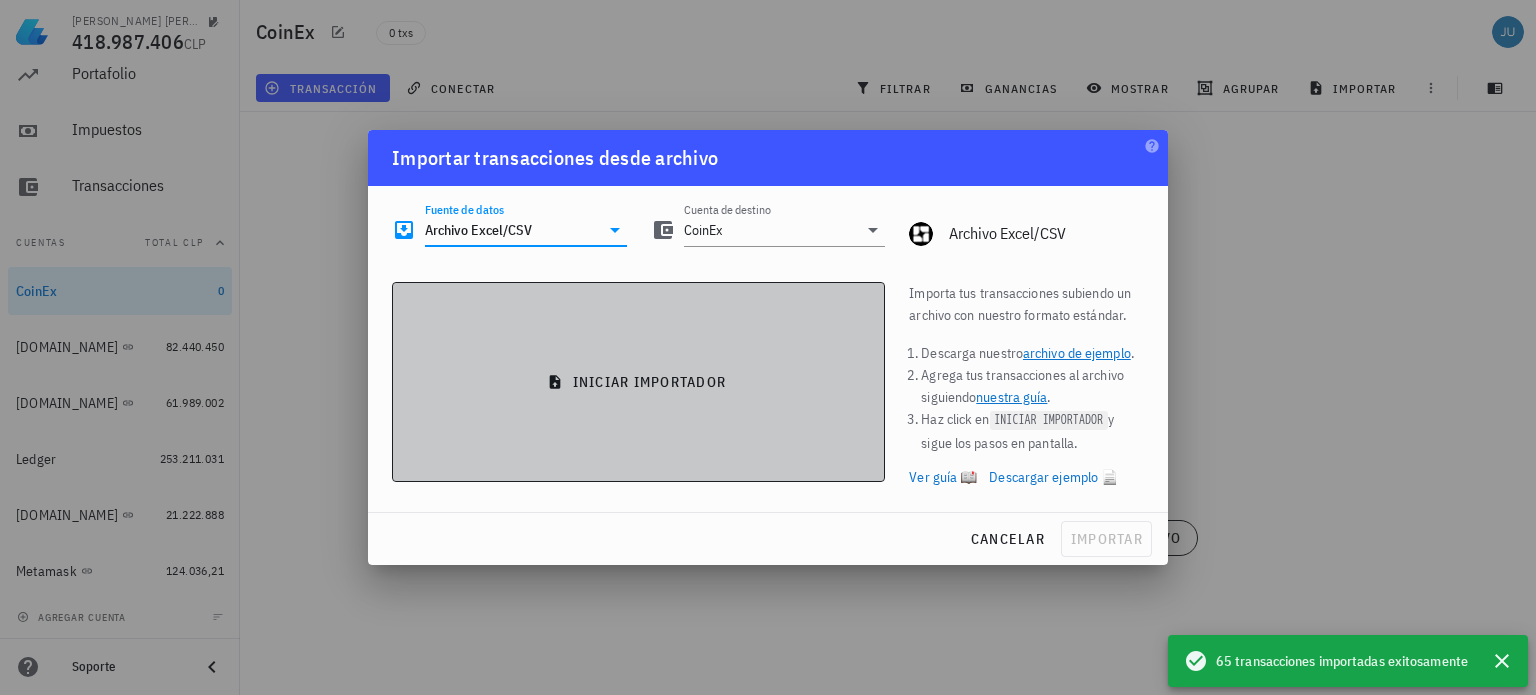 click on "iniciar importador" at bounding box center (638, 382) 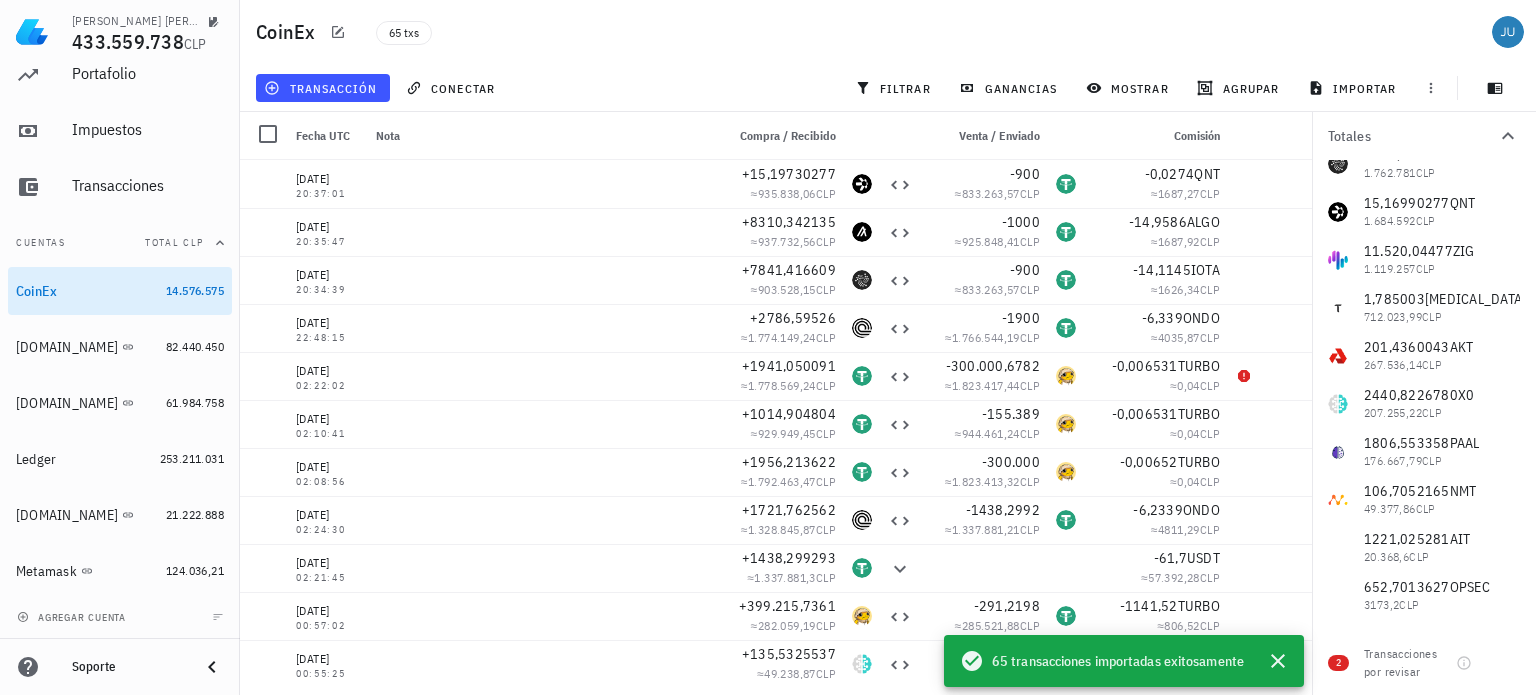 scroll, scrollTop: 264, scrollLeft: 0, axis: vertical 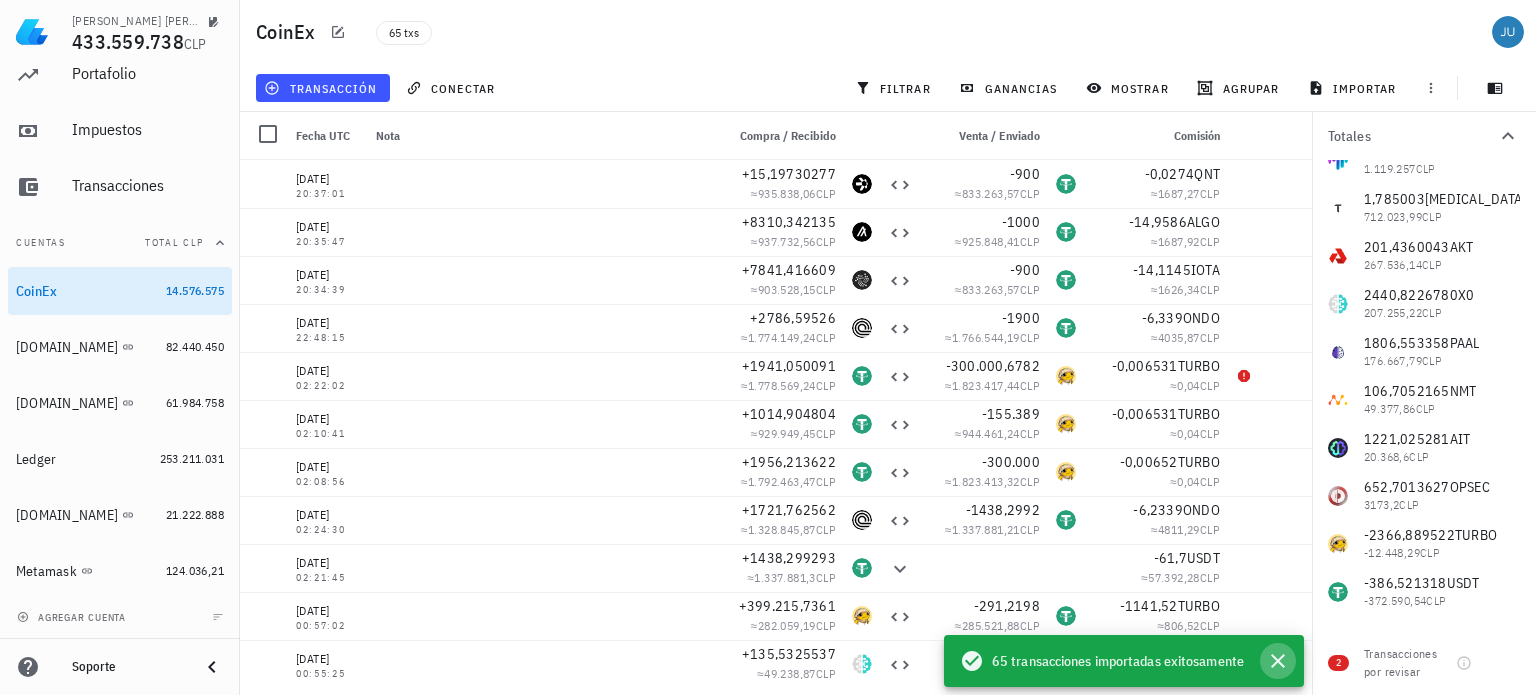 click 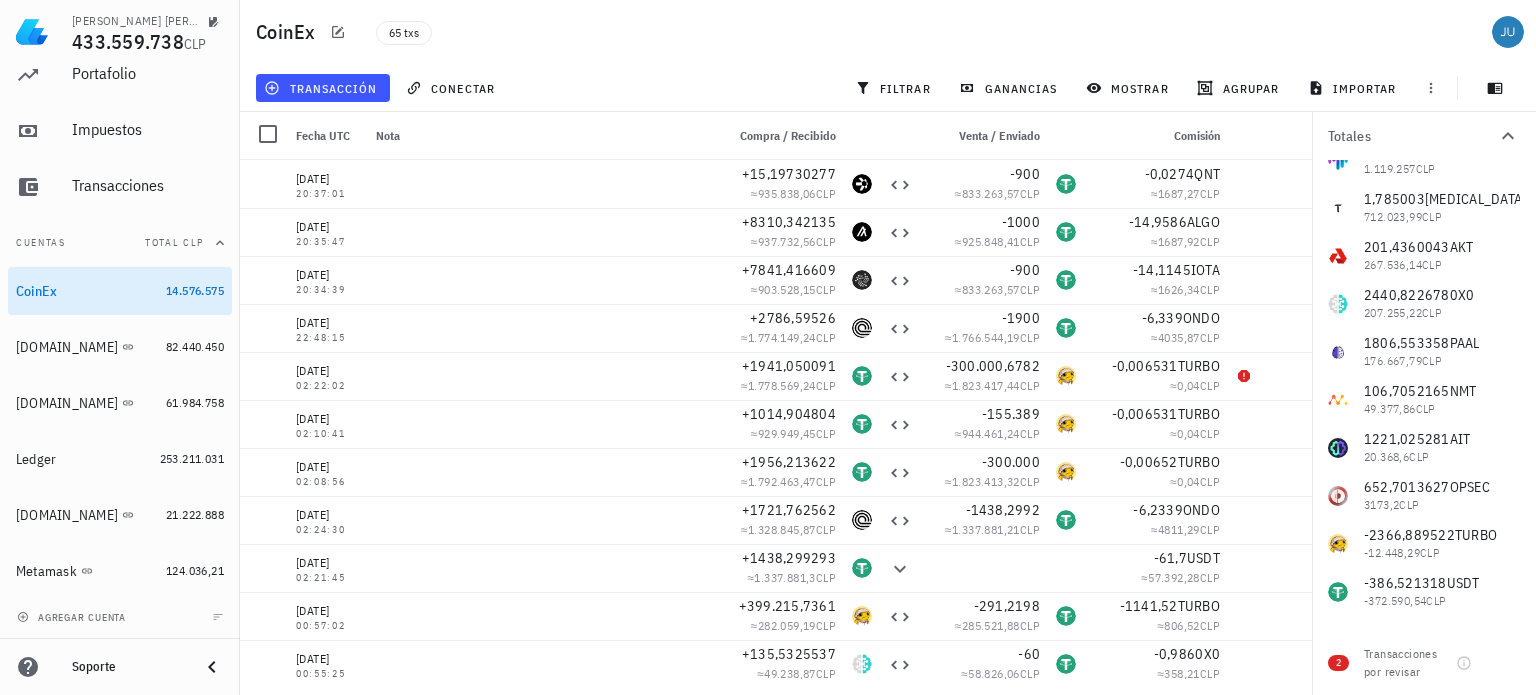 click on "CoinEx
65 txs" at bounding box center (888, 32) 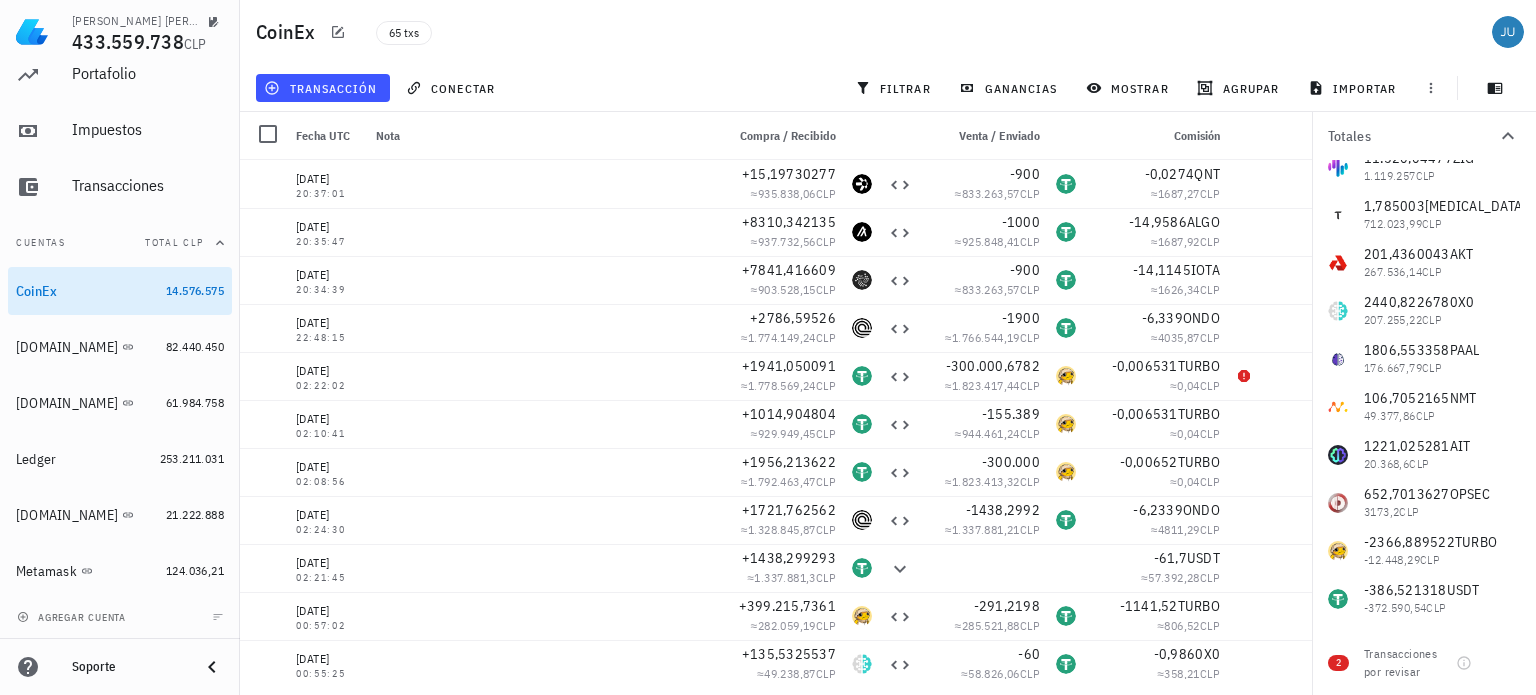 scroll, scrollTop: 264, scrollLeft: 0, axis: vertical 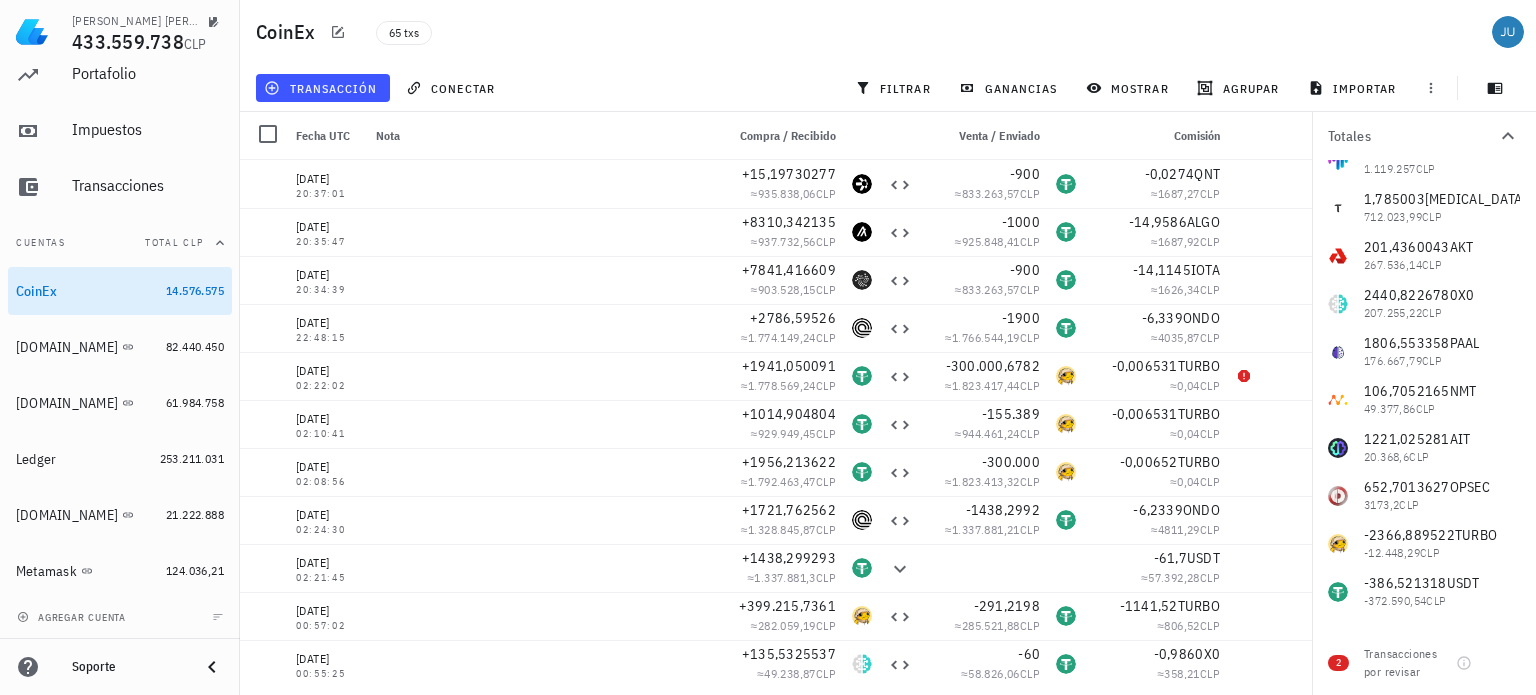 click on "CoinEx
65 txs" at bounding box center (888, 32) 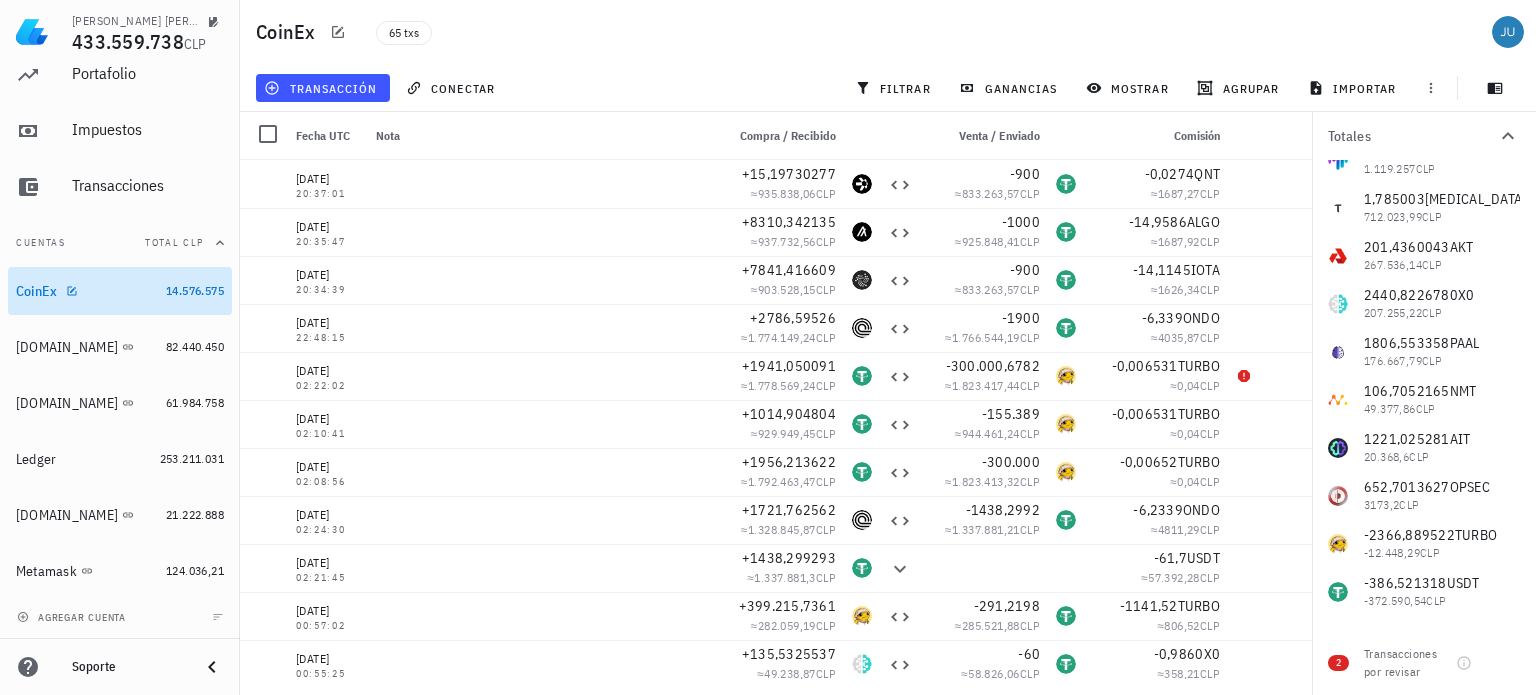 click on "CoinEx" at bounding box center (87, 291) 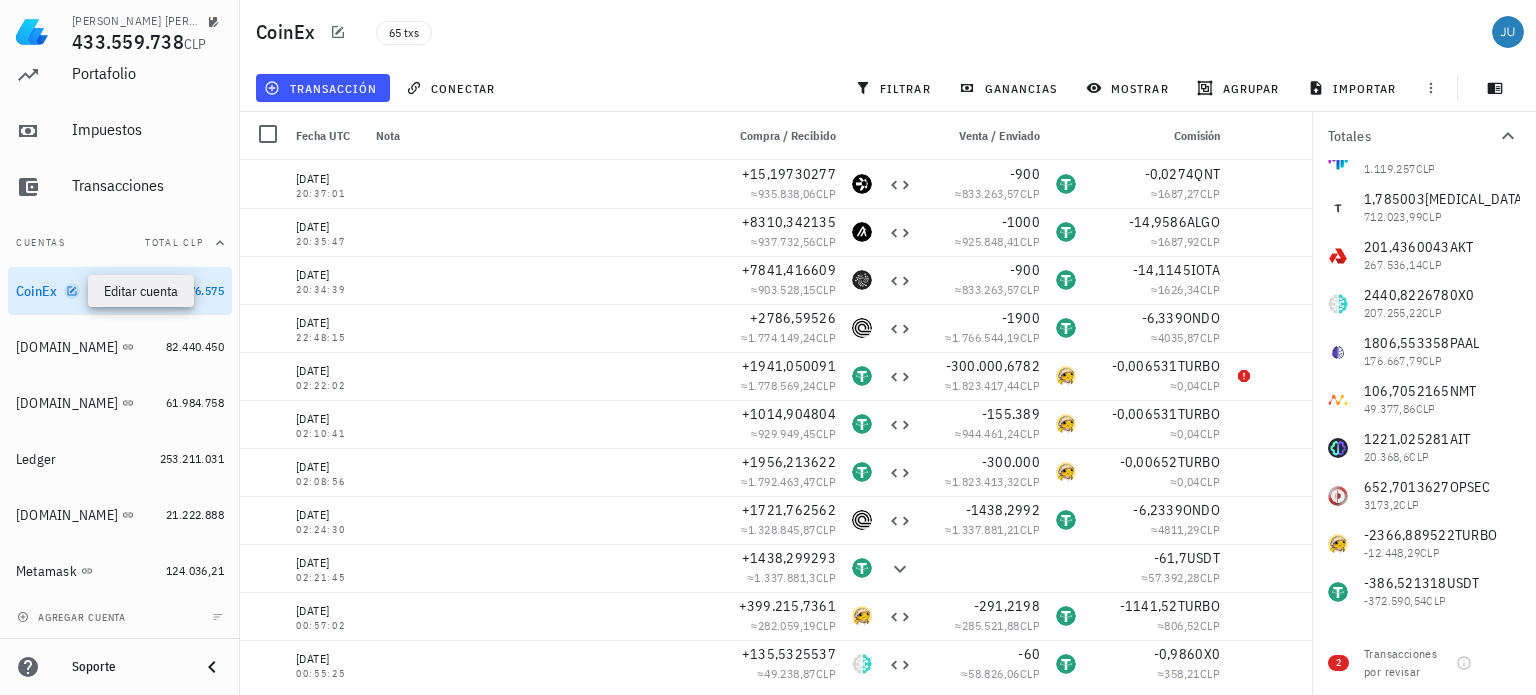 click 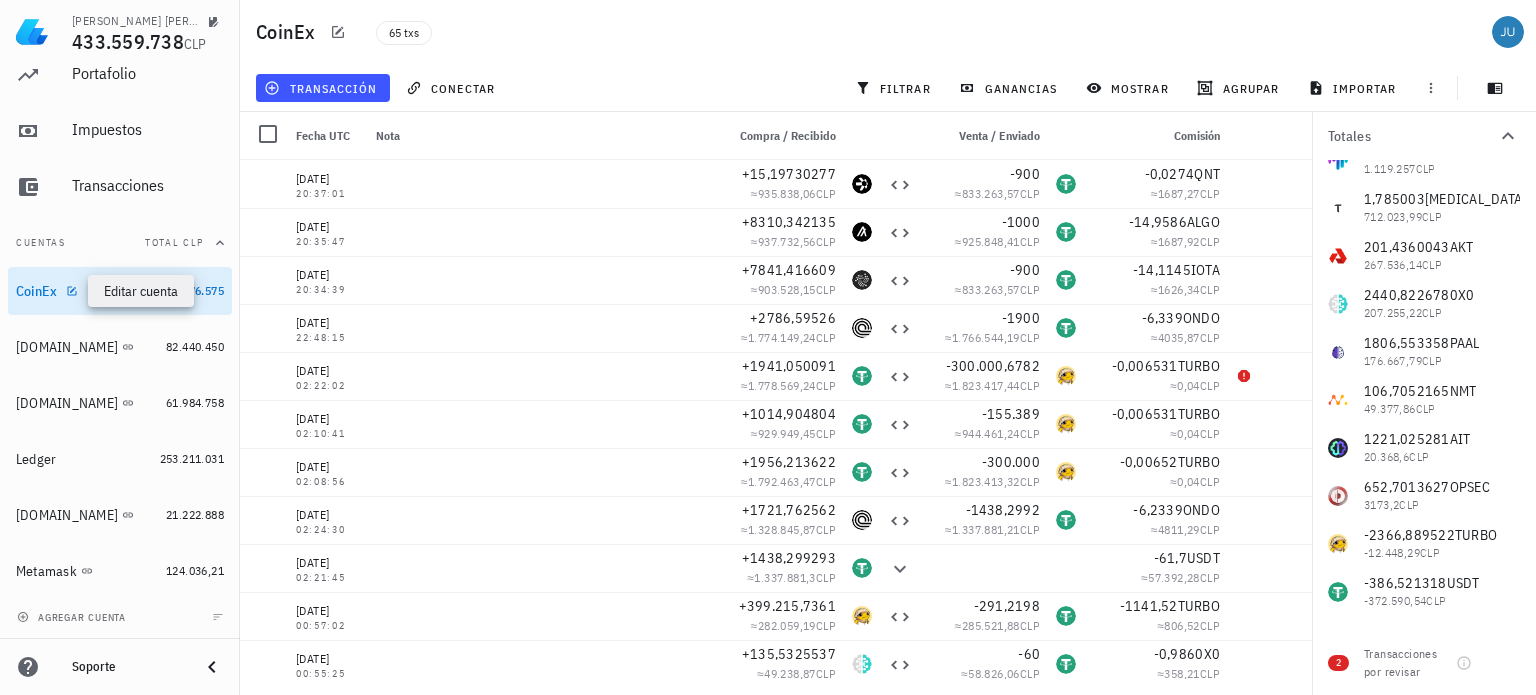 type on "CoinEx" 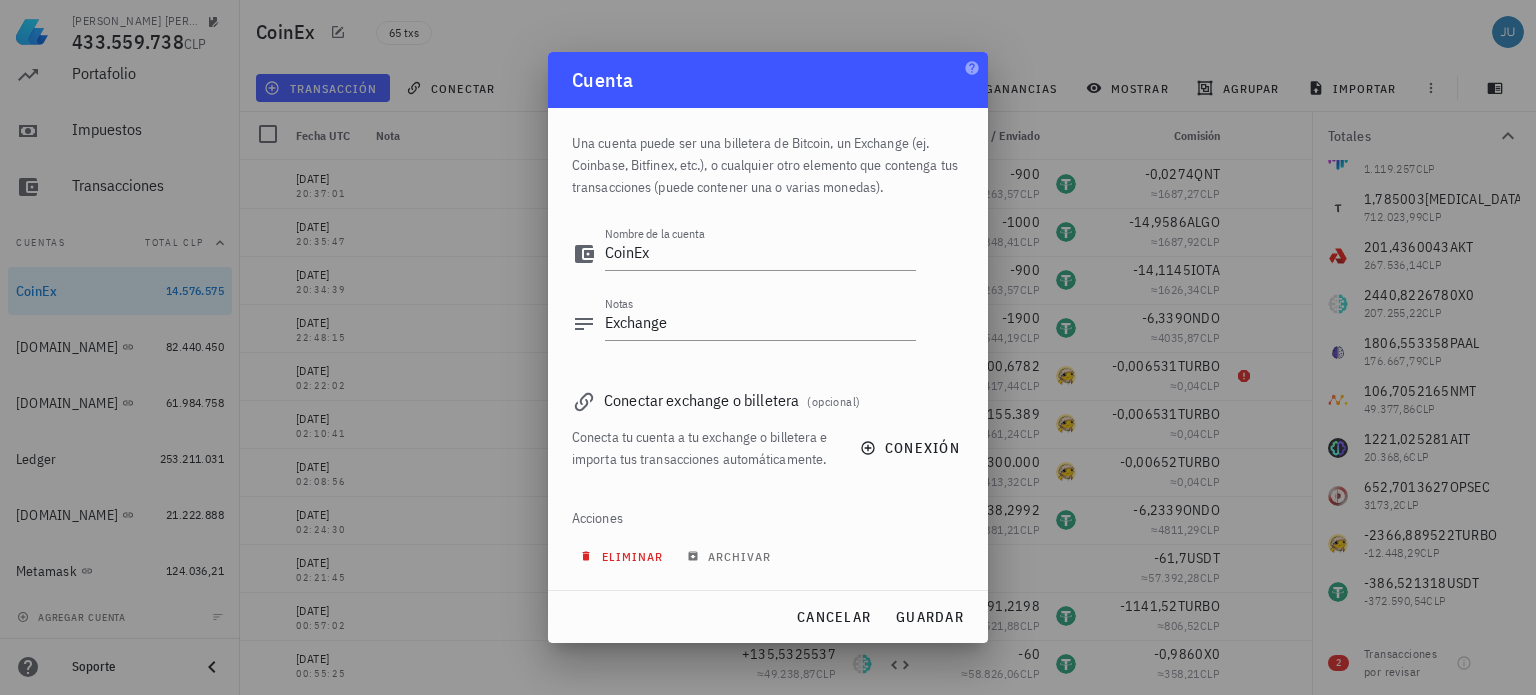 click on "eliminar" at bounding box center [623, 556] 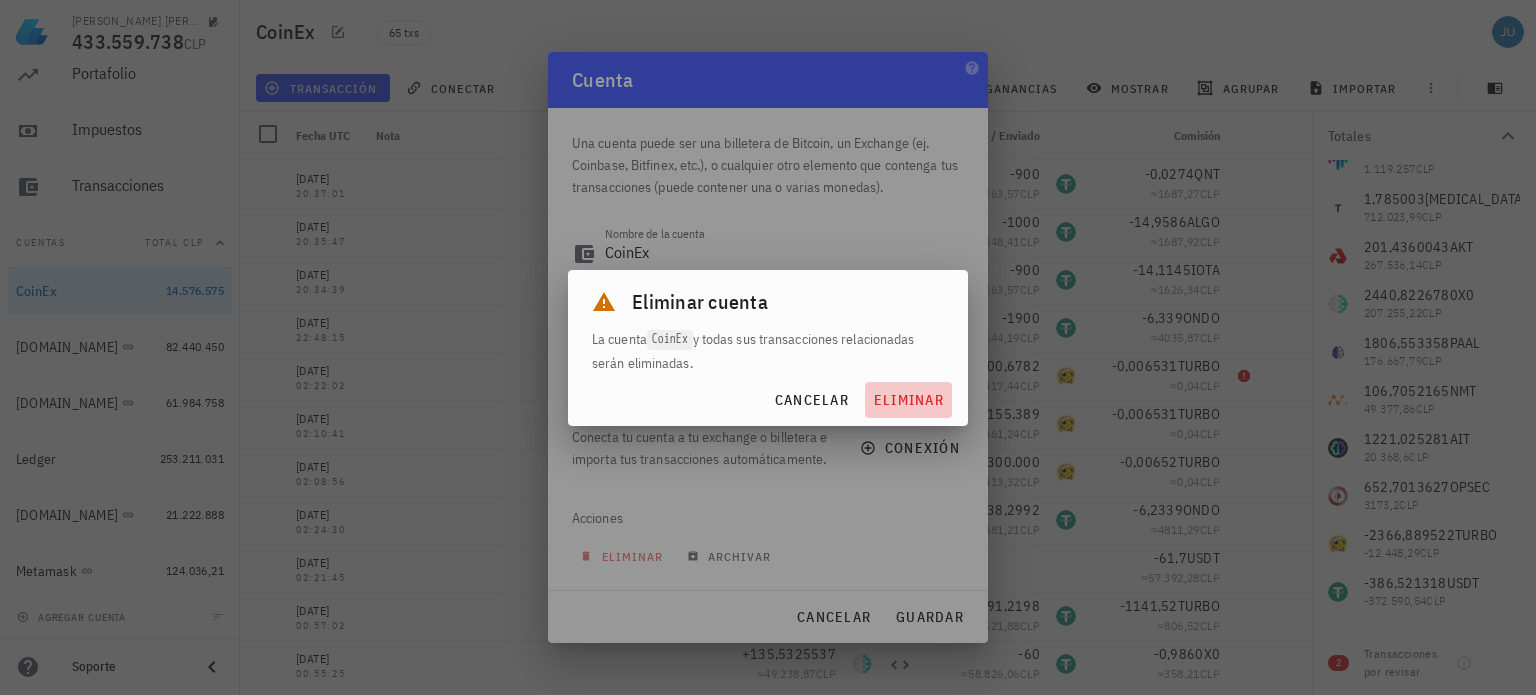 click on "eliminar" at bounding box center (908, 400) 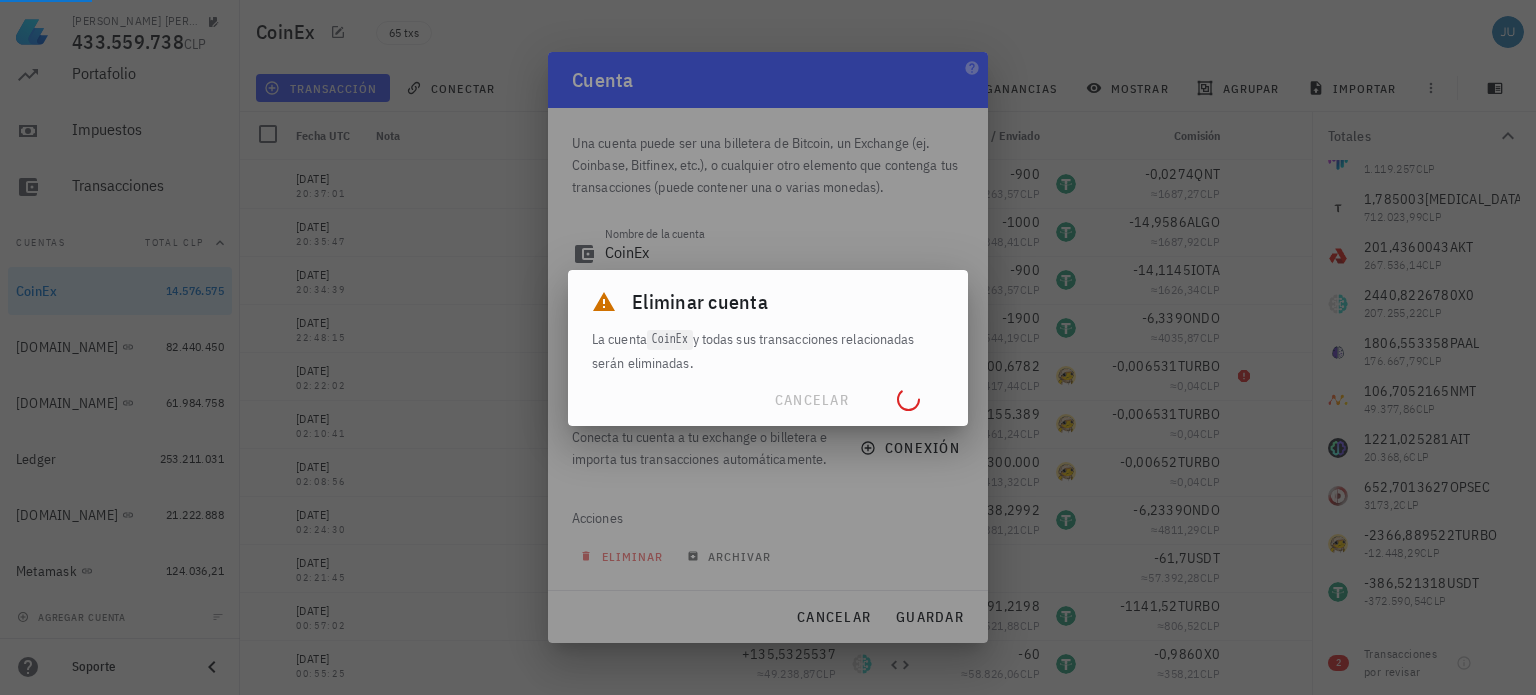 type 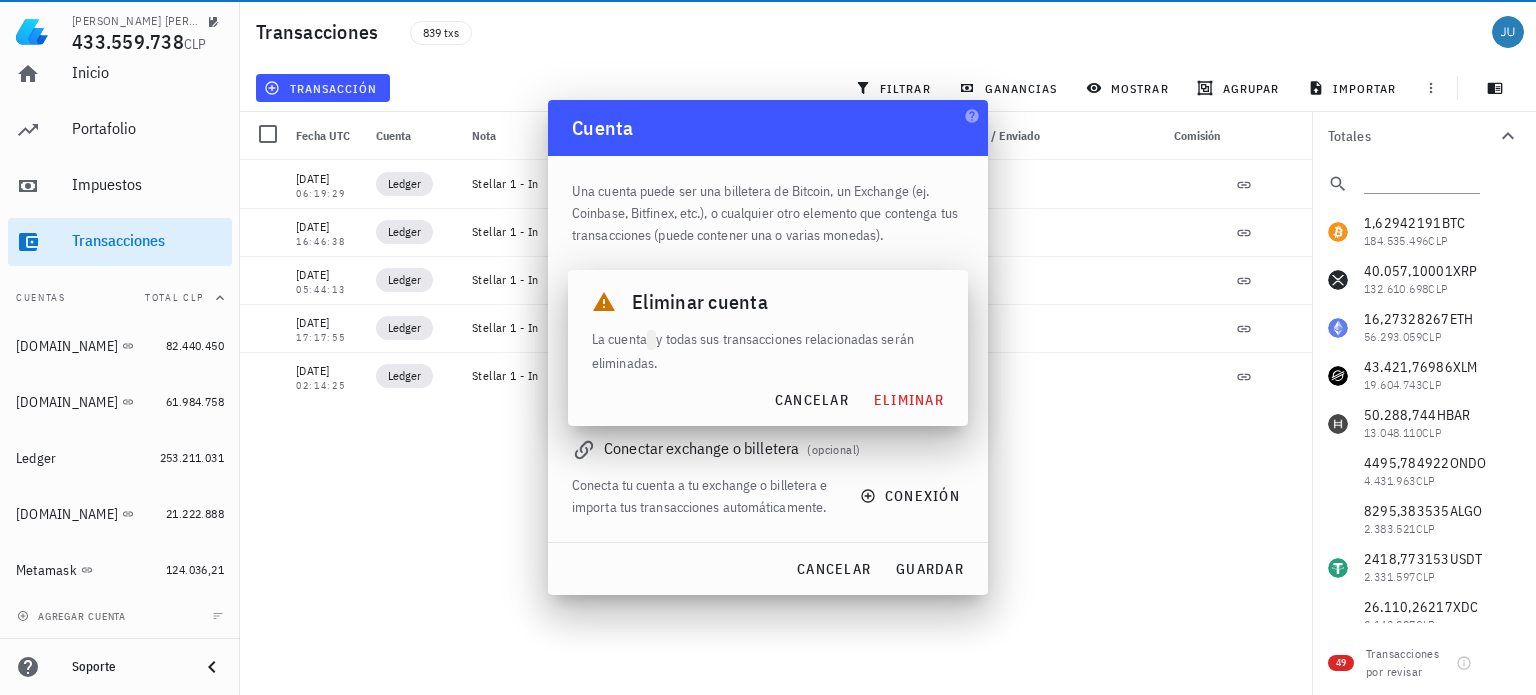 scroll, scrollTop: 21, scrollLeft: 0, axis: vertical 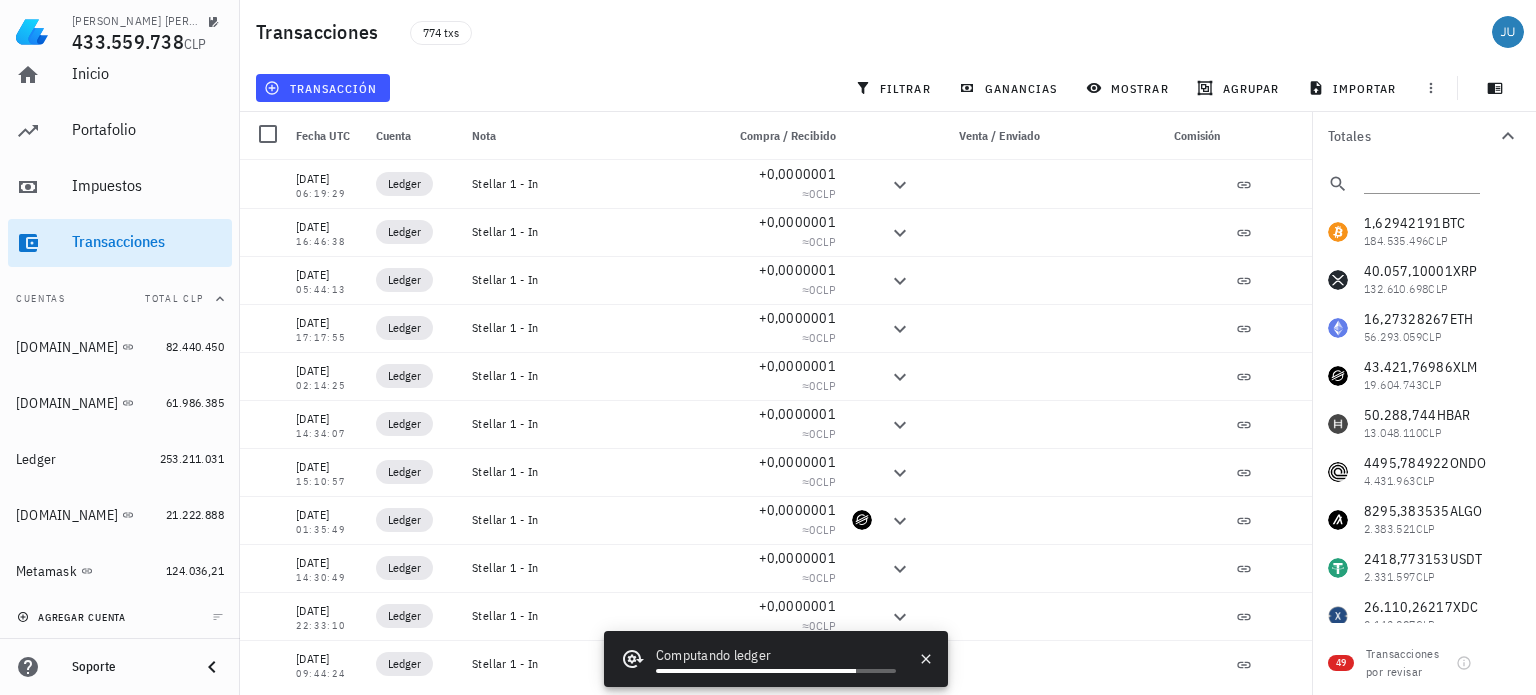 click on "agregar cuenta" at bounding box center (73, 617) 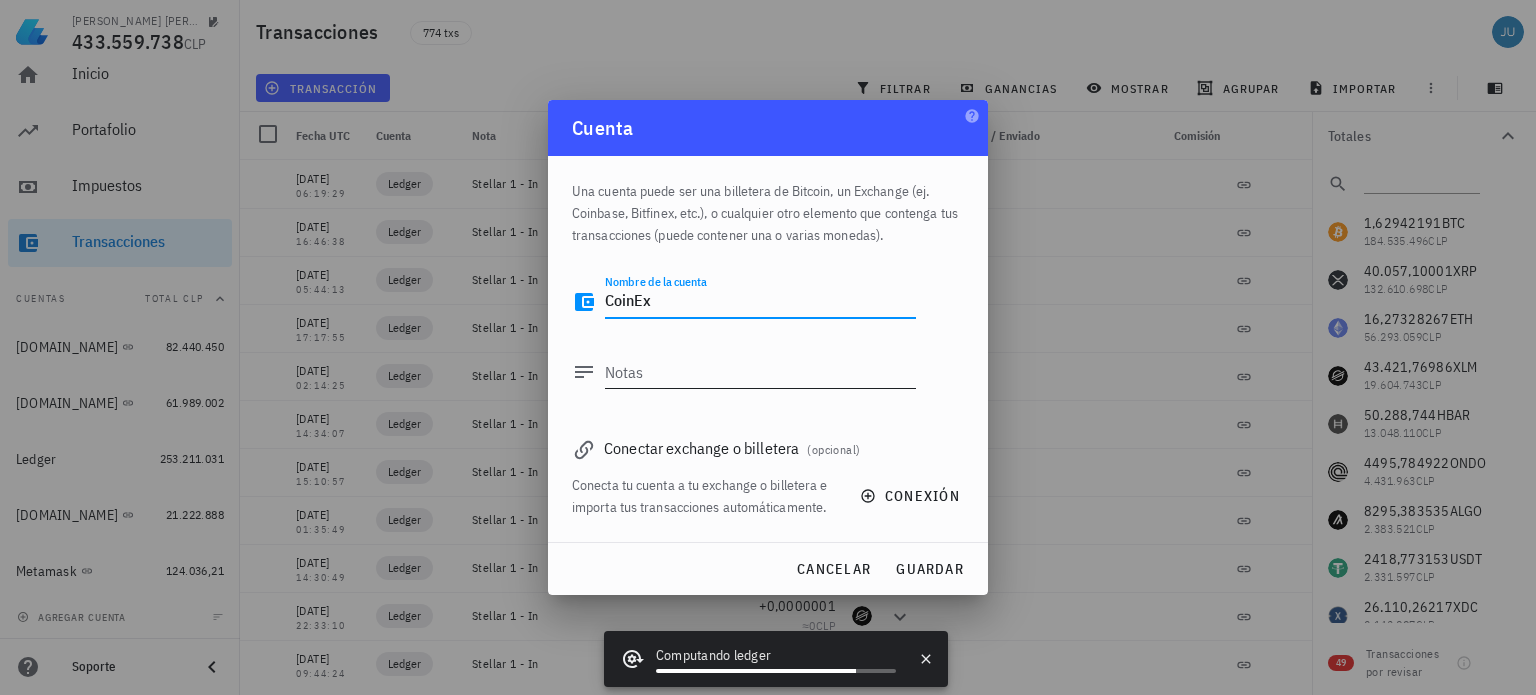 type on "CoinEx" 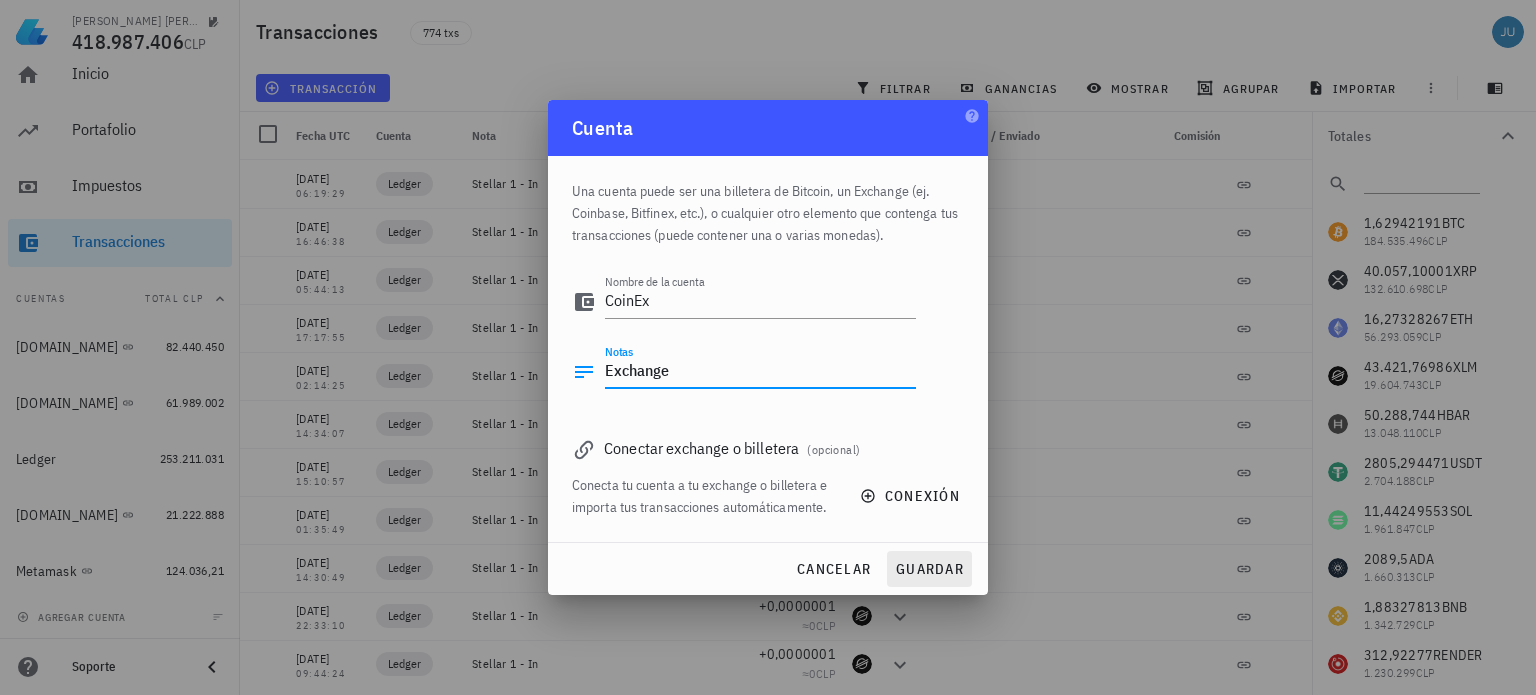 type on "Exchange" 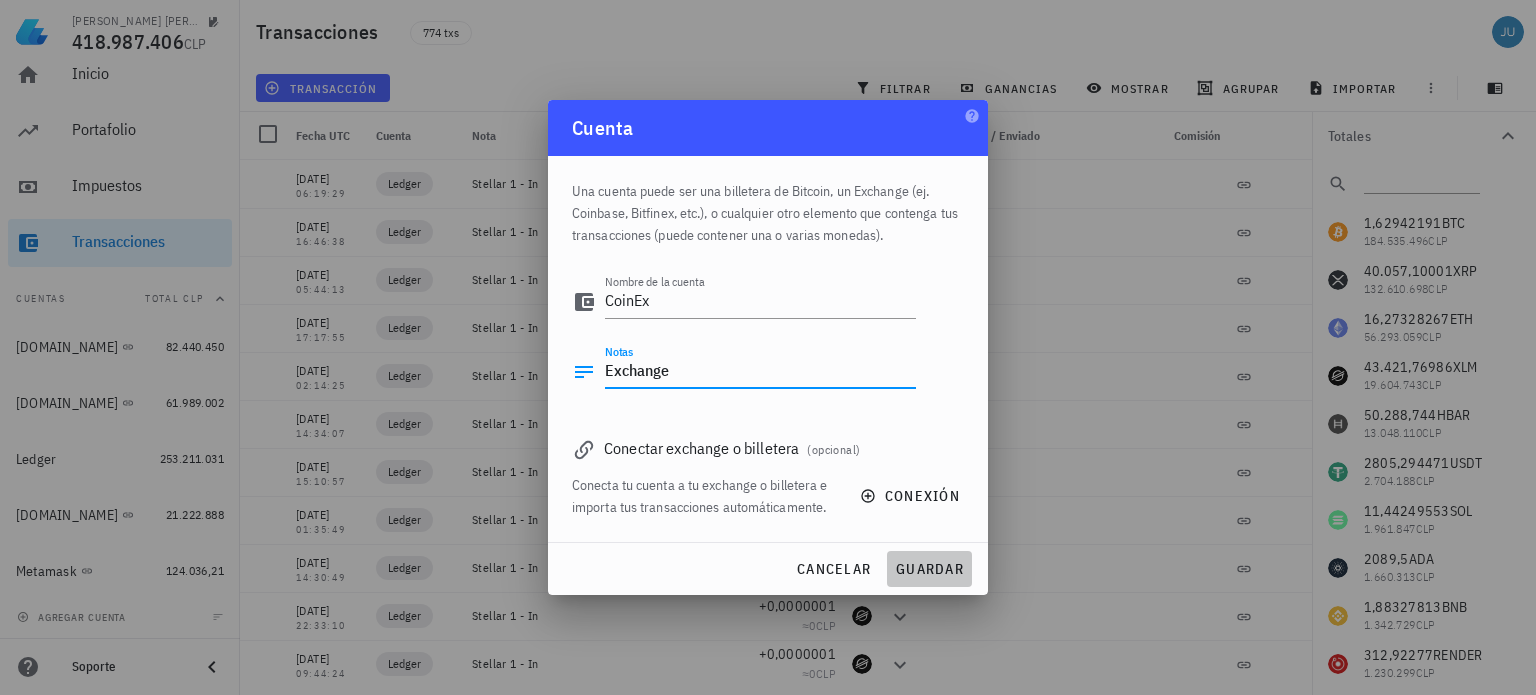 click on "guardar" at bounding box center (929, 569) 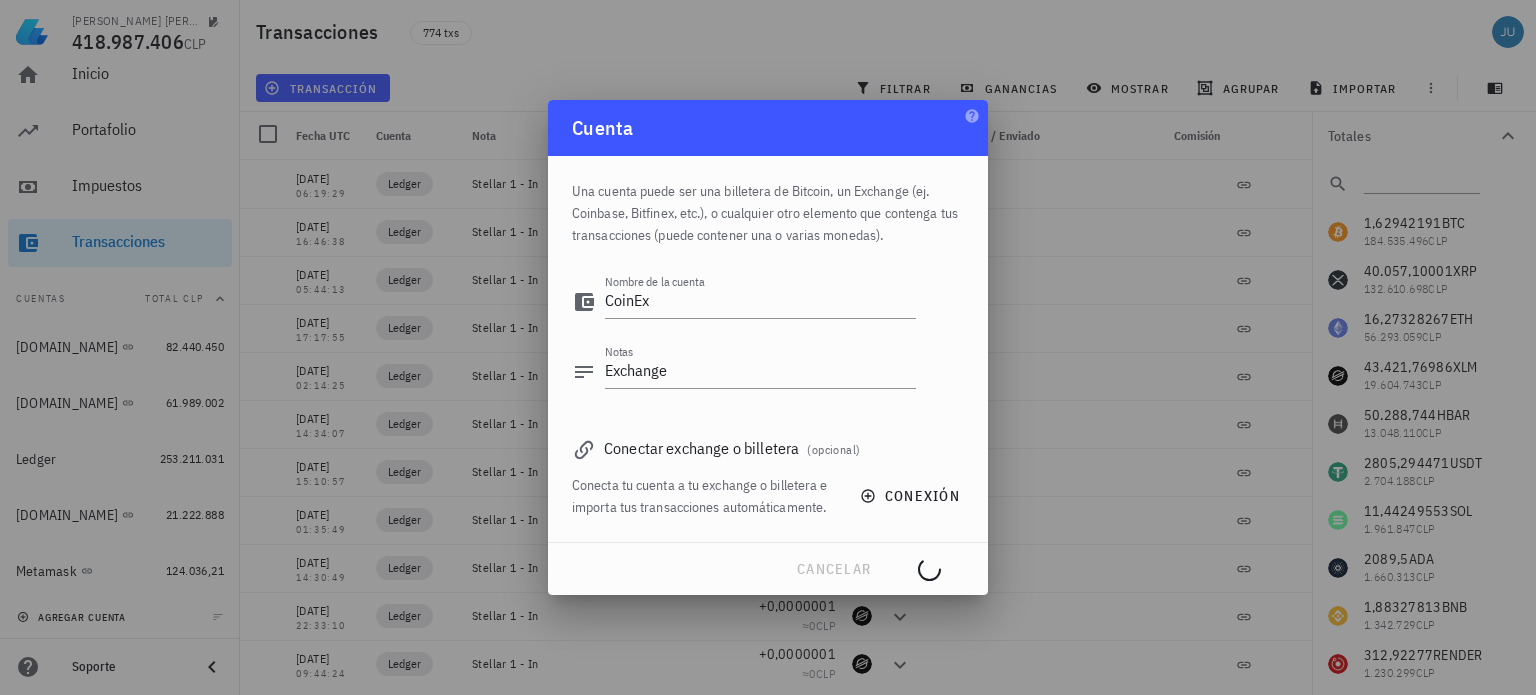 type 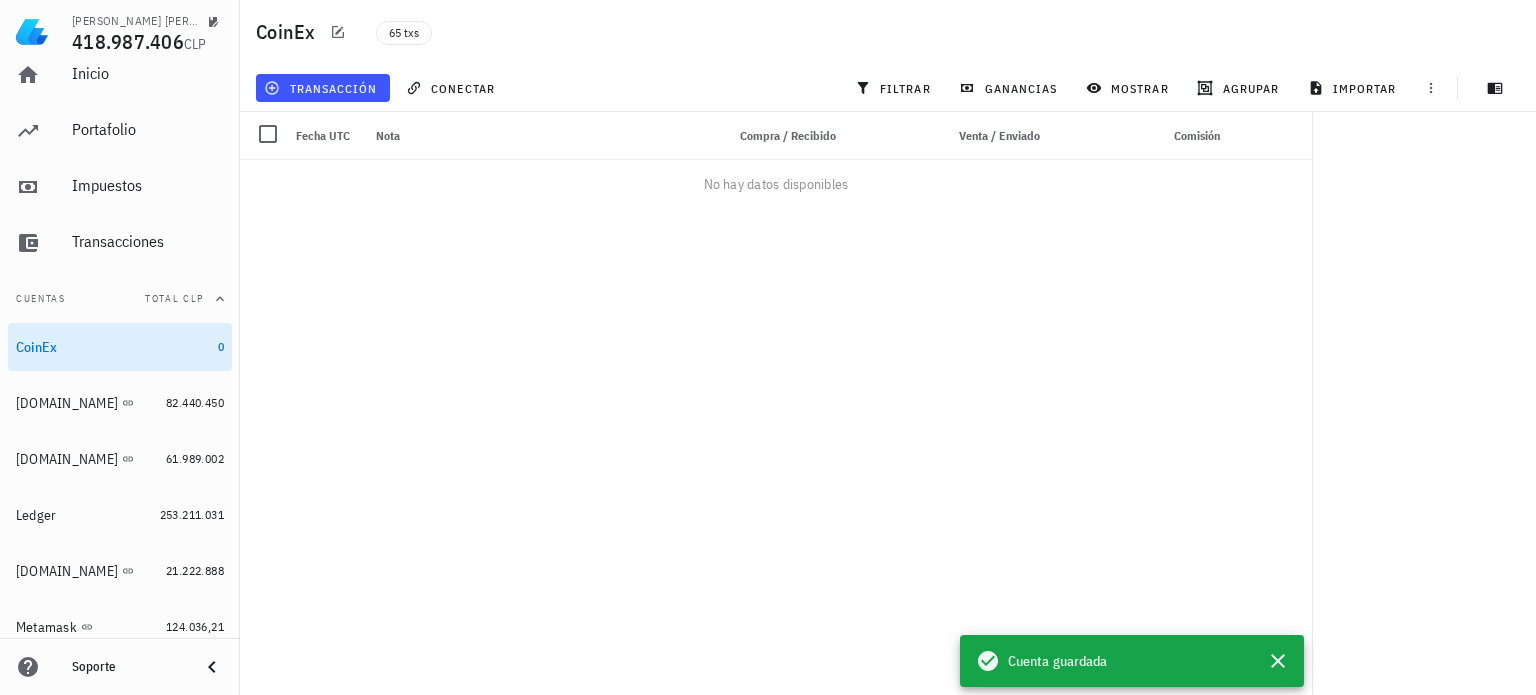 scroll, scrollTop: 77, scrollLeft: 0, axis: vertical 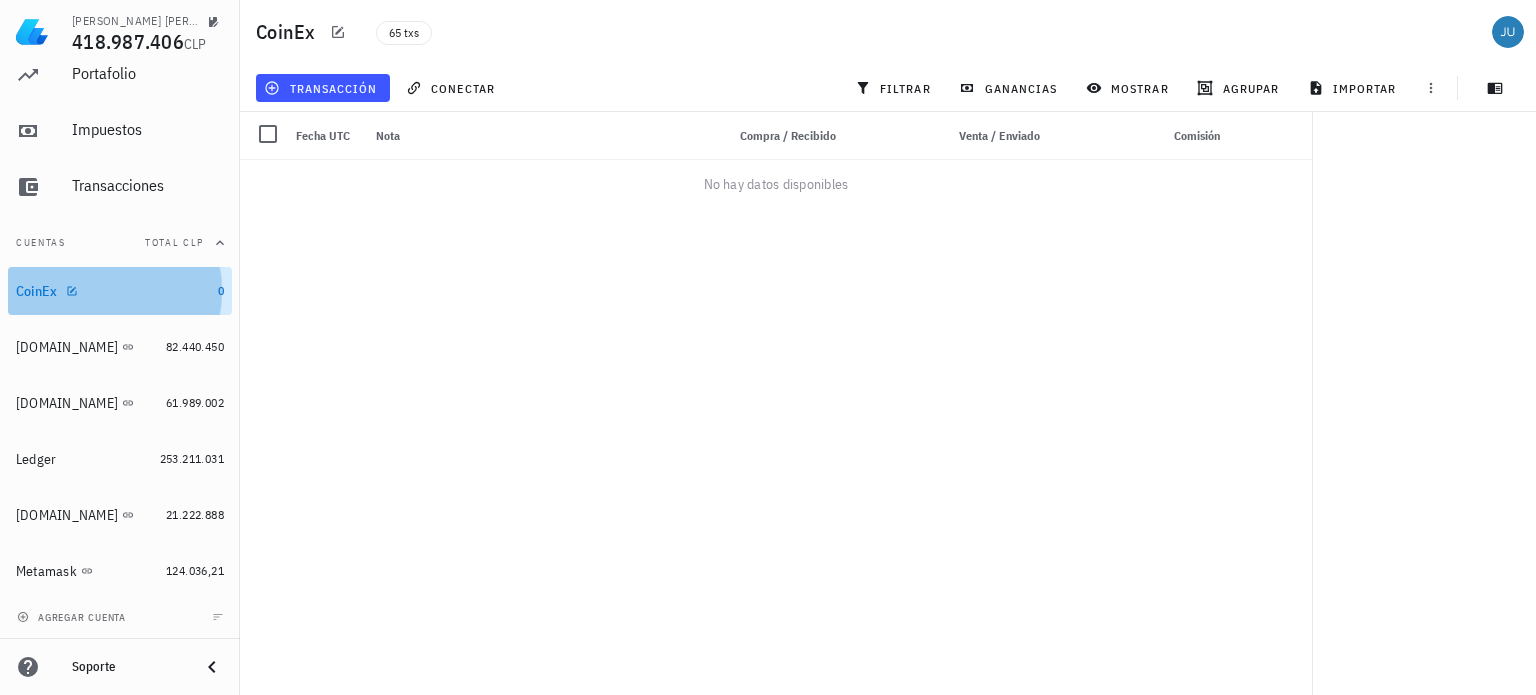 click on "CoinEx" at bounding box center [113, 291] 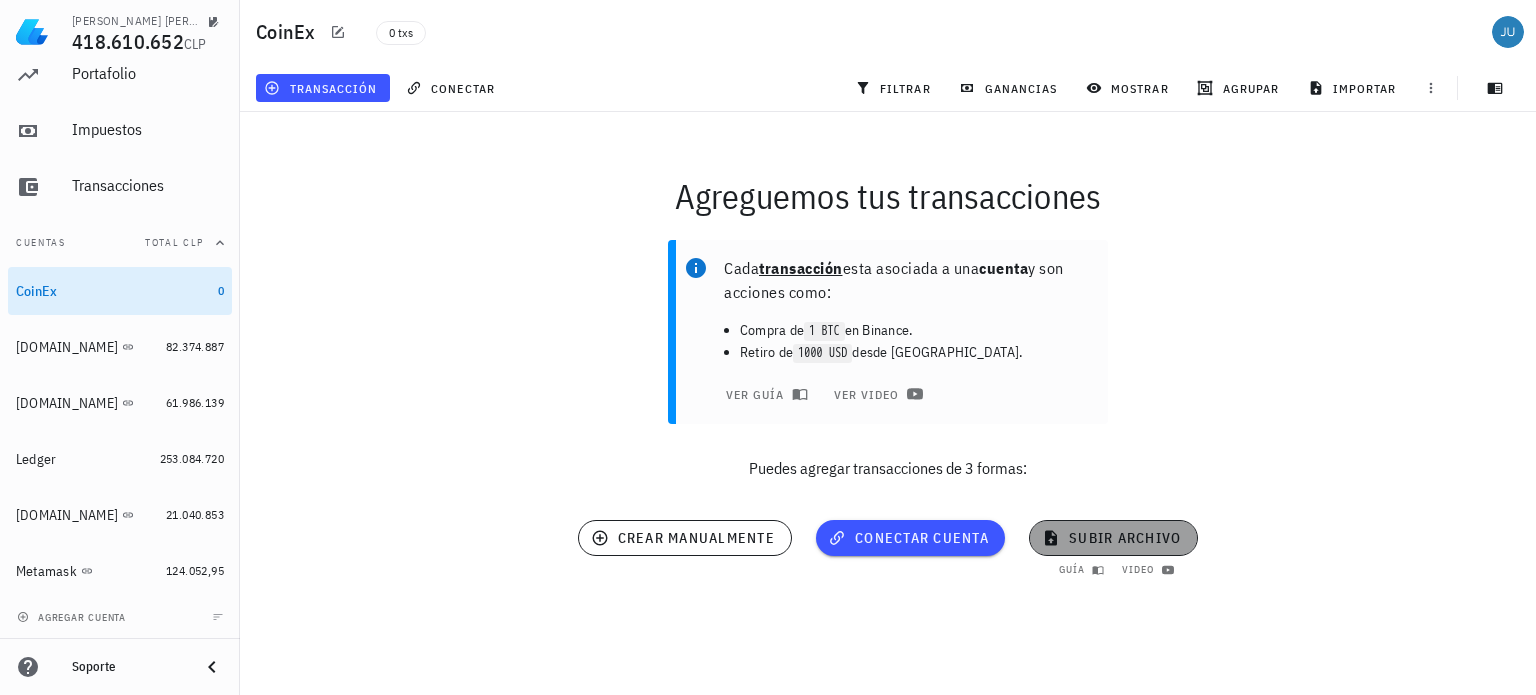 click on "subir archivo" at bounding box center [1113, 538] 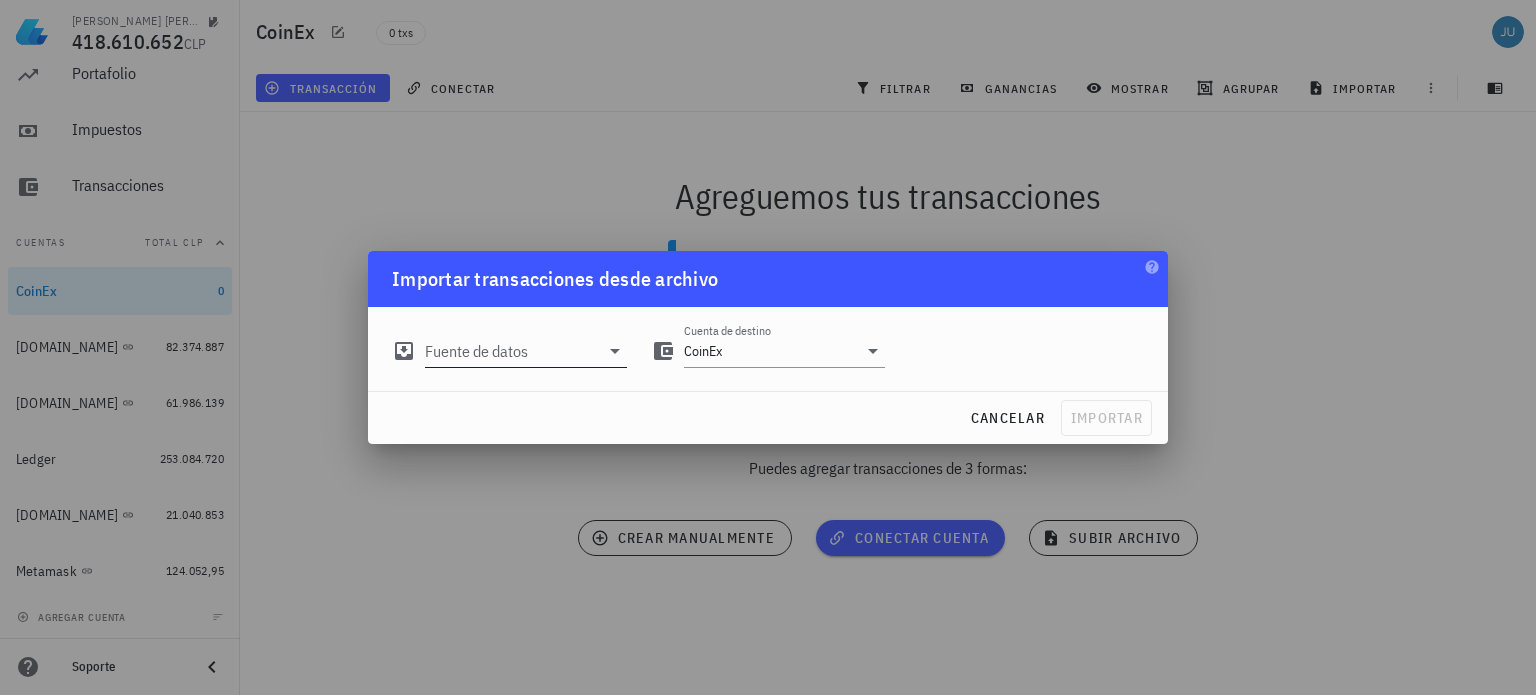 click 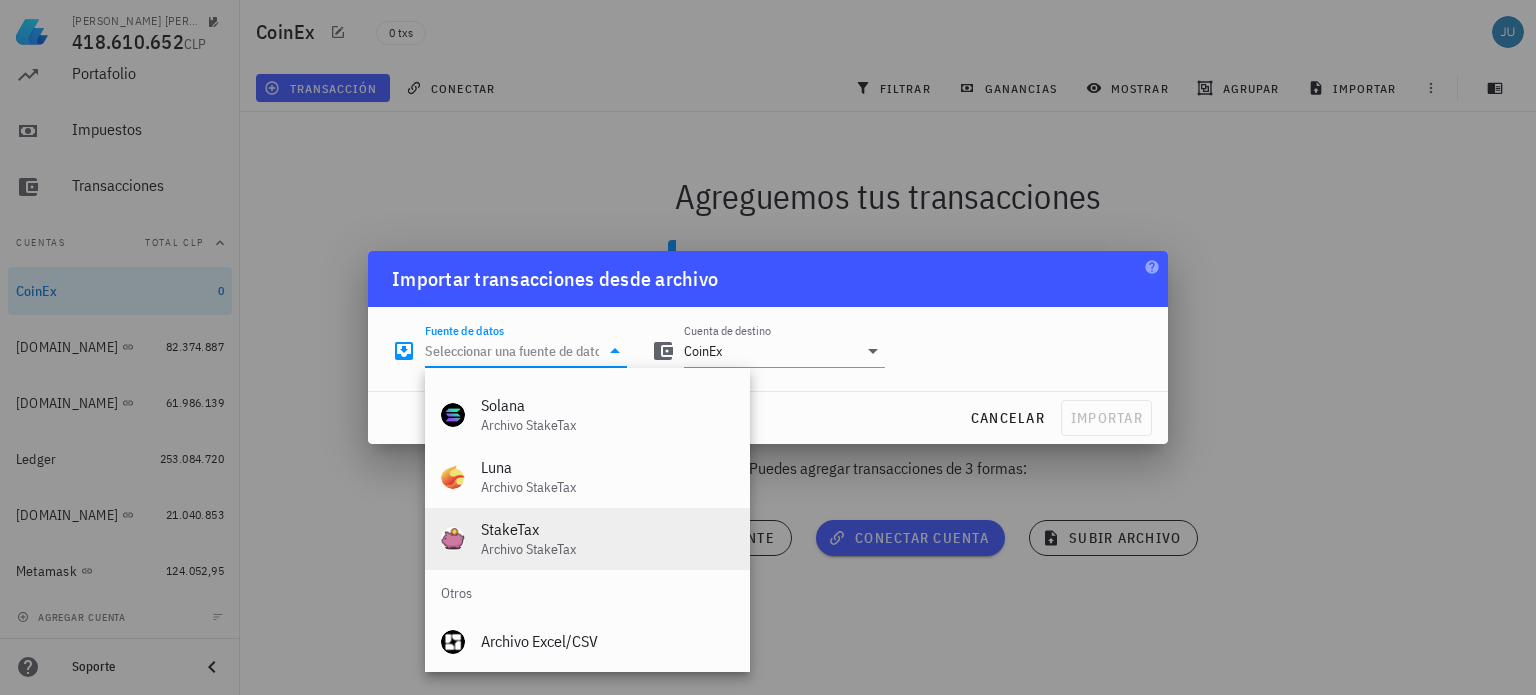 scroll, scrollTop: 834, scrollLeft: 0, axis: vertical 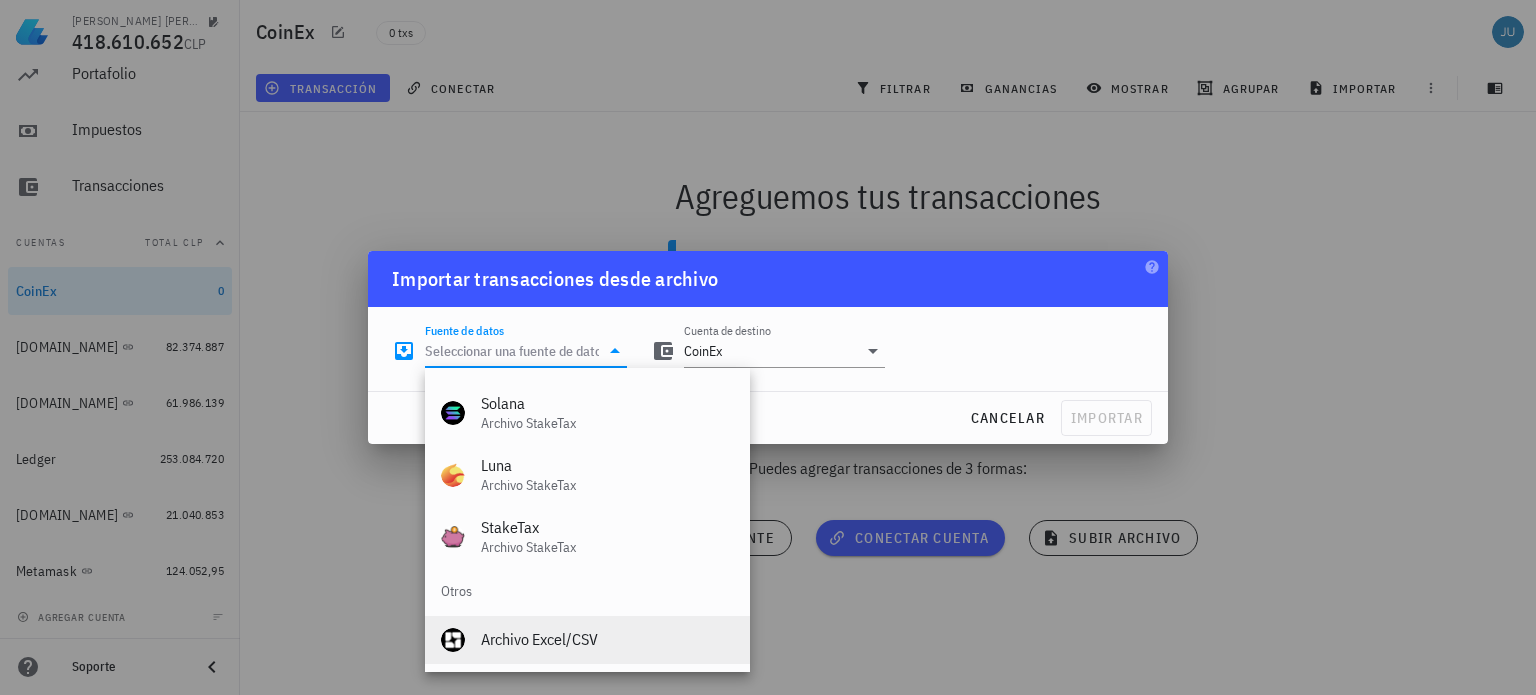 click on "Archivo Excel/CSV" at bounding box center (607, 639) 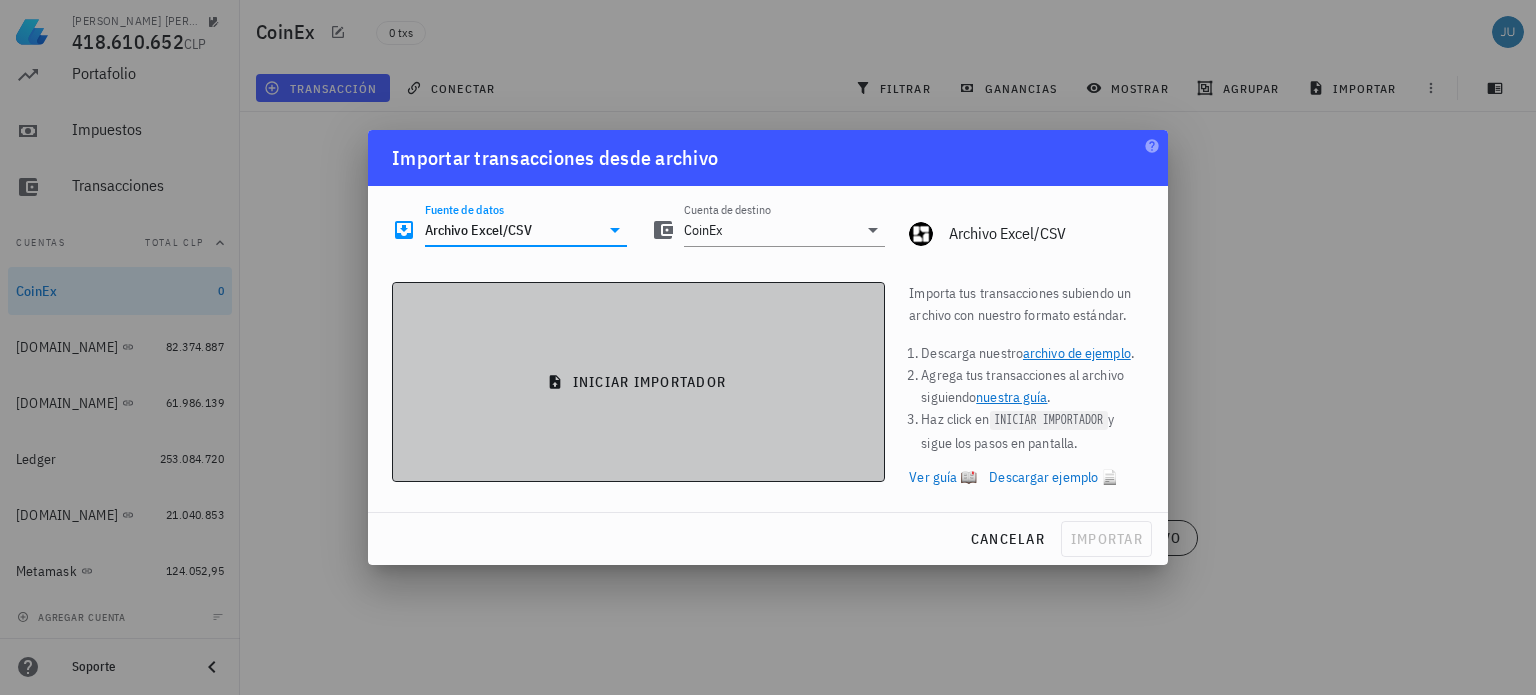 click on "iniciar importador" at bounding box center [638, 382] 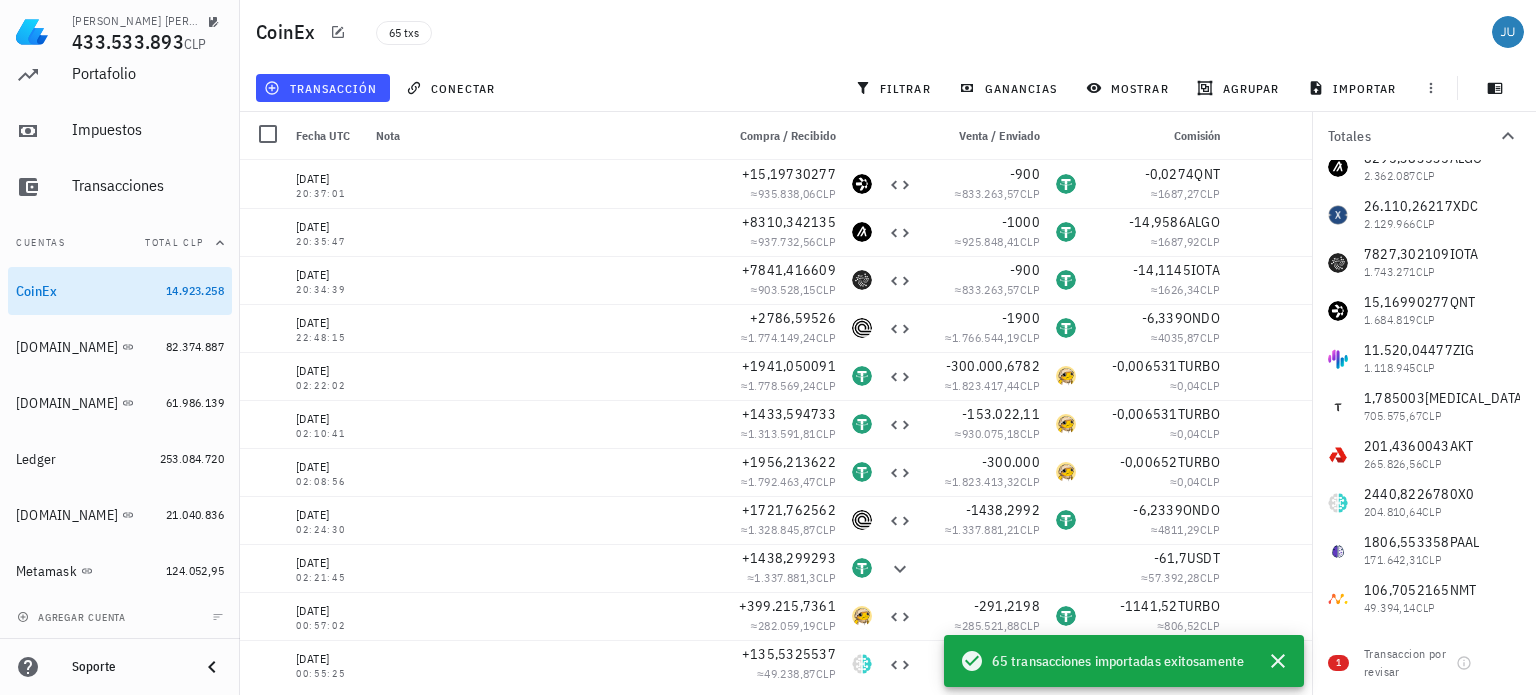 scroll, scrollTop: 0, scrollLeft: 0, axis: both 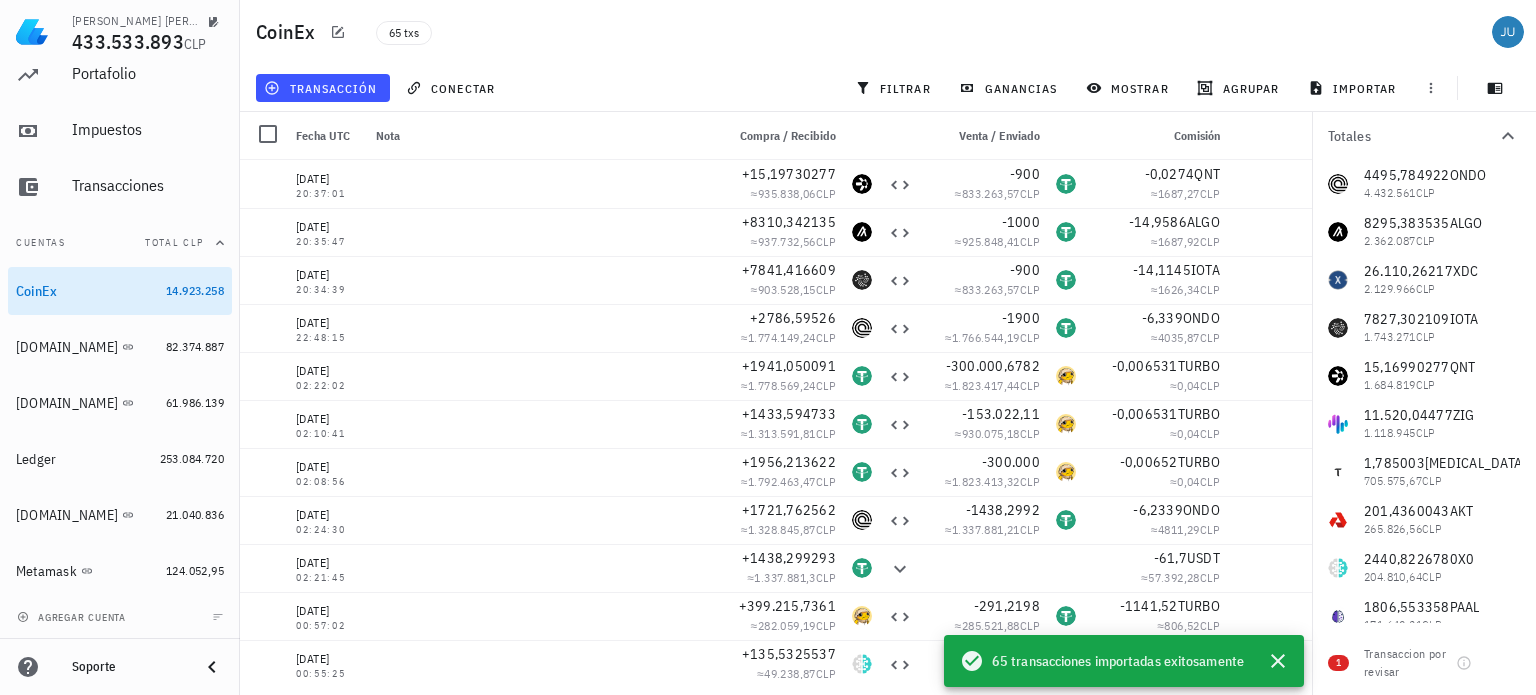 click on "65 txs" at bounding box center (667, 32) 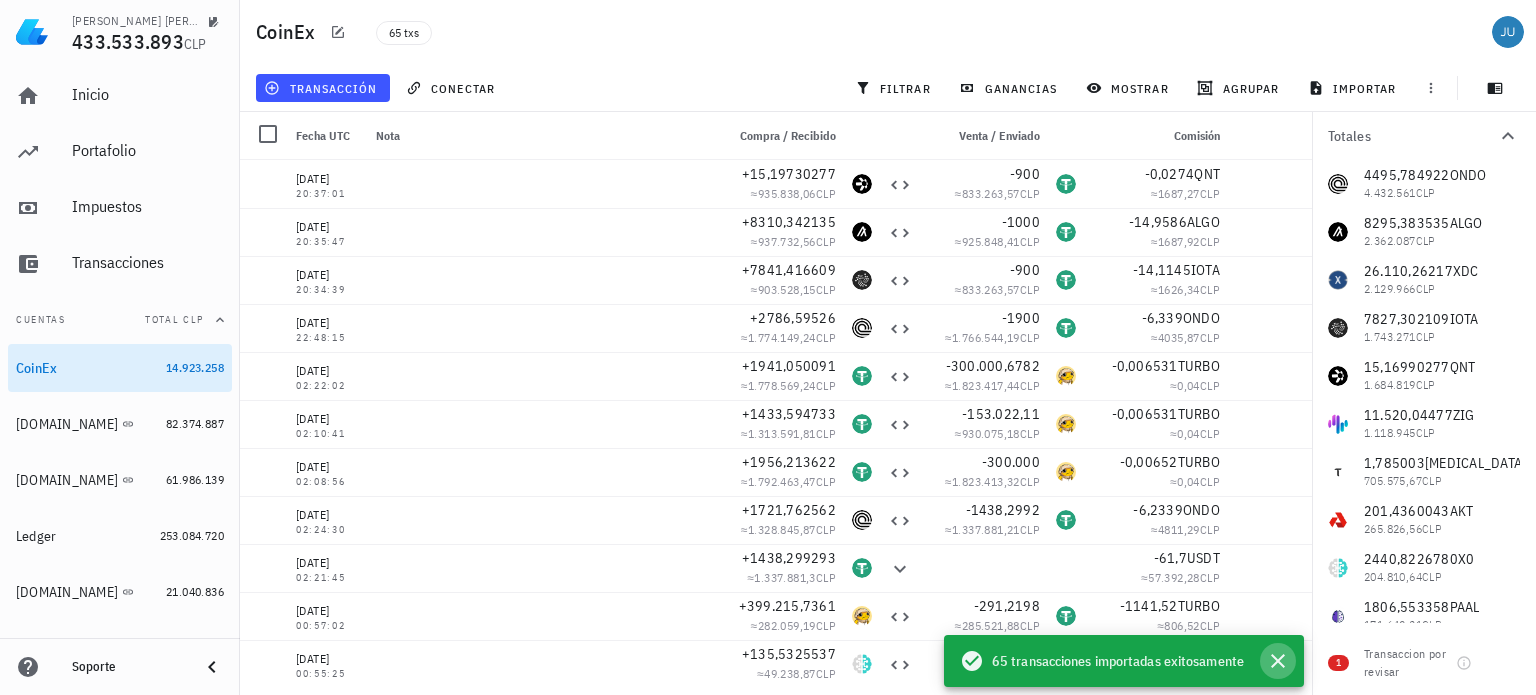 click 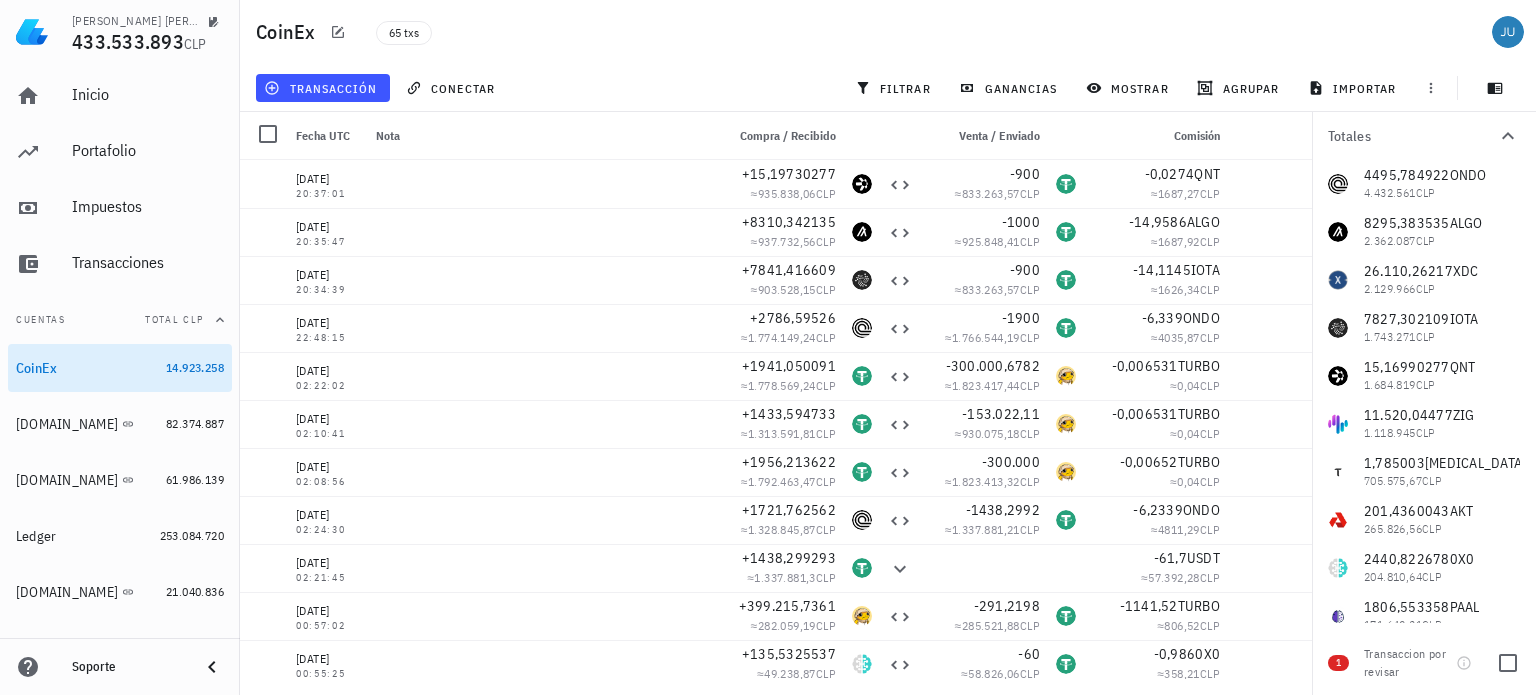 click on "Transaccion por revisar" at bounding box center (1406, 663) 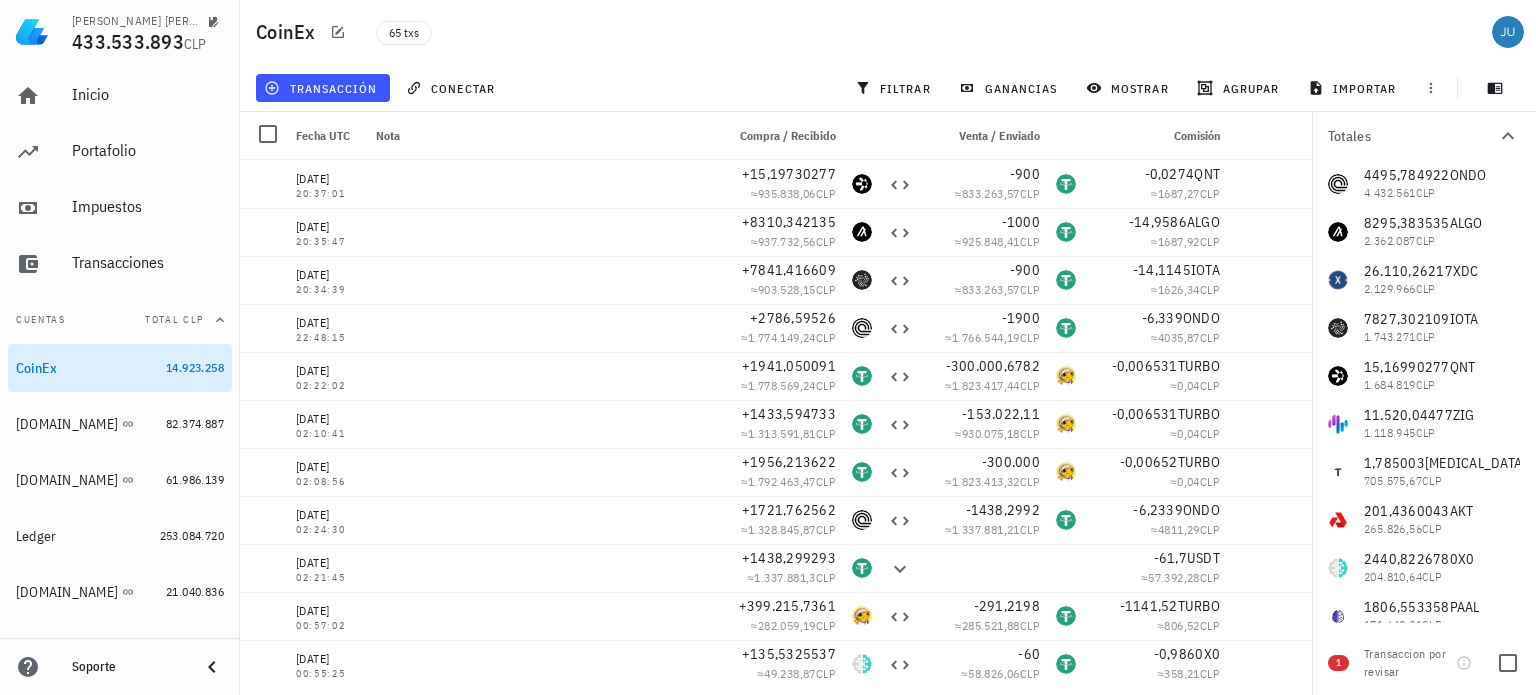 click on "1" at bounding box center [1338, 663] 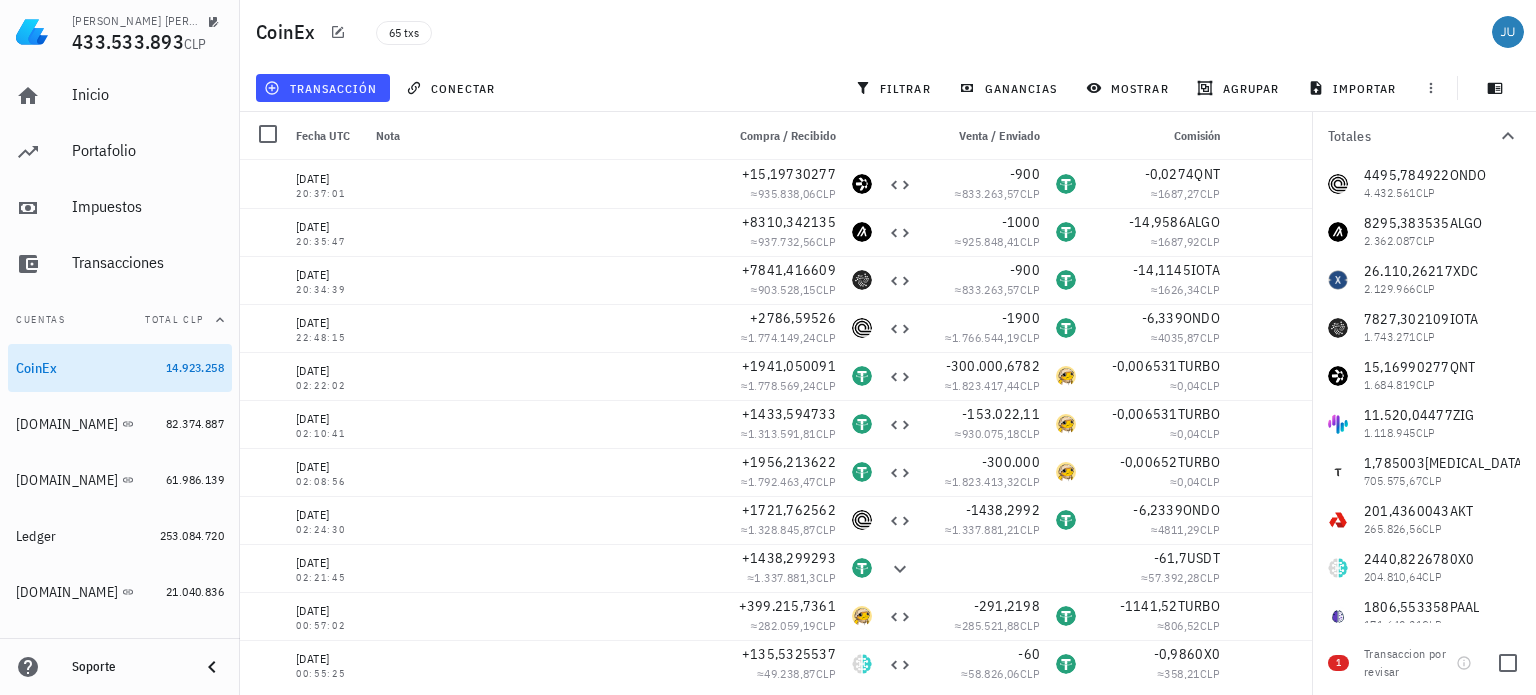 click on "Transaccion por revisar" at bounding box center (1406, 663) 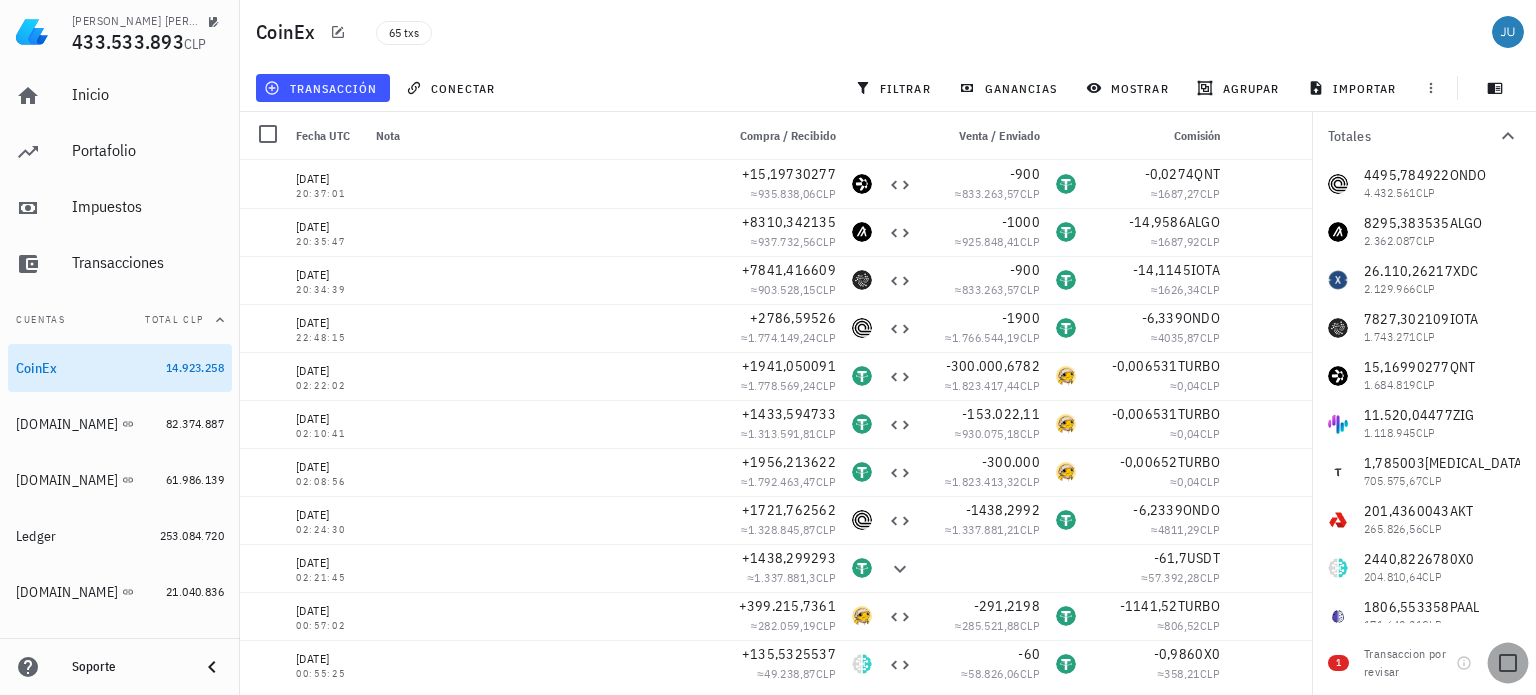 click at bounding box center [1508, 663] 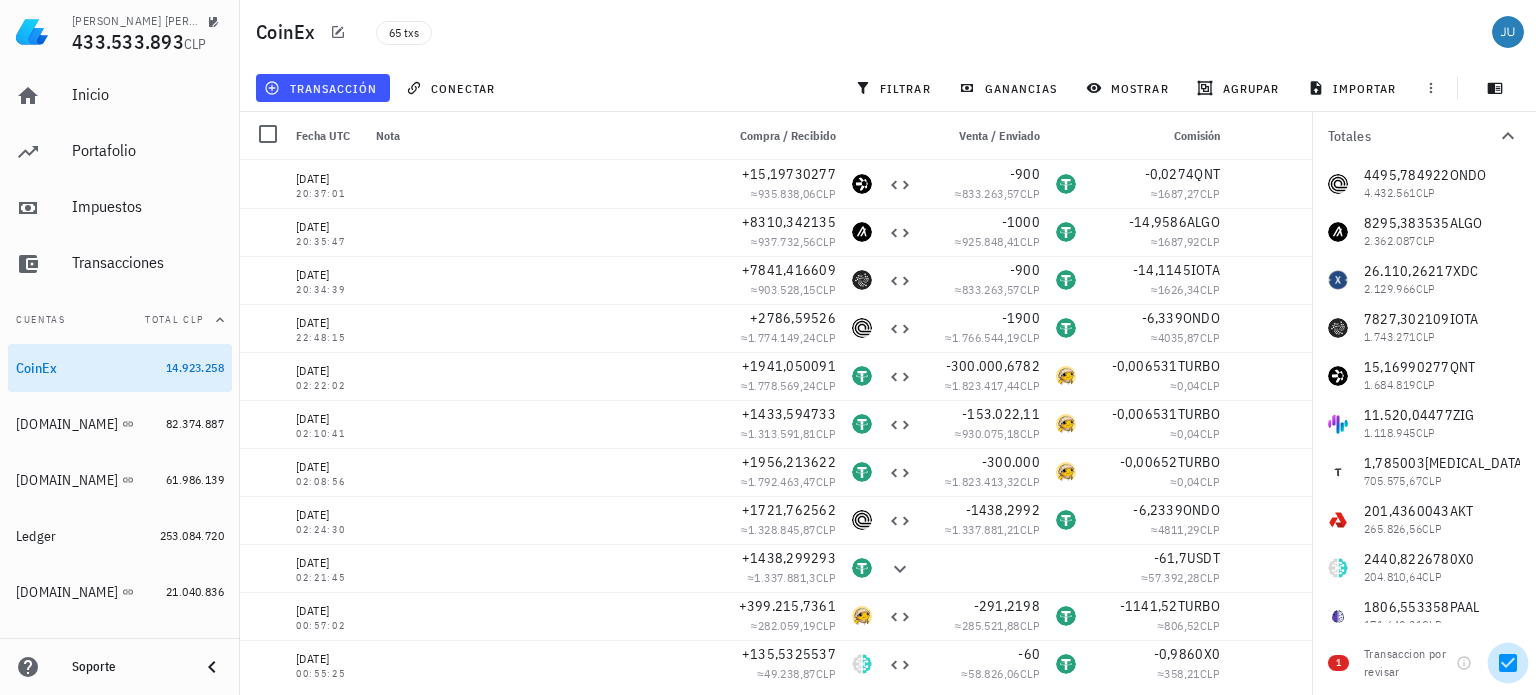 click at bounding box center (1508, 663) 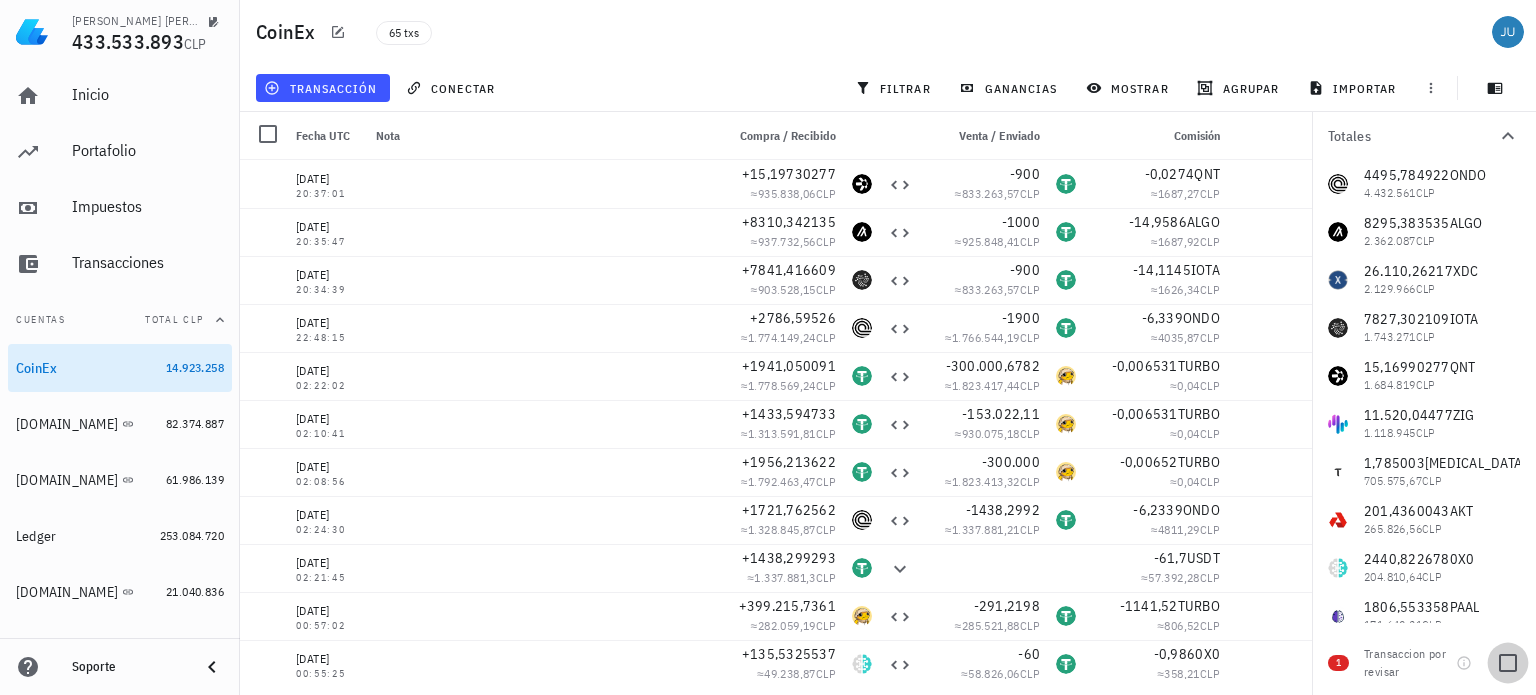 click at bounding box center (1508, 663) 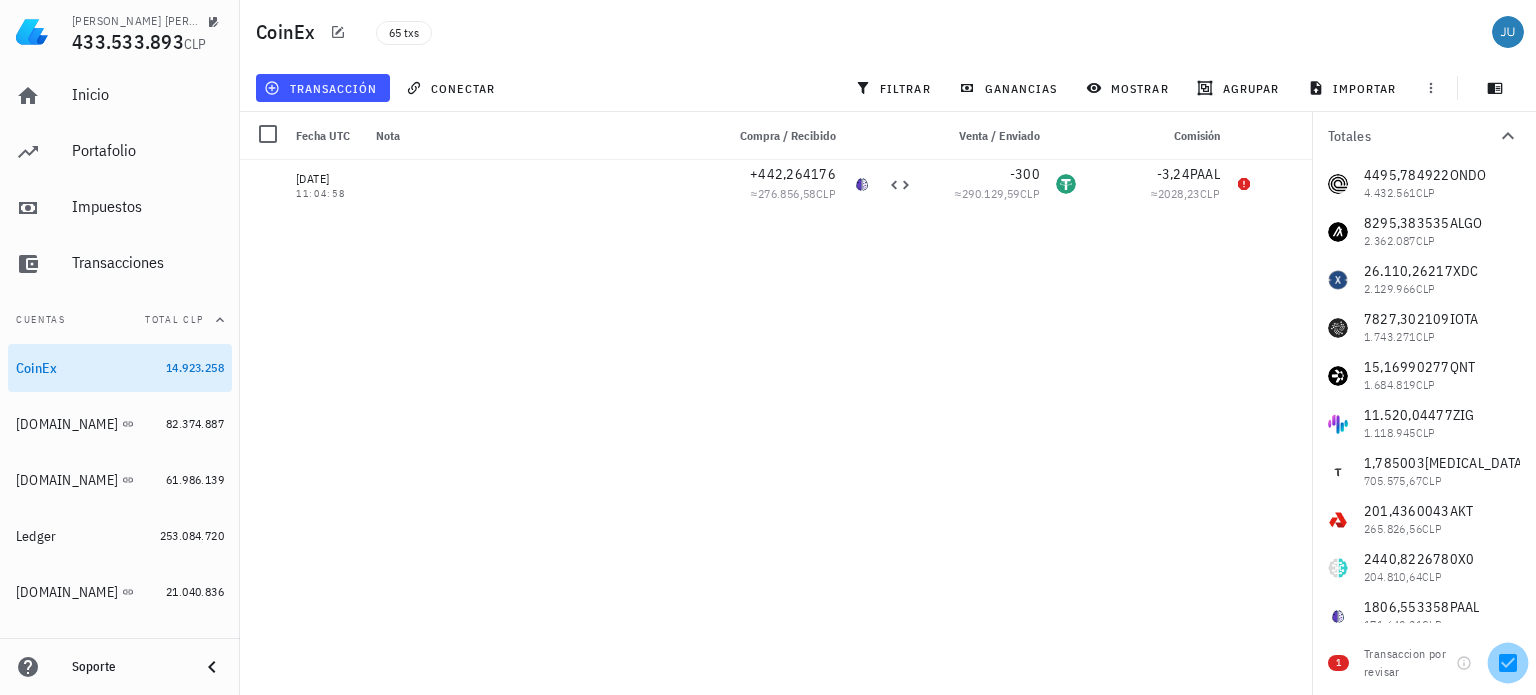 click at bounding box center [1508, 663] 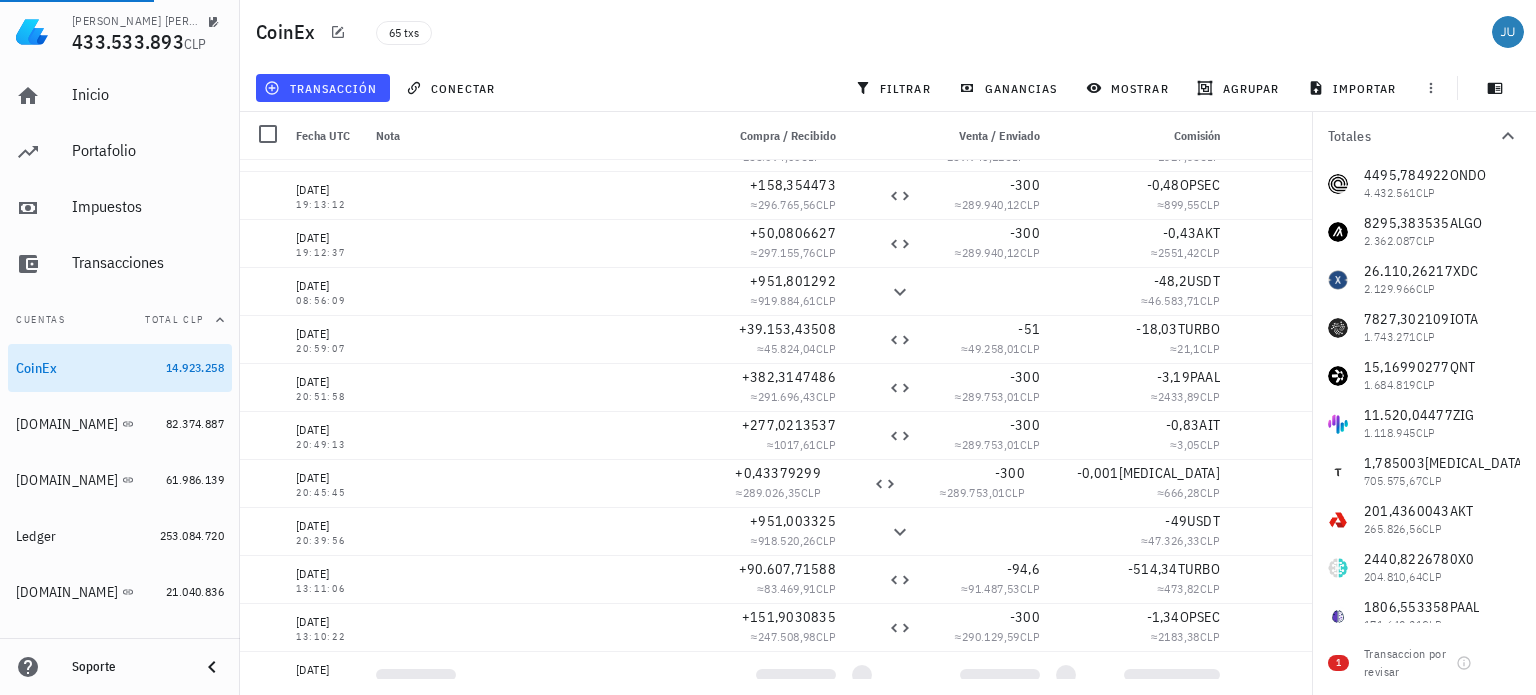 scroll, scrollTop: 2100, scrollLeft: 0, axis: vertical 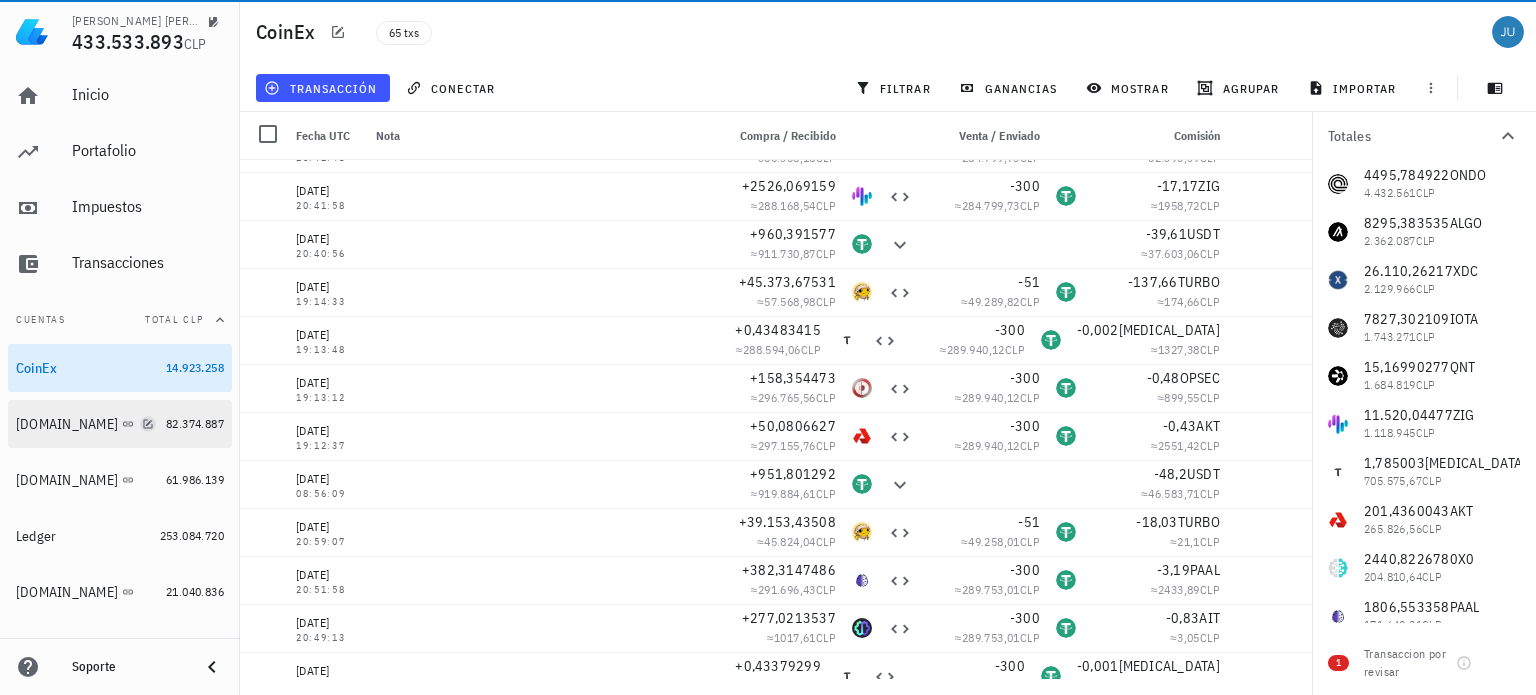 click 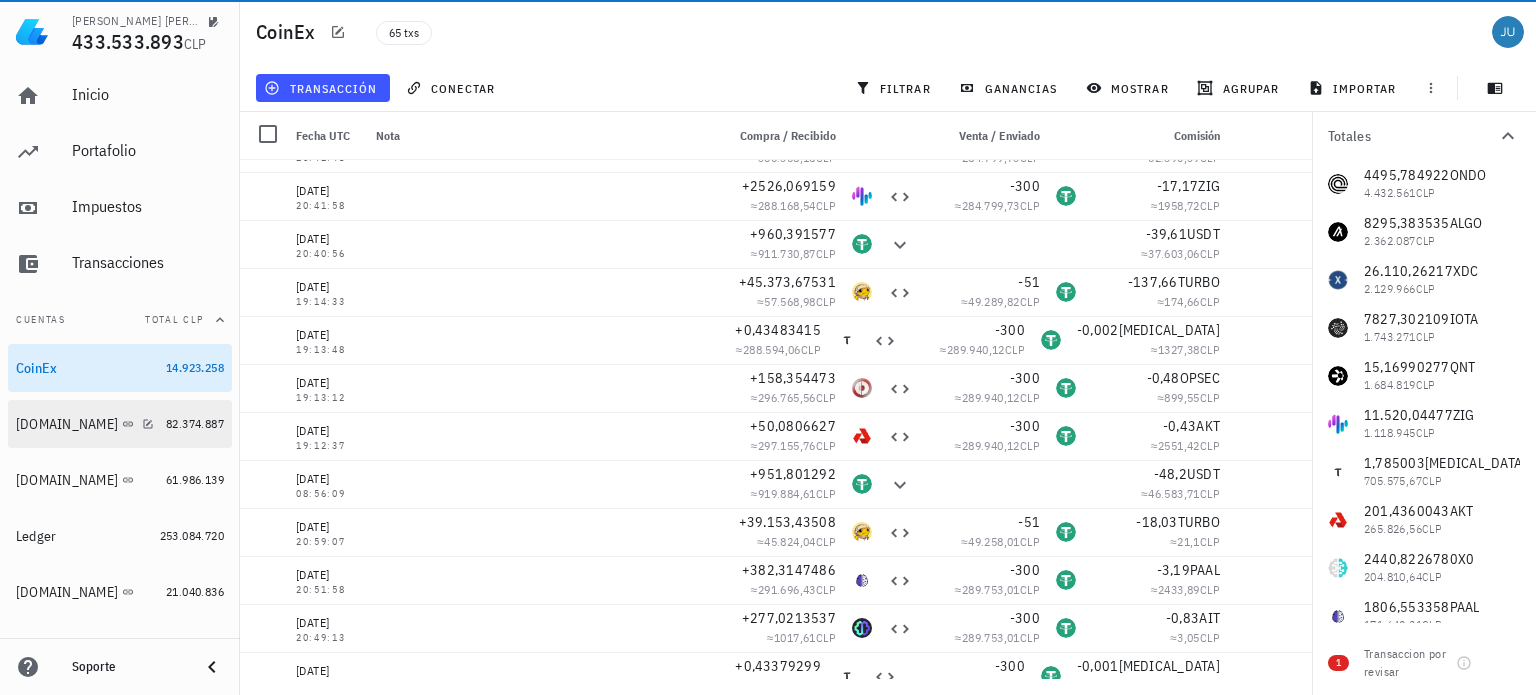 type on "[DOMAIN_NAME]" 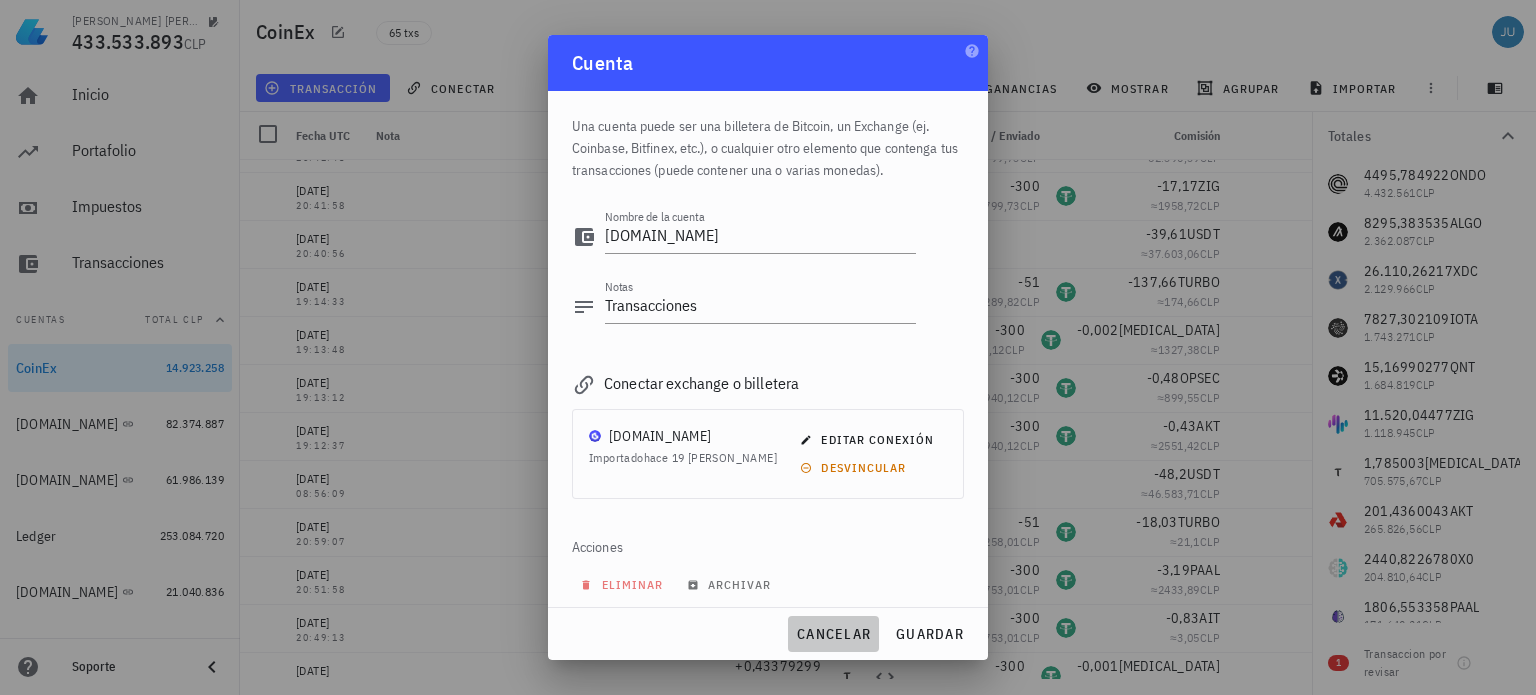 click on "cancelar" at bounding box center [833, 634] 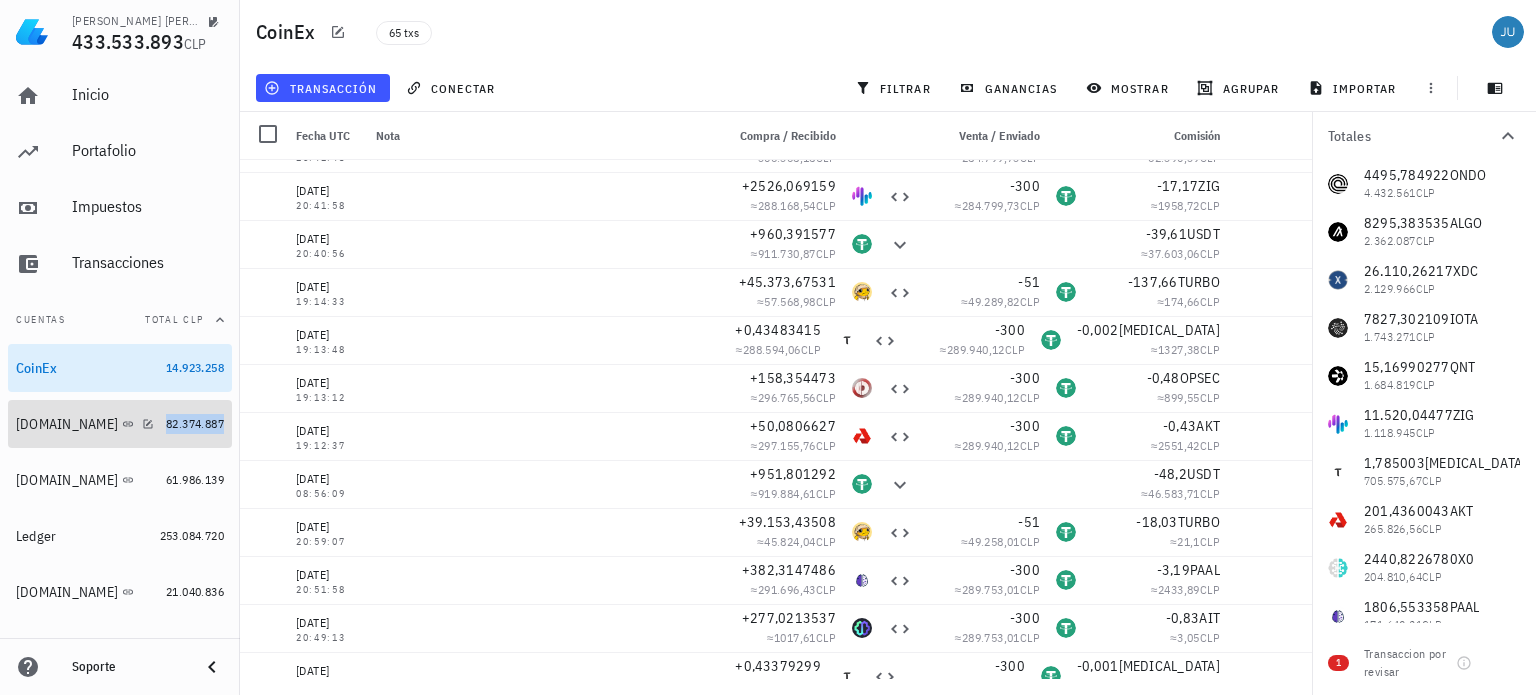 click on "82.374.887" at bounding box center (195, 423) 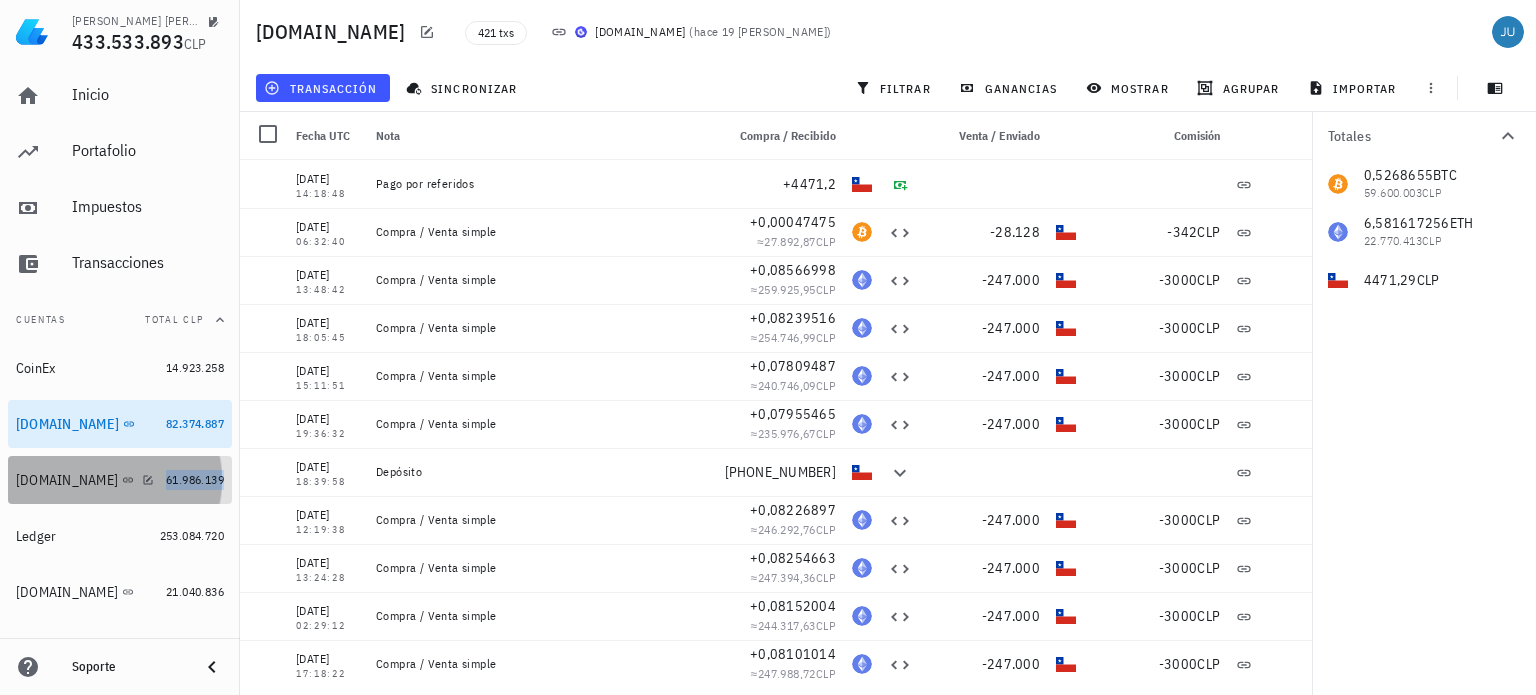 click on "61.986.139" at bounding box center (195, 479) 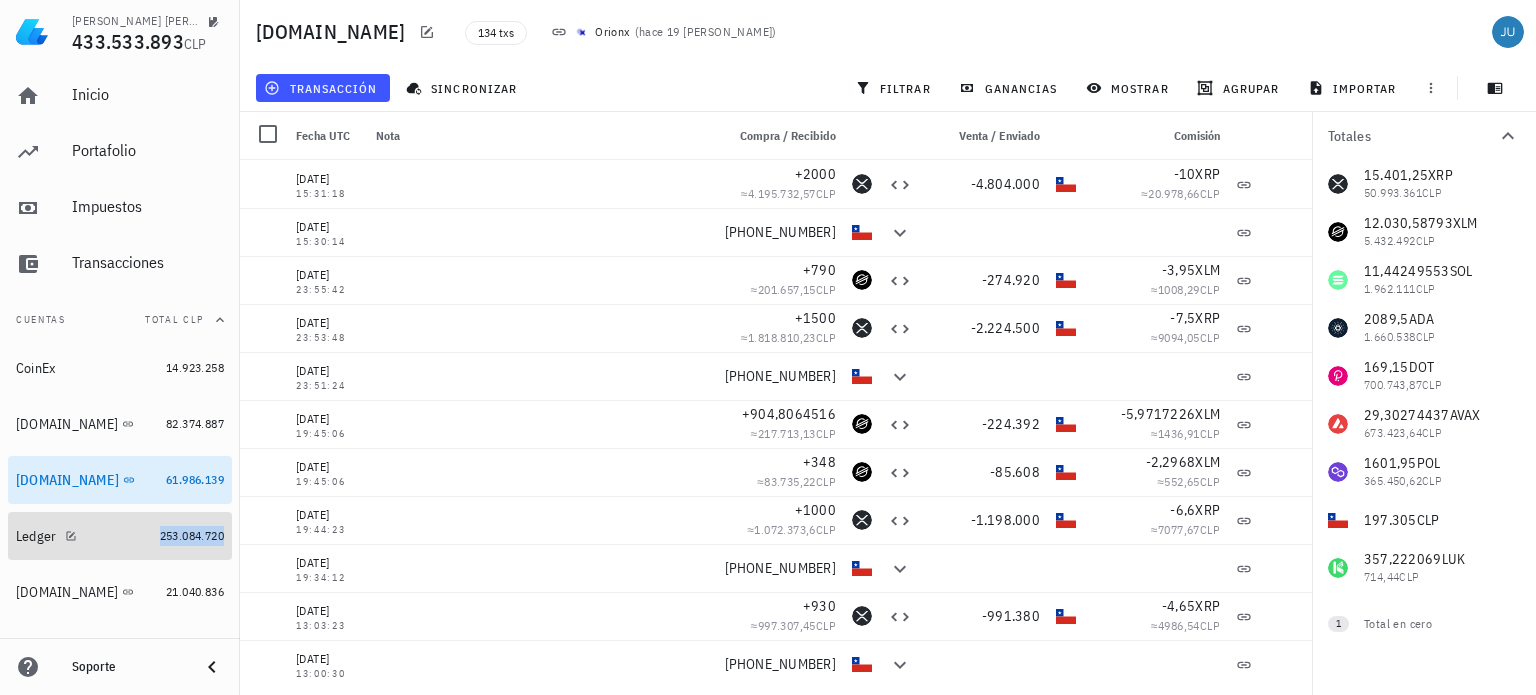 click on "253.084.720" at bounding box center [192, 535] 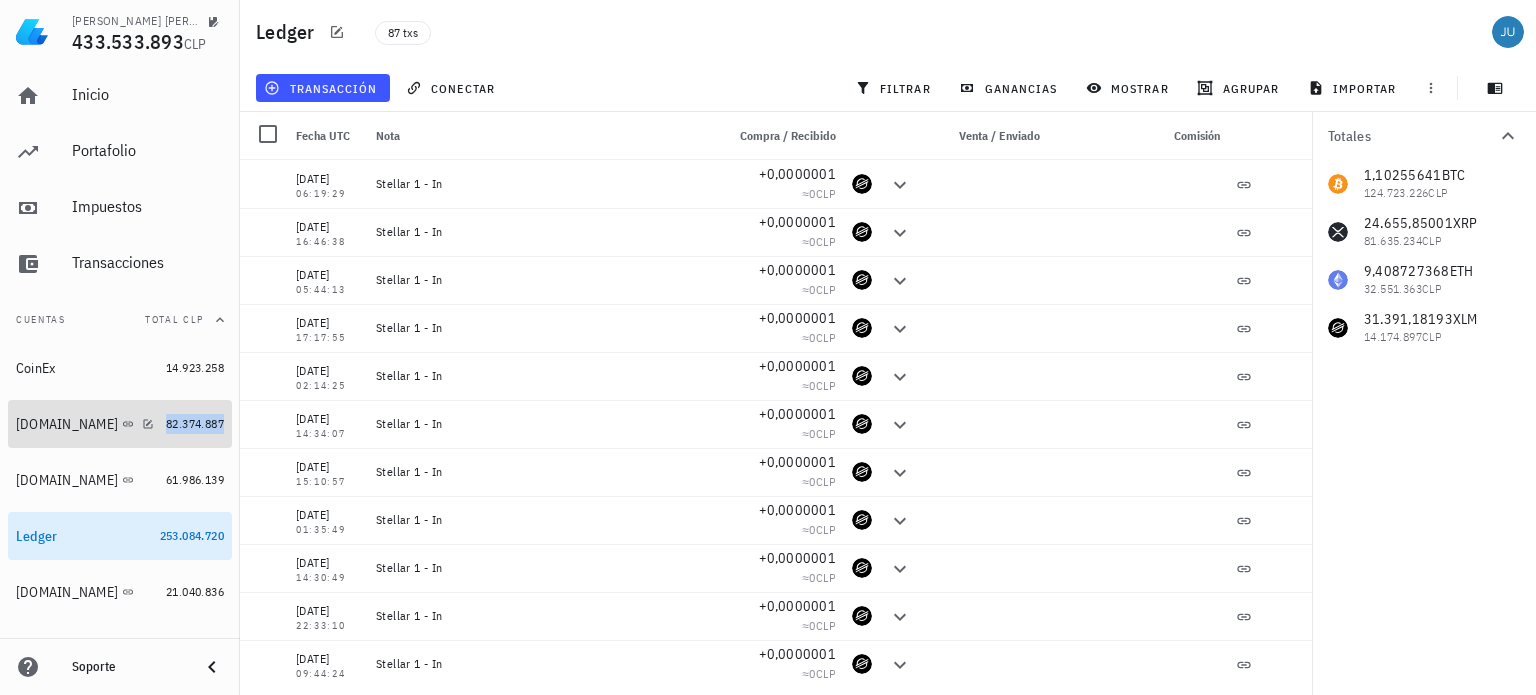 click on "82.374.887" at bounding box center [195, 423] 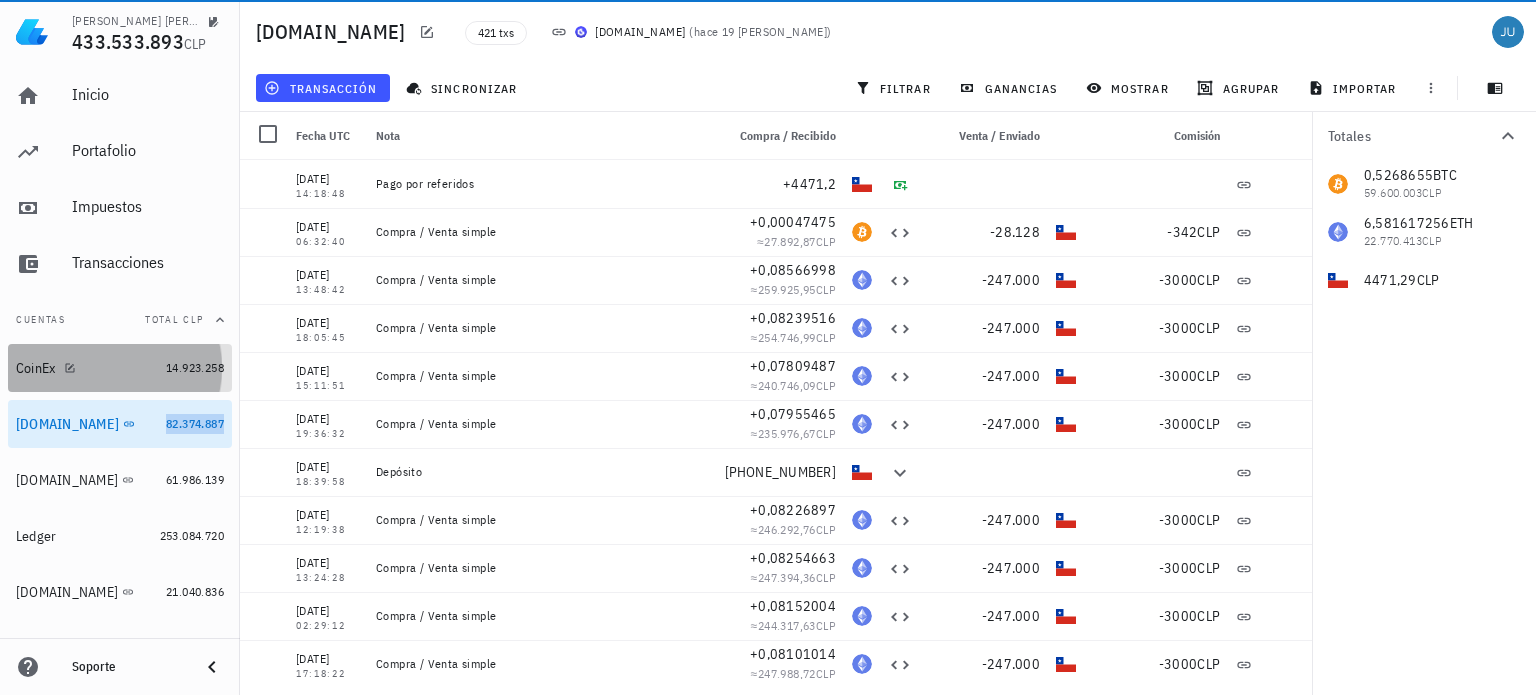click on "14.923.258" at bounding box center [195, 368] 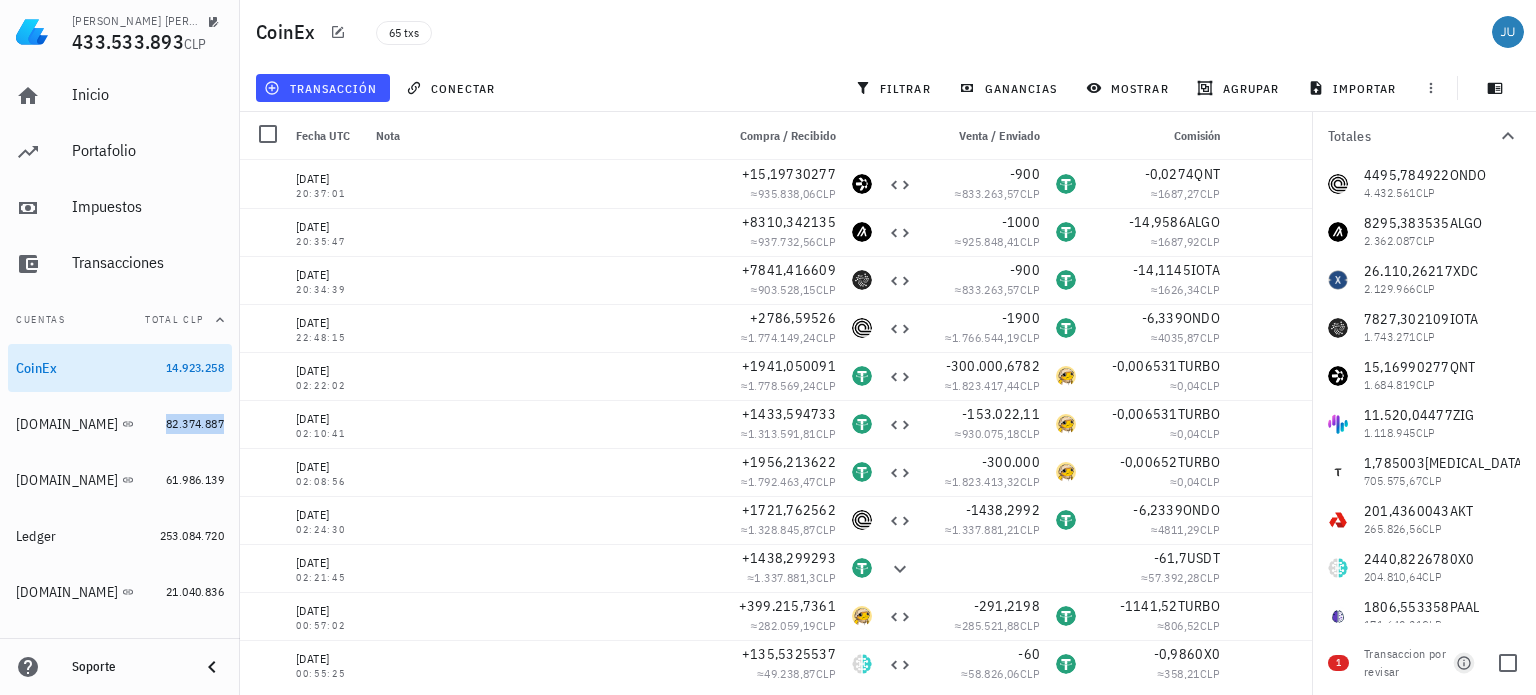 click 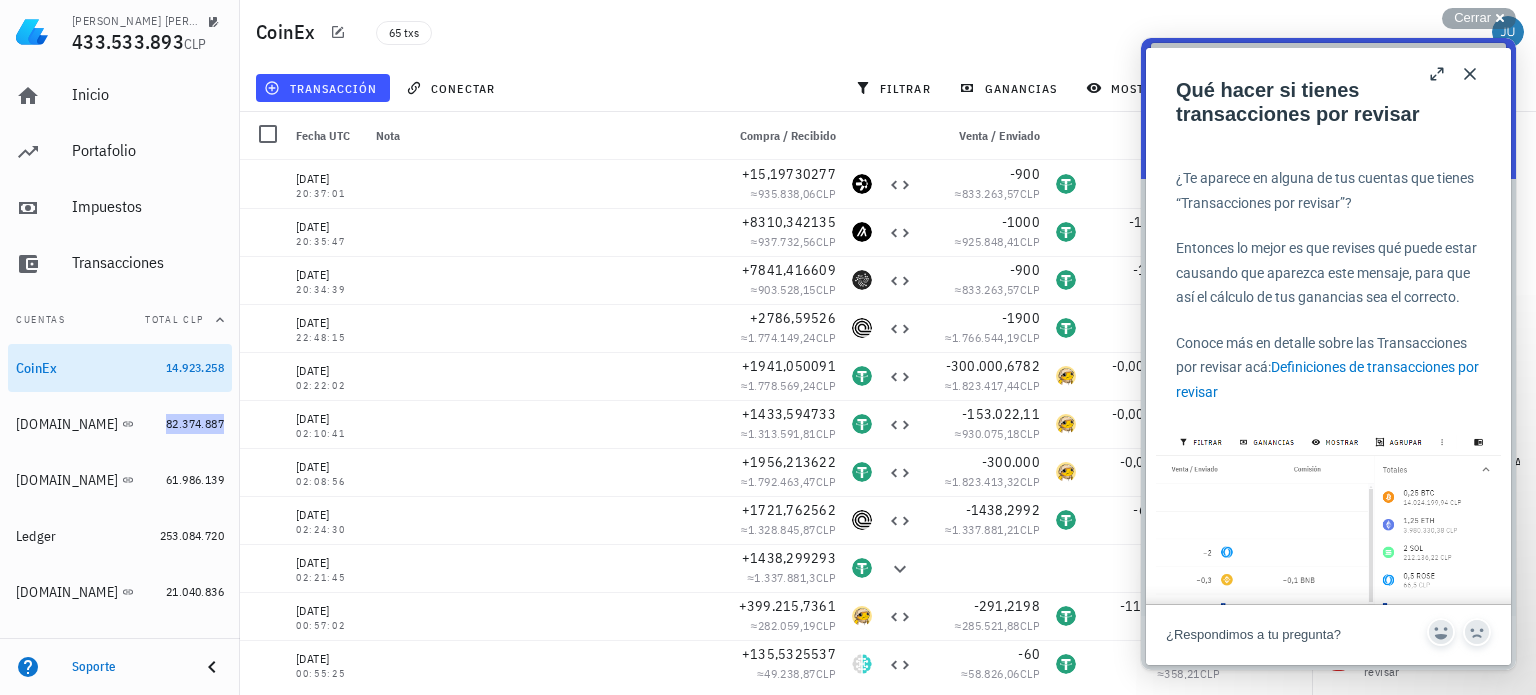 scroll, scrollTop: 1832, scrollLeft: 0, axis: vertical 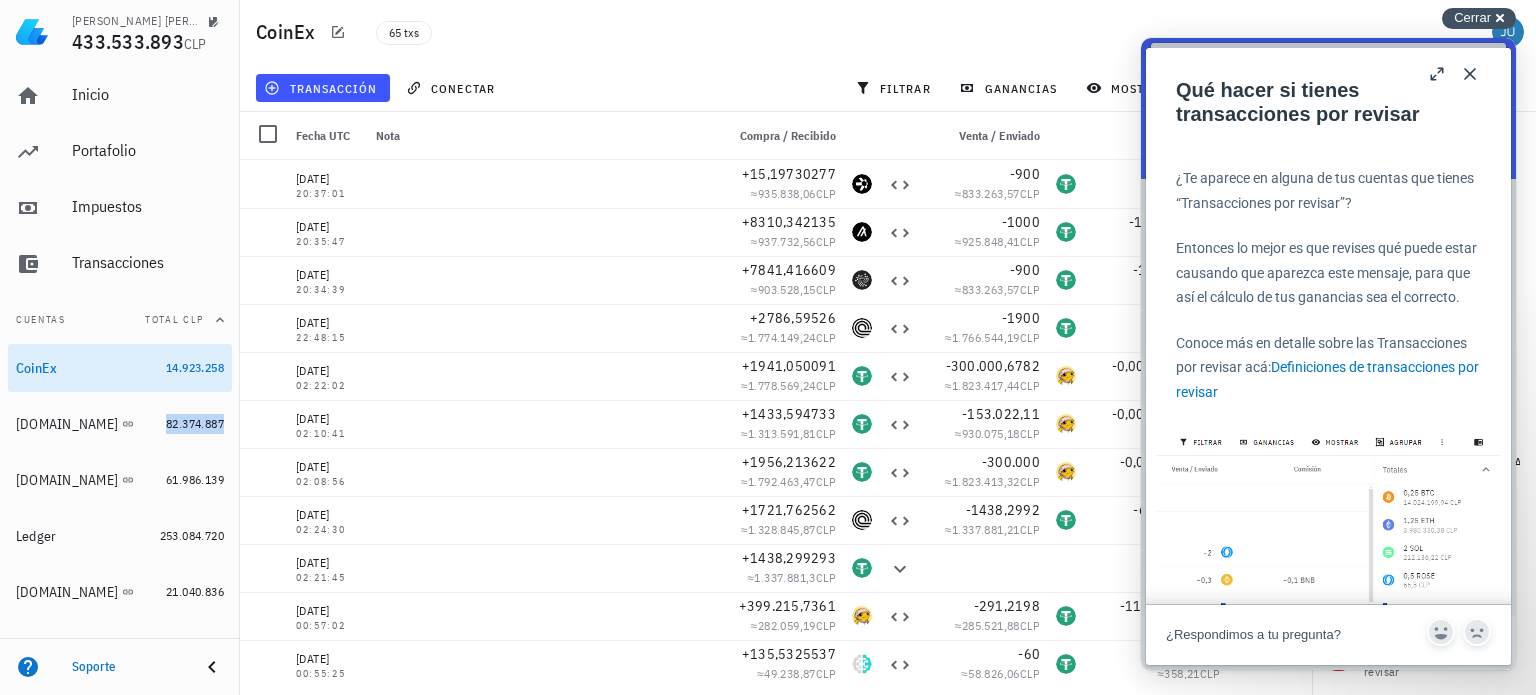 click on "Cerrar" at bounding box center (1472, 17) 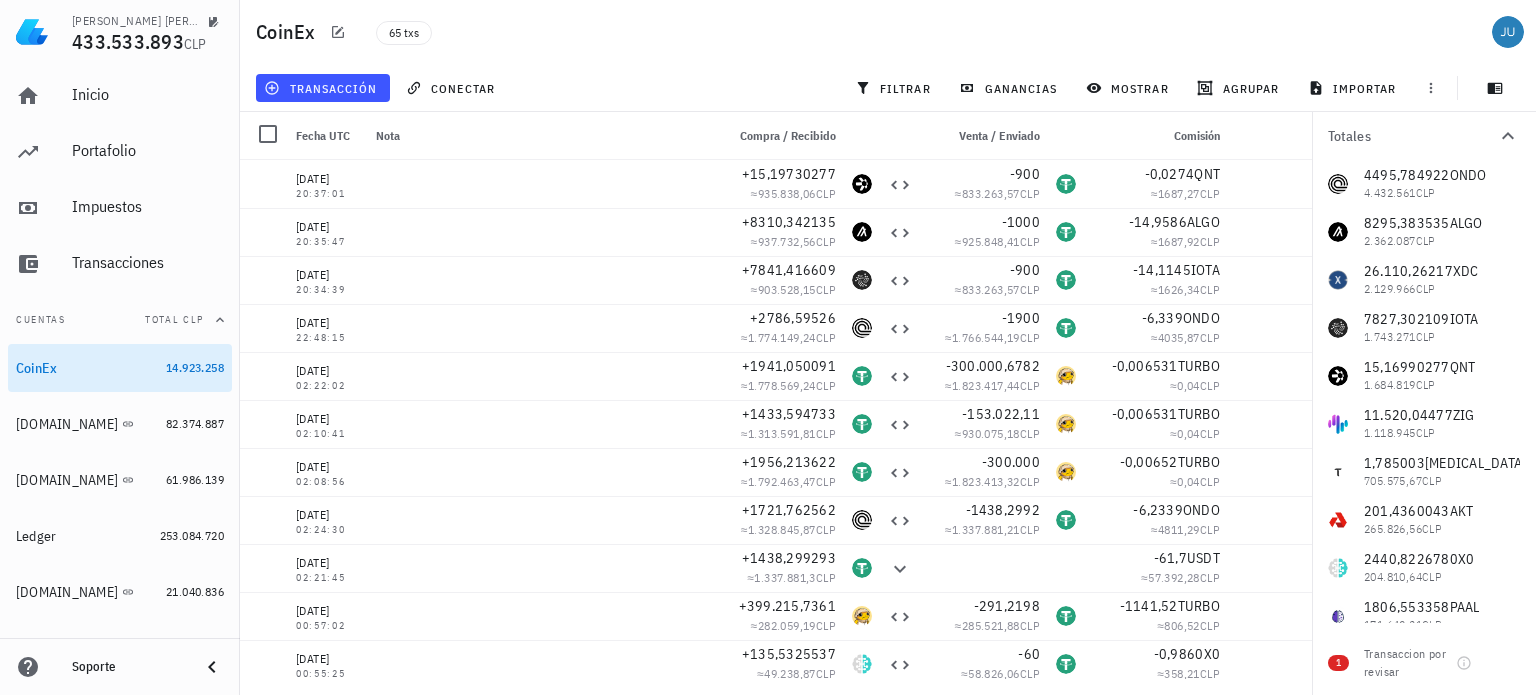 click on "CoinEx
65 txs" at bounding box center (888, 32) 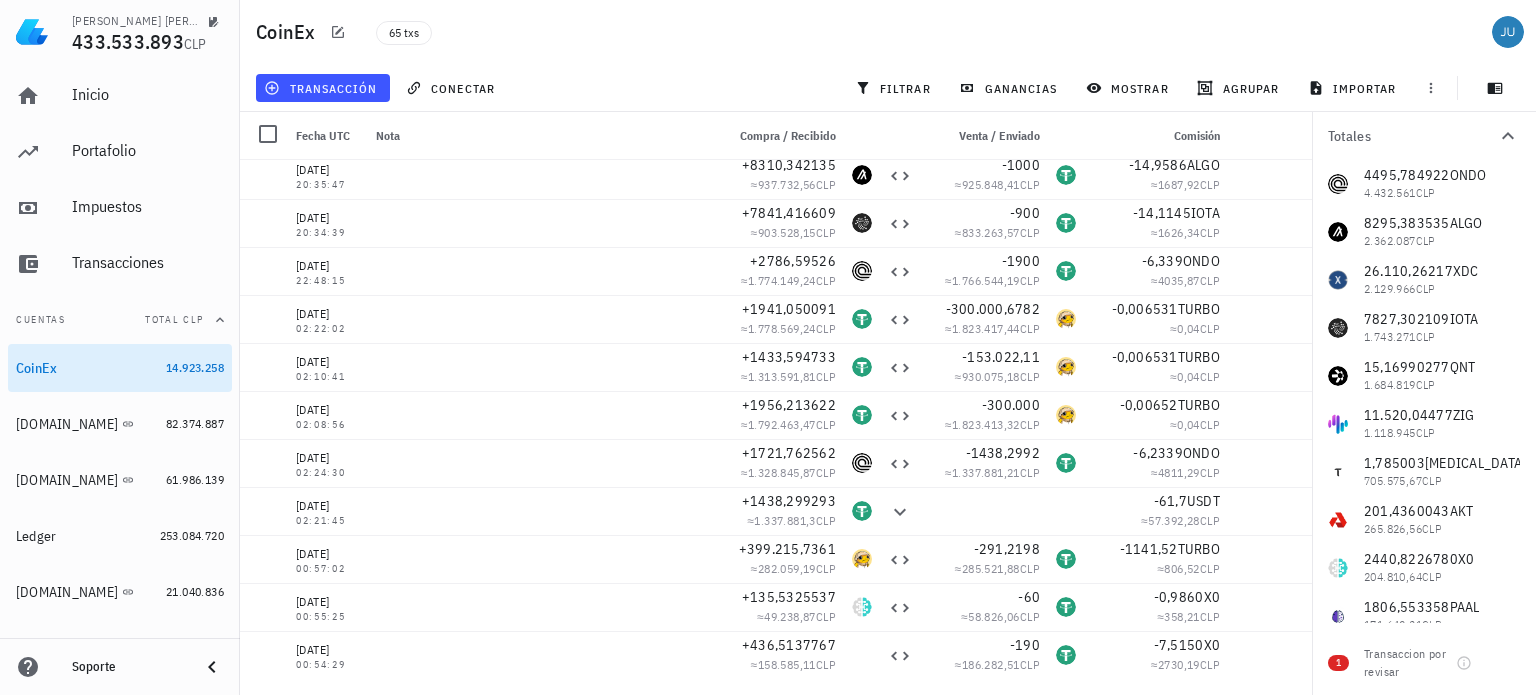 scroll, scrollTop: 100, scrollLeft: 0, axis: vertical 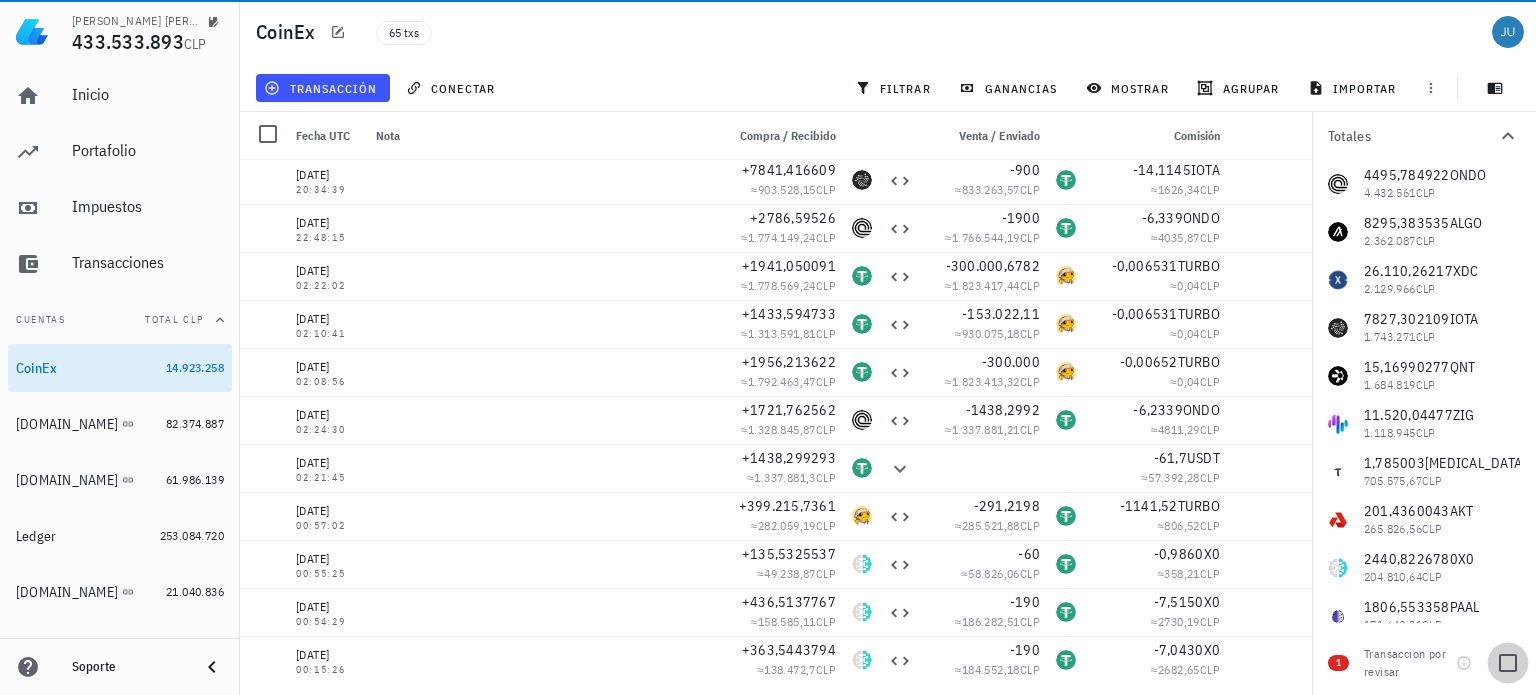 click at bounding box center [1508, 663] 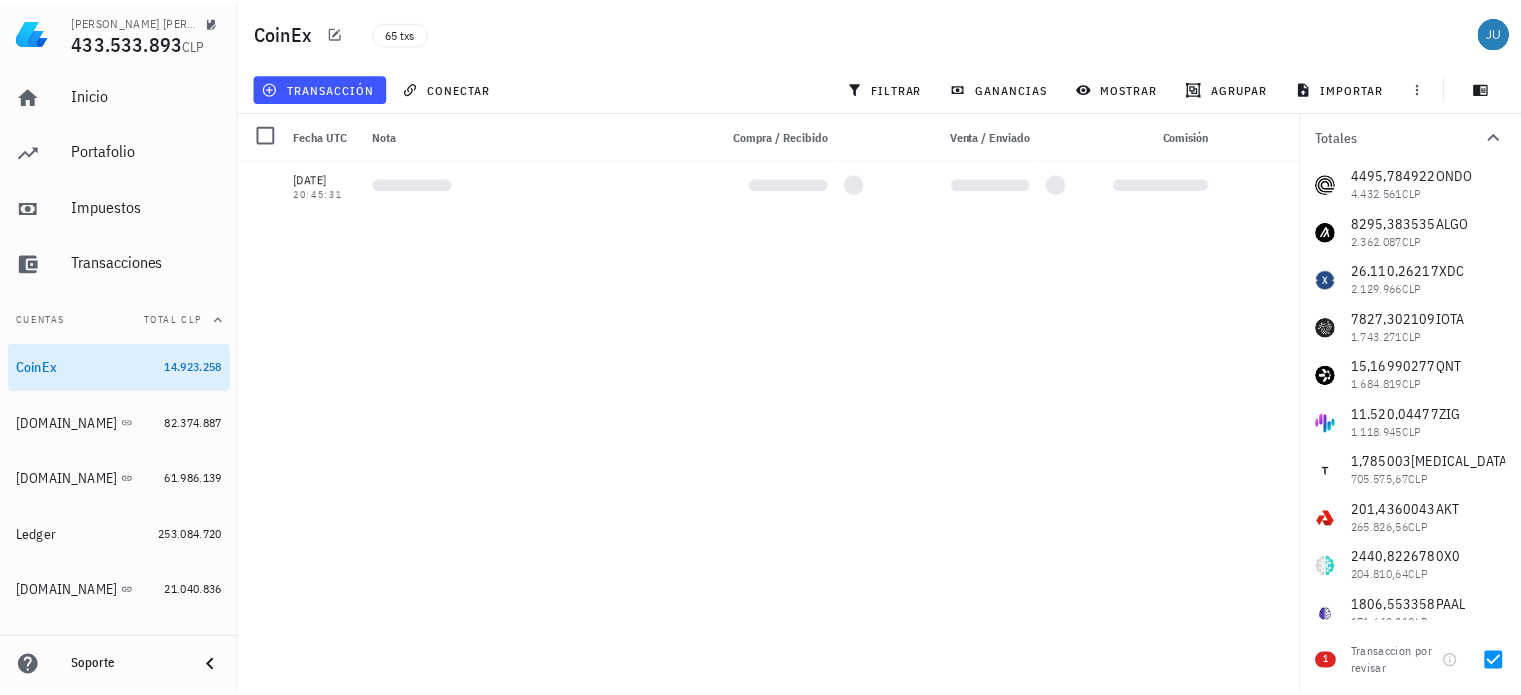 scroll, scrollTop: 0, scrollLeft: 0, axis: both 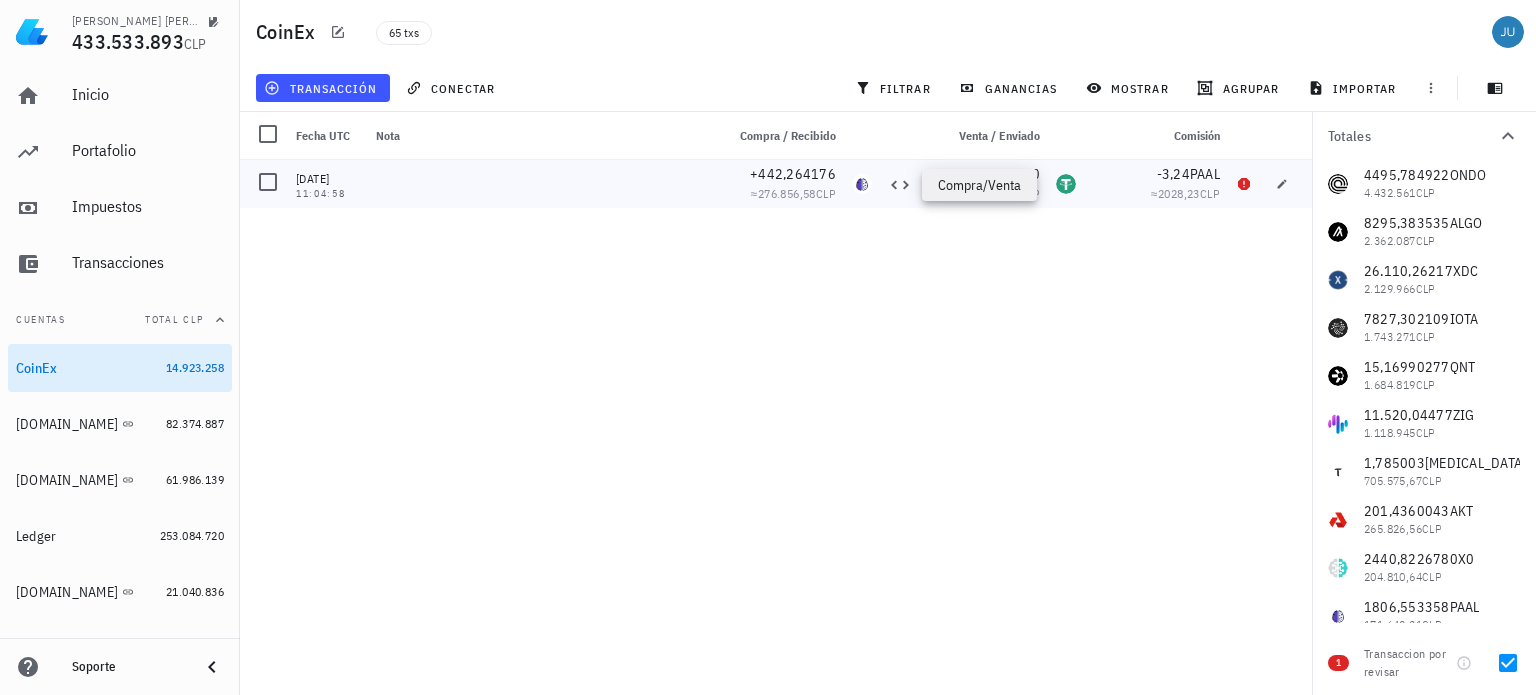 click 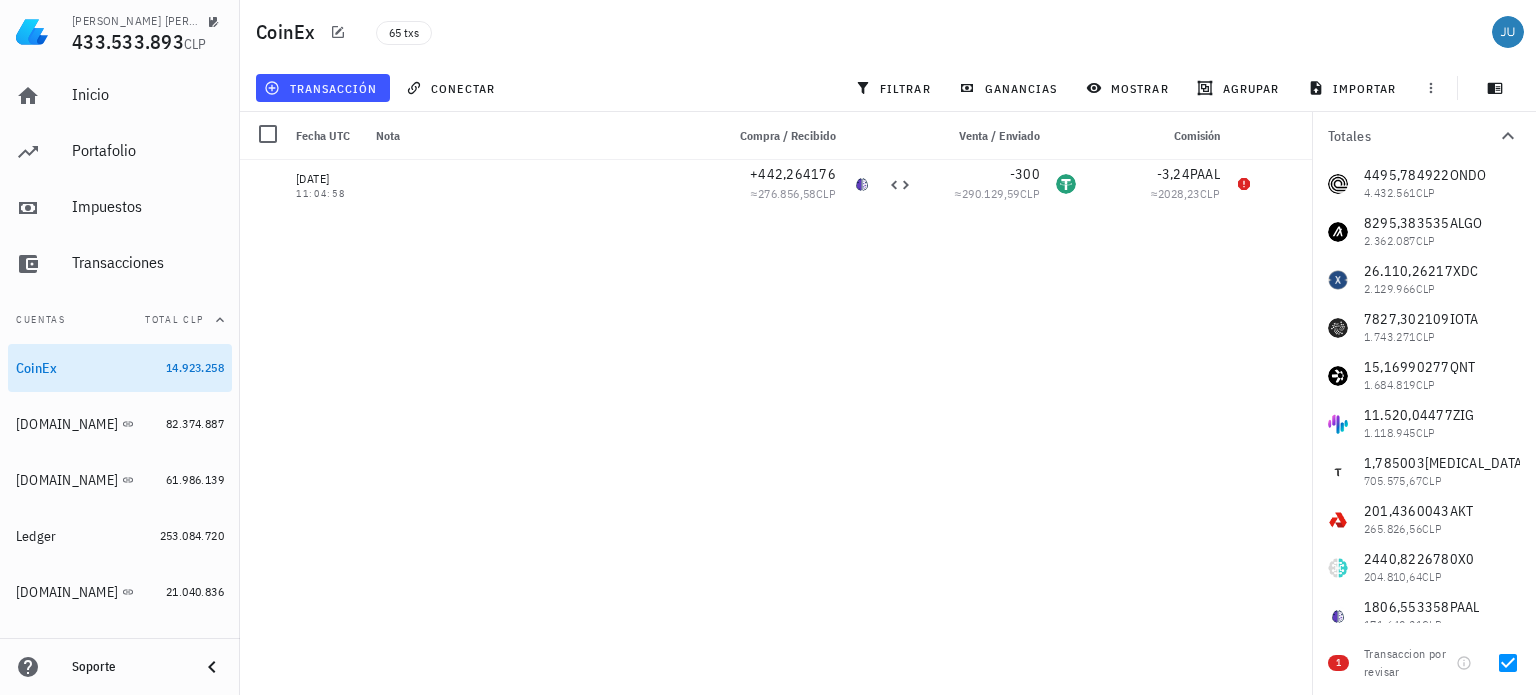 click on "[DATE]
20:37:01
+15,19730277   ≈ 935.838,06  CLP     -900   ≈ 833.263,57  CLP     -0,0274  QNT   ≈ 1687,27  CLP
[DATE]
20:35:47
+8310,342135   ≈ 937.732,56  CLP     -1000   ≈ 925.848,41  CLP     -14,9586  ALGO   ≈ 1687,92  CLP
[DATE]
20:34:39
+7841,416609   ≈ 903.528,15  CLP     -900   ≈ 833.263,57  CLP     -14,1145  IOTA   ≈ 1626,34  CLP
[DATE]
22:48:15
+2786,59526   ≈ 1.774.149,24  CLP     -1900   ≈ 1.766.544,19  CLP     -6,339  ONDO   ≈ 4035,87  CLP
[DATE]
02:22:02
+1941,050091   ≈ 1.778.569,24  CLP     -300.000,6782   ≈ 1.823.417,44  CLP     -0,006531  TURBO   ≈ 0,04  CLP
[DATE]
02:10:41
+1433,594733   ≈ 1.313.591,81  CLP     -153.022,11   ≈ 930.075,18  CLP     -0,006531  TURBO   ≈ 0,04  CLP
[DATE]
02:08:56
+1956,213622   ≈ 1.792.463,47  CLP" at bounding box center [776, 419] 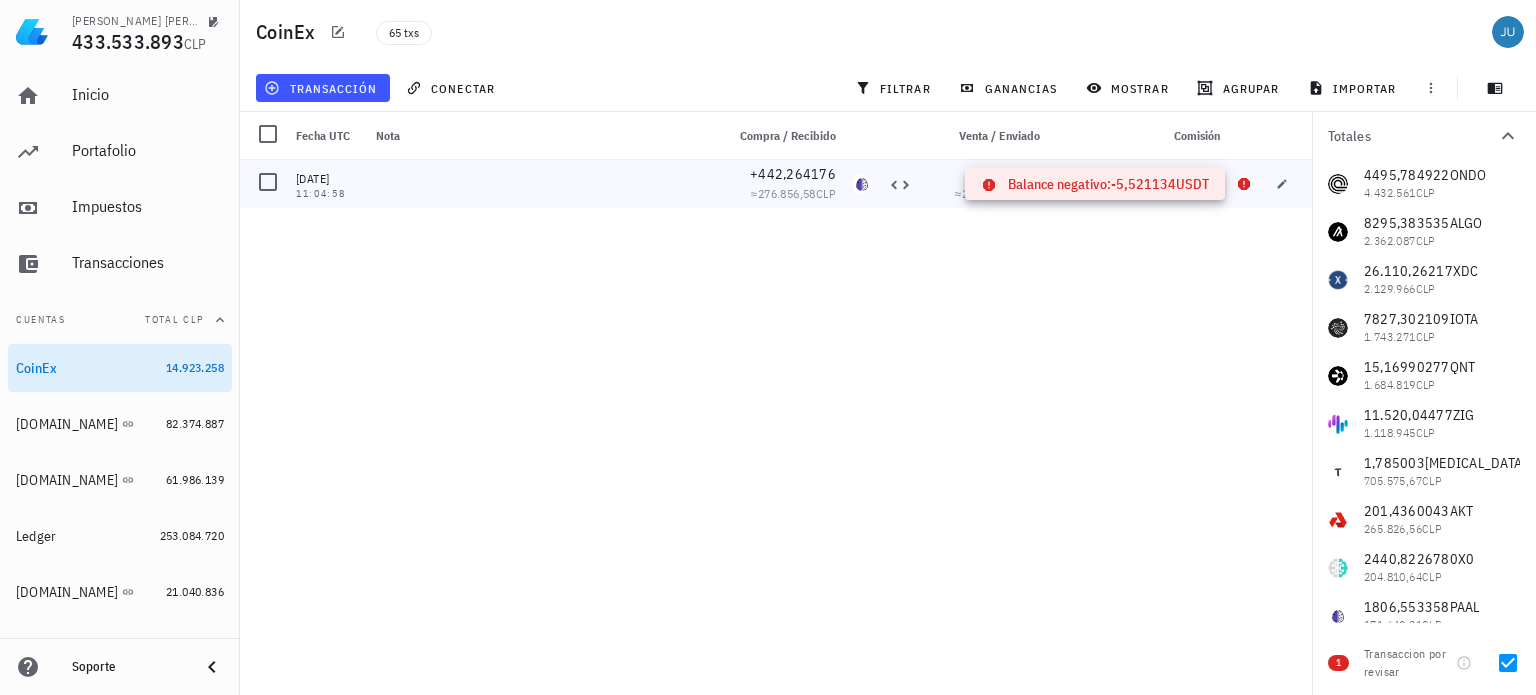 click 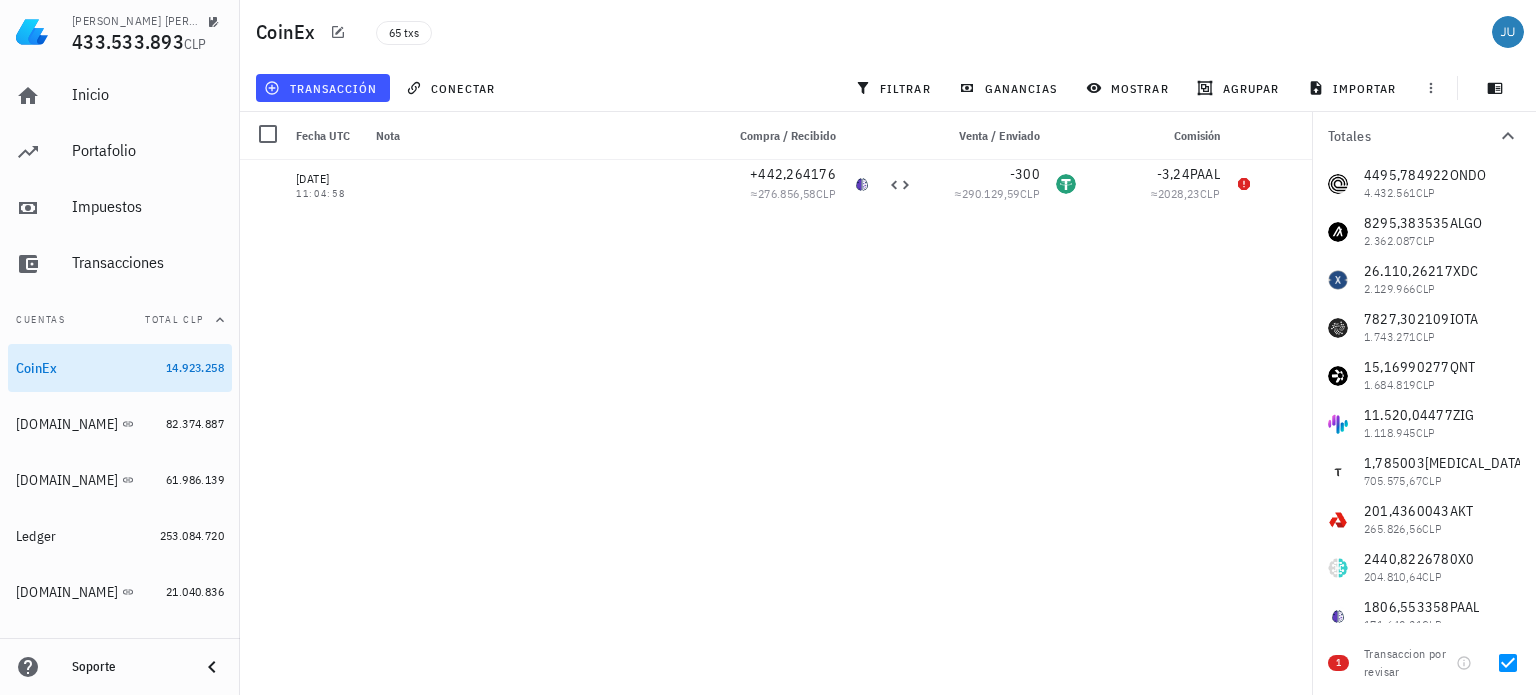 click on "[DATE]
20:37:01
+15,19730277   ≈ 935.838,06  CLP     -900   ≈ 833.263,57  CLP     -0,0274  QNT   ≈ 1687,27  CLP
[DATE]
20:35:47
+8310,342135   ≈ 937.732,56  CLP     -1000   ≈ 925.848,41  CLP     -14,9586  ALGO   ≈ 1687,92  CLP
[DATE]
20:34:39
+7841,416609   ≈ 903.528,15  CLP     -900   ≈ 833.263,57  CLP     -14,1145  IOTA   ≈ 1626,34  CLP
[DATE]
22:48:15
+2786,59526   ≈ 1.774.149,24  CLP     -1900   ≈ 1.766.544,19  CLP     -6,339  ONDO   ≈ 4035,87  CLP
[DATE]
02:22:02
+1941,050091   ≈ 1.778.569,24  CLP     -300.000,6782   ≈ 1.823.417,44  CLP     -0,006531  TURBO   ≈ 0,04  CLP
[DATE]
02:10:41
+1433,594733   ≈ 1.313.591,81  CLP     -153.022,11   ≈ 930.075,18  CLP     -0,006531  TURBO   ≈ 0,04  CLP
[DATE]
02:08:56
+1956,213622   ≈ 1.792.463,47  CLP" at bounding box center [776, 419] 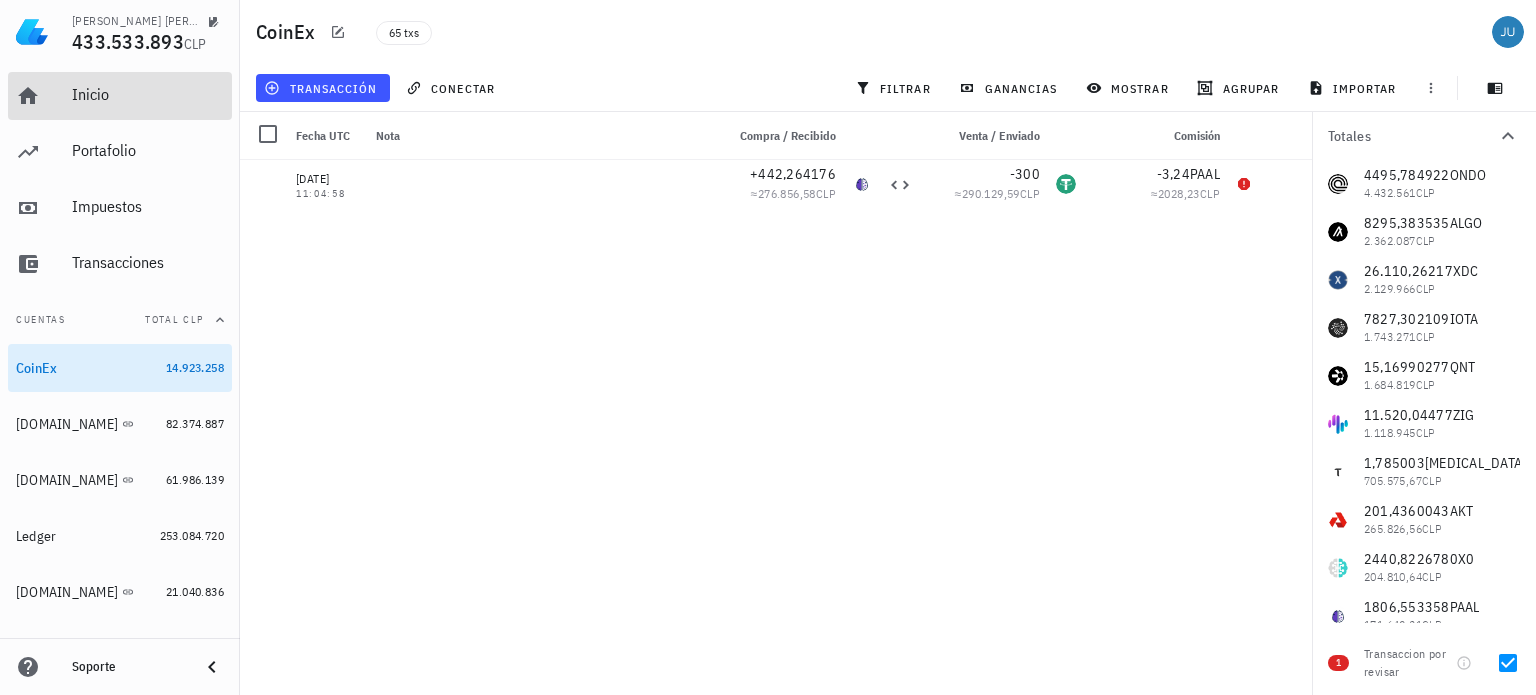 click on "Inicio" at bounding box center (148, 94) 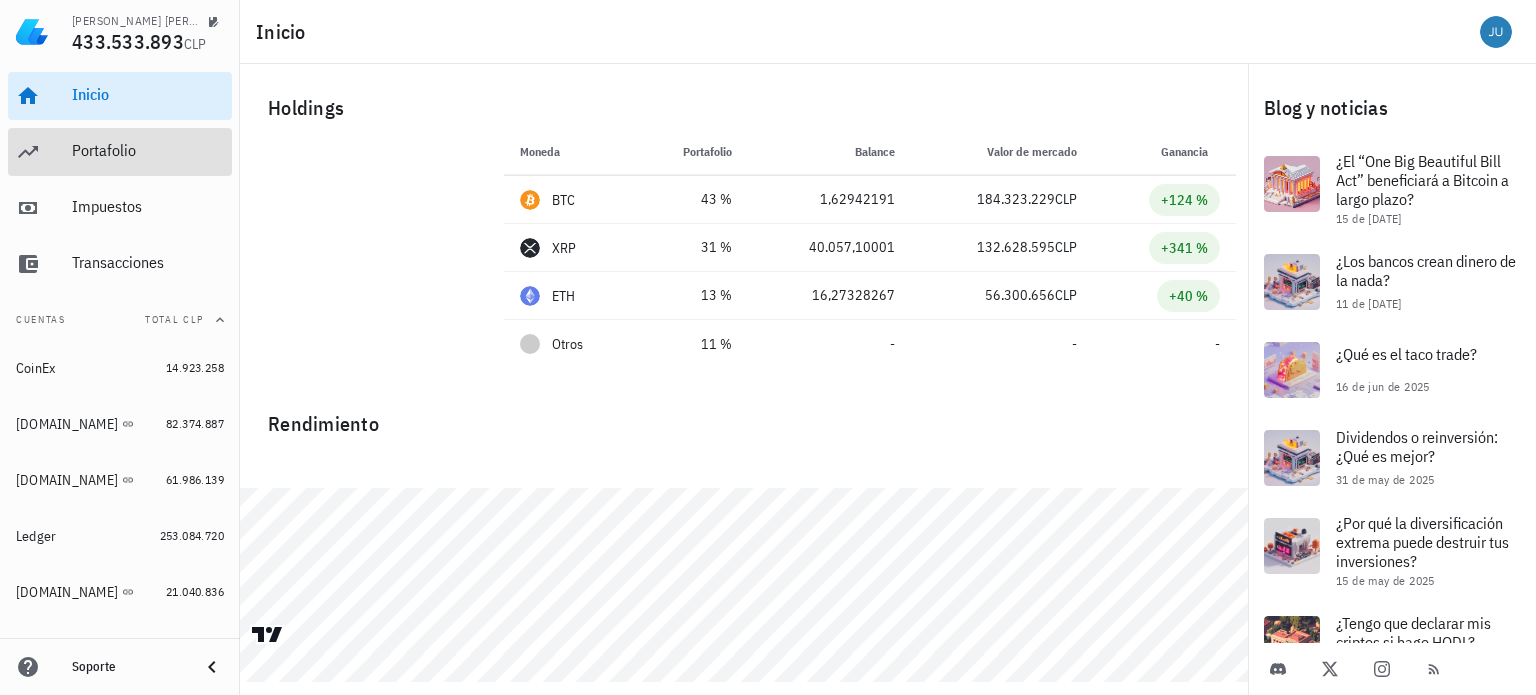 click on "Portafolio" at bounding box center (148, 150) 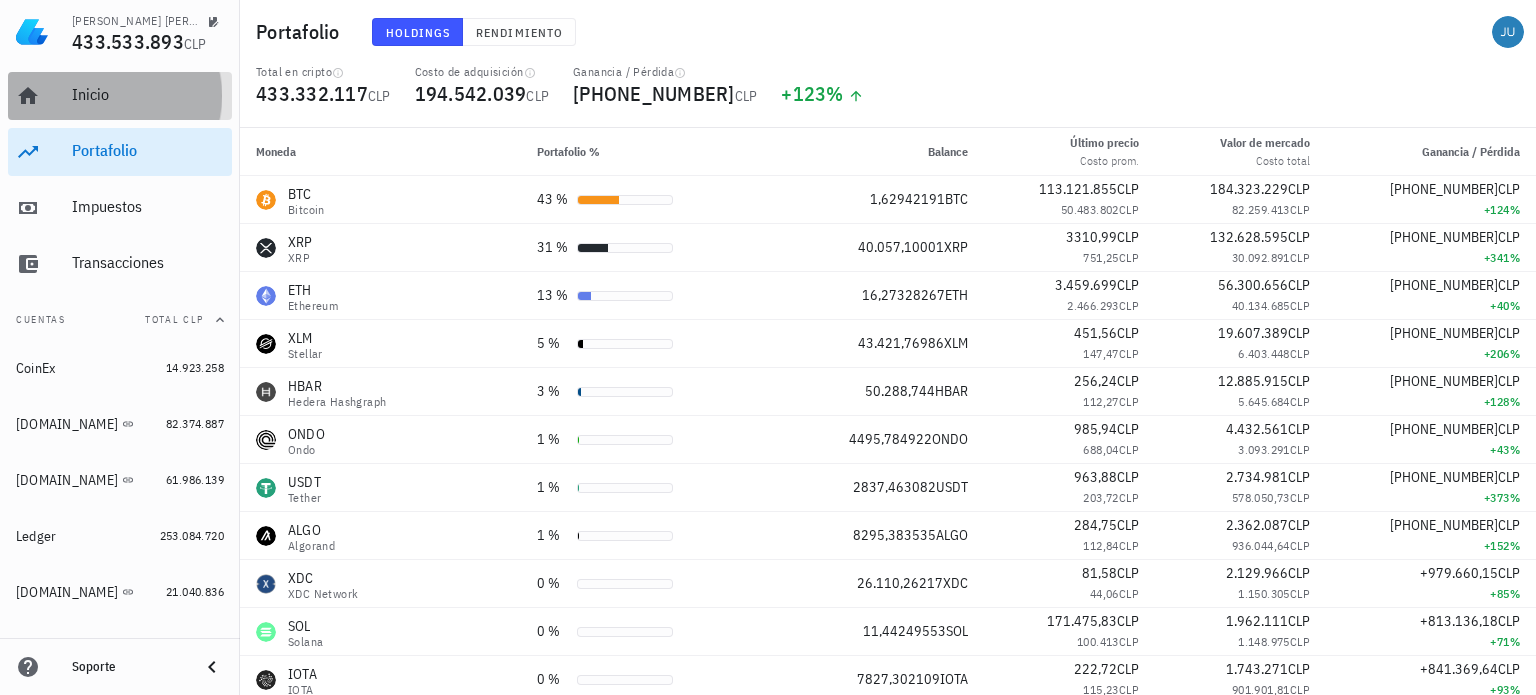 click on "Inicio" at bounding box center [148, 94] 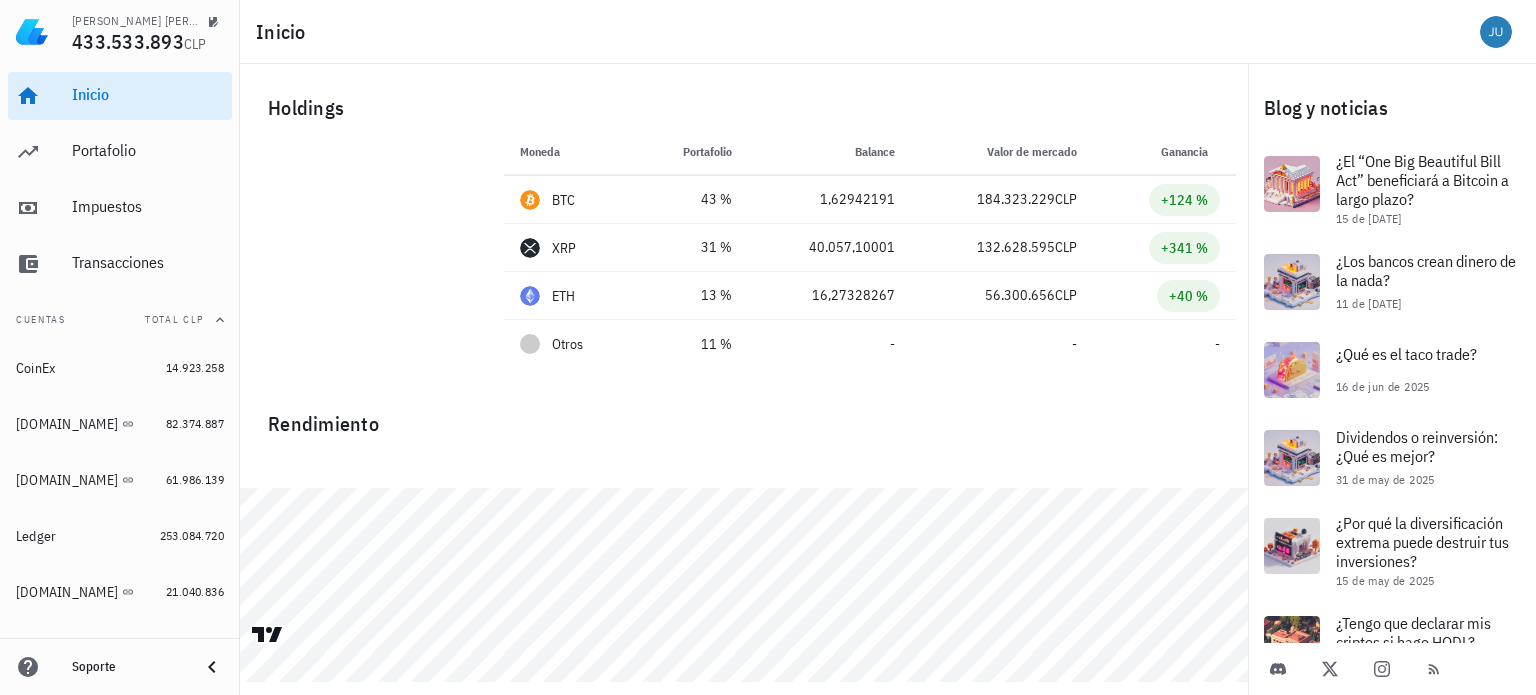 click on "Inicio" at bounding box center [888, 32] 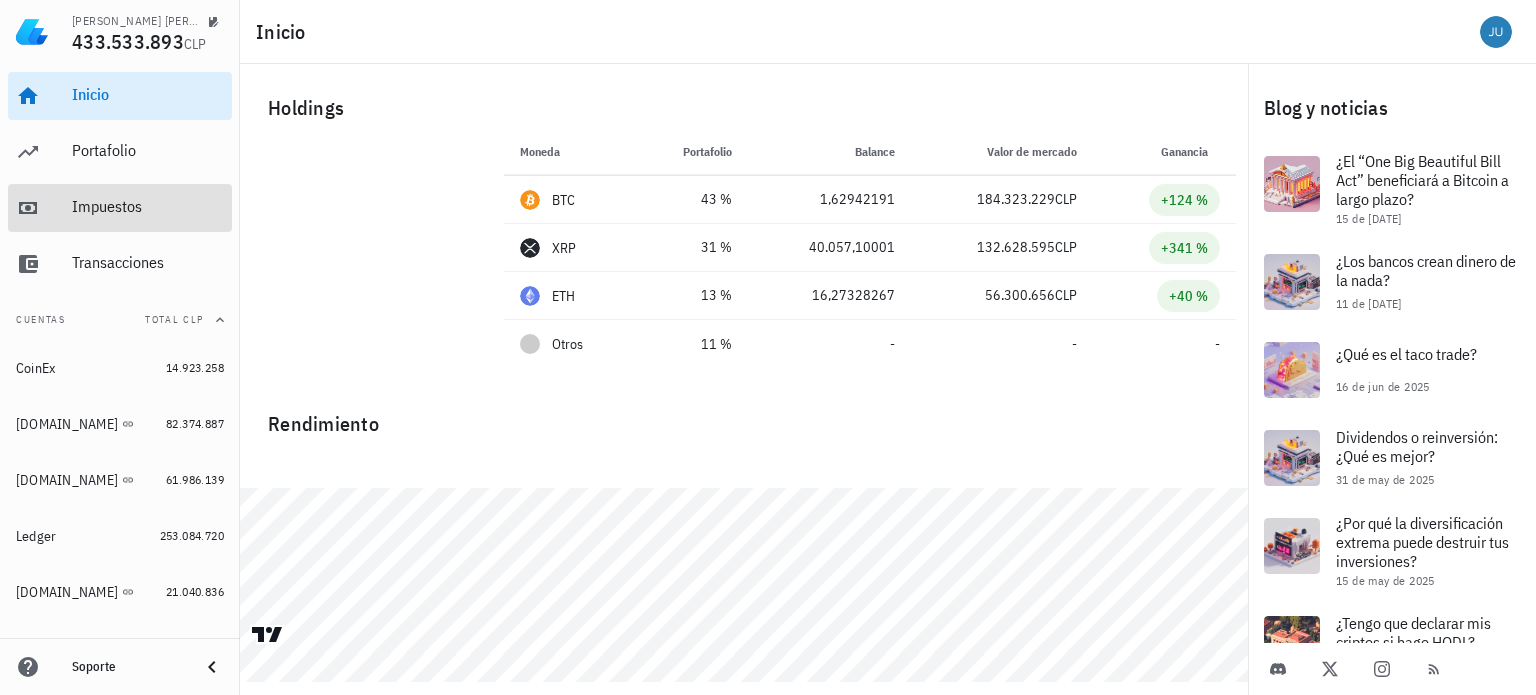 click on "Impuestos" at bounding box center [148, 206] 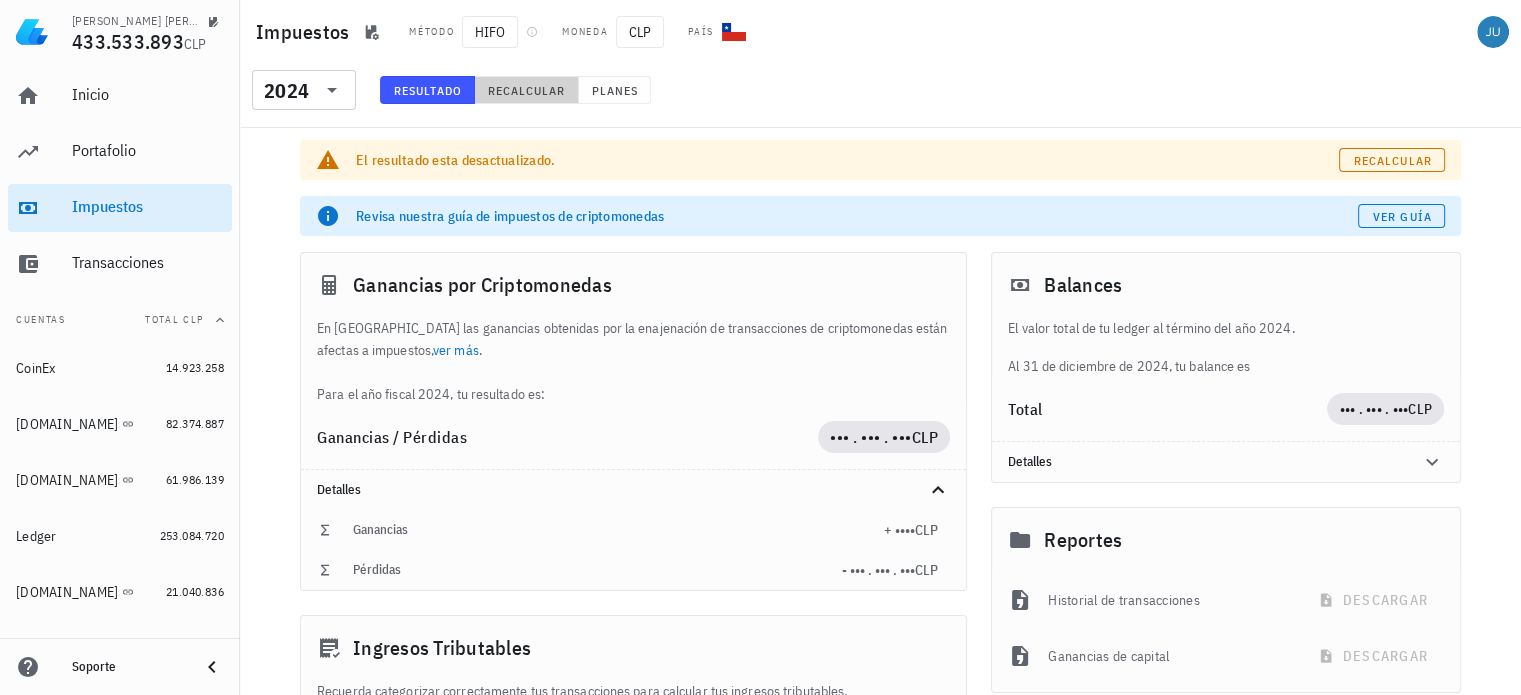 click on "Recalcular" at bounding box center [526, 90] 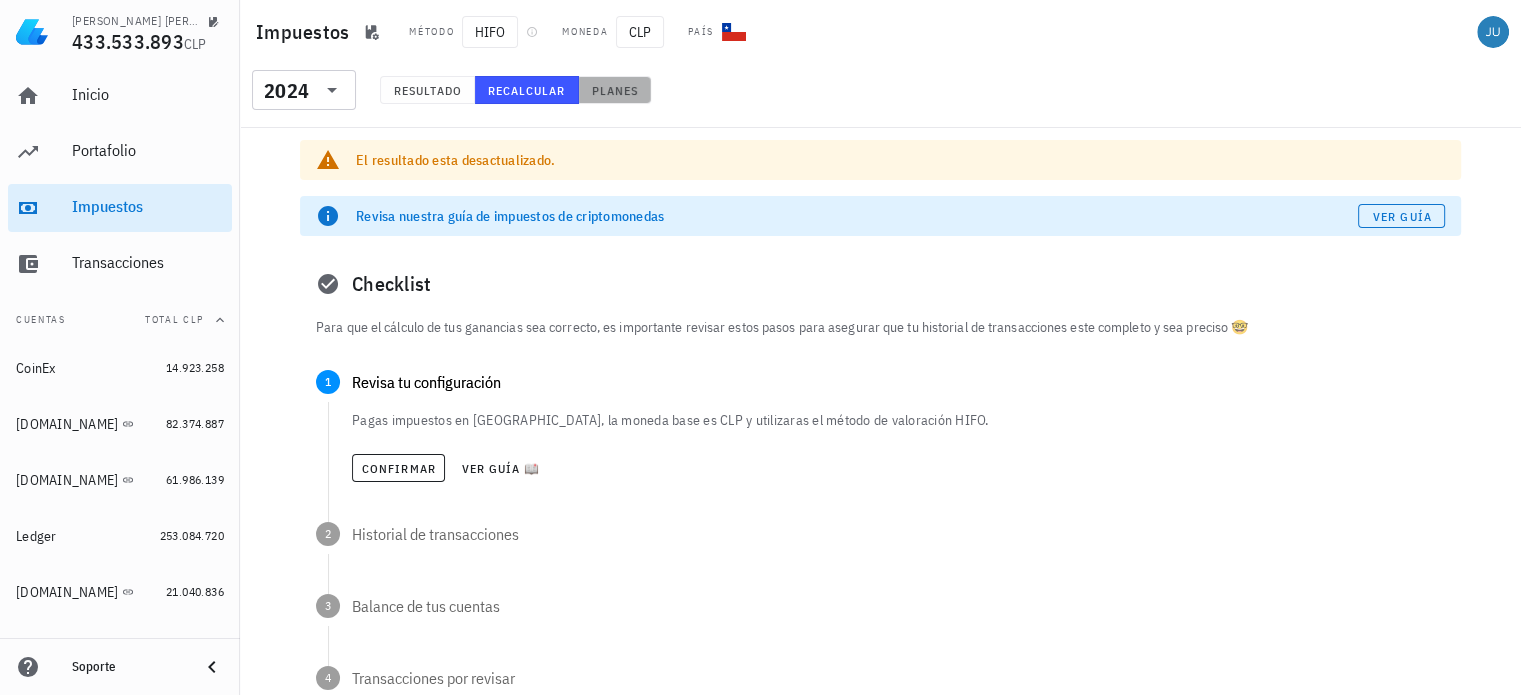 click on "Planes" at bounding box center [615, 90] 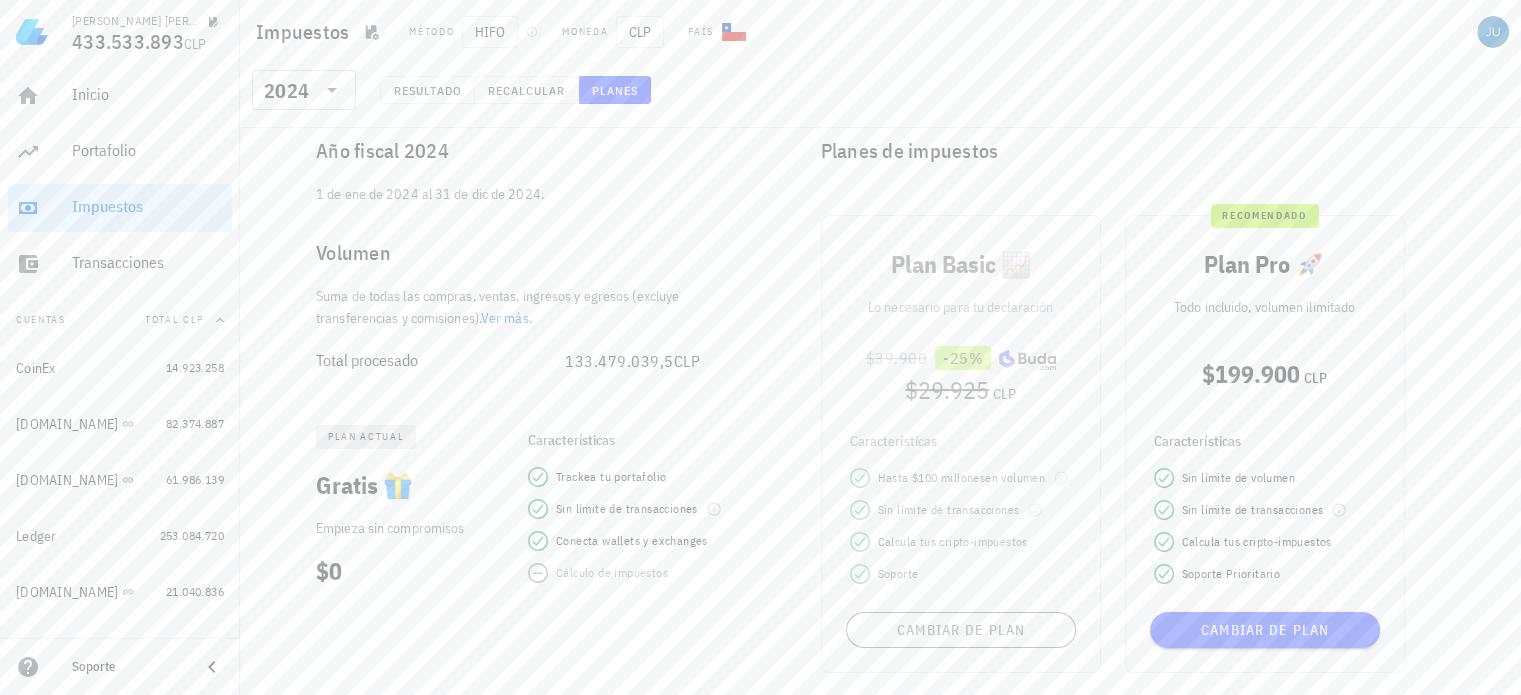 scroll, scrollTop: 0, scrollLeft: 0, axis: both 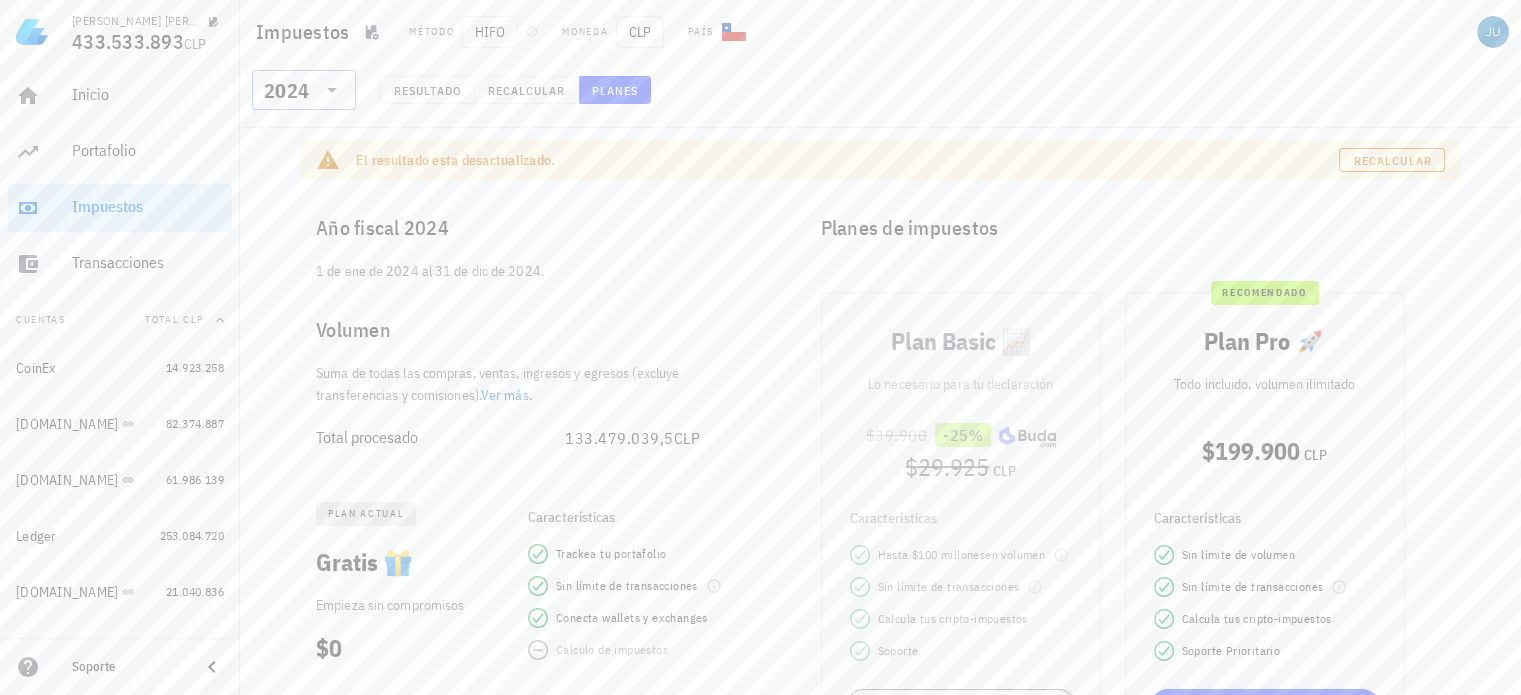 click 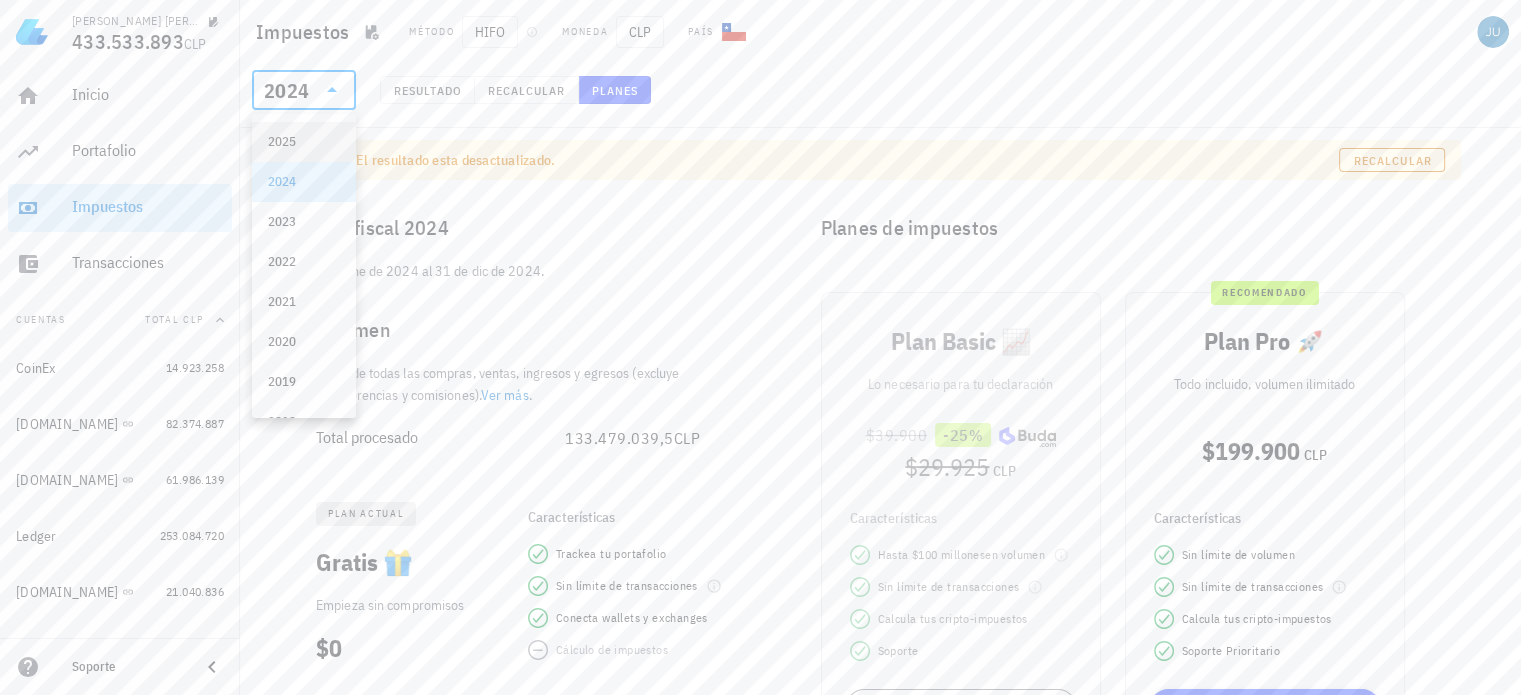 click on "2025" at bounding box center (304, 142) 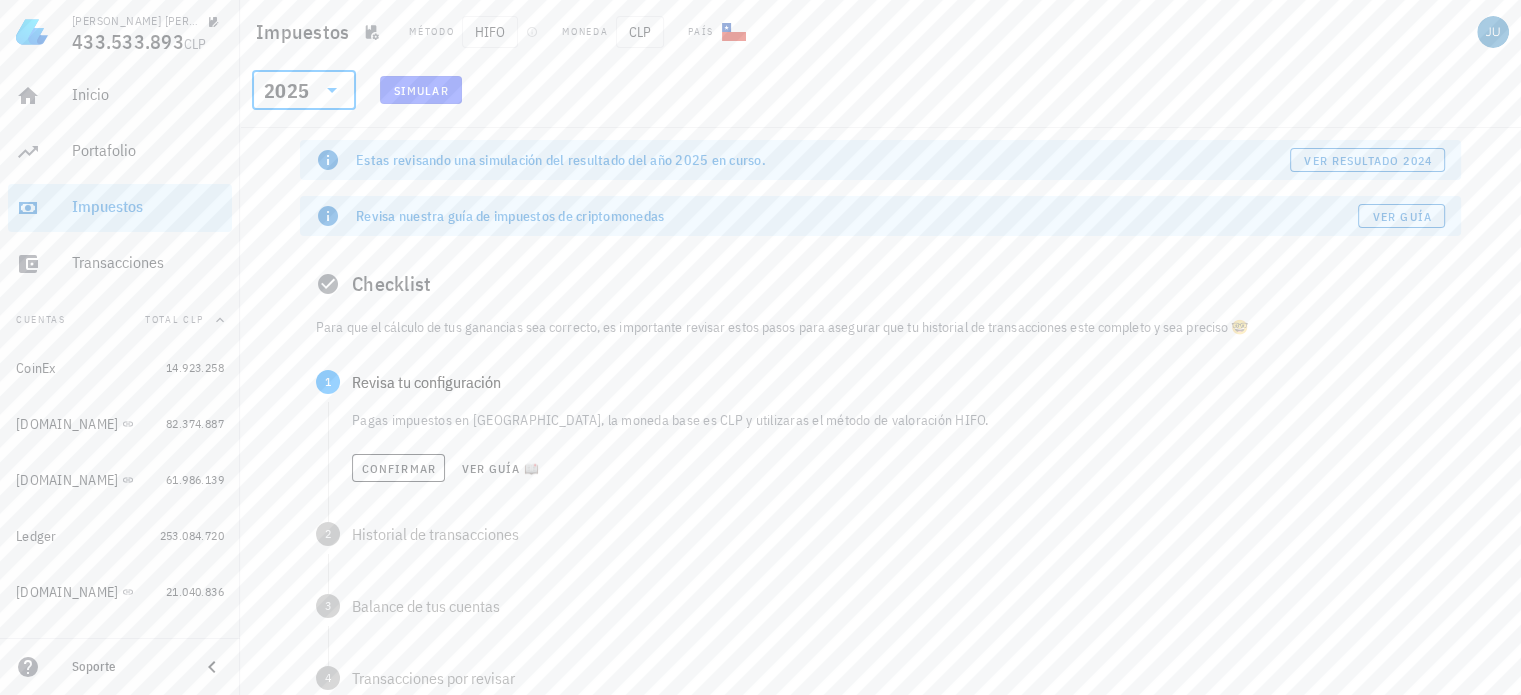 click on "Simular" at bounding box center [421, 90] 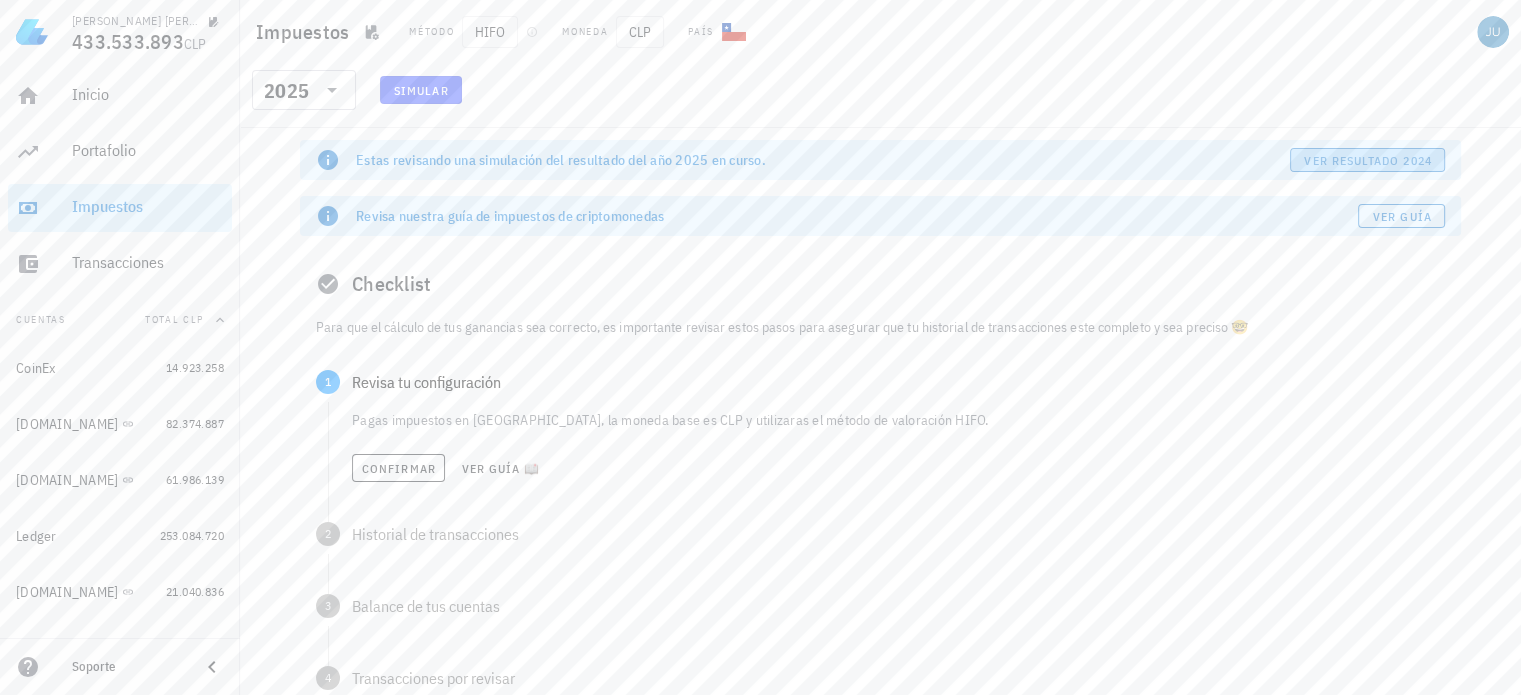 click on "ver resultado 2024" at bounding box center [1367, 160] 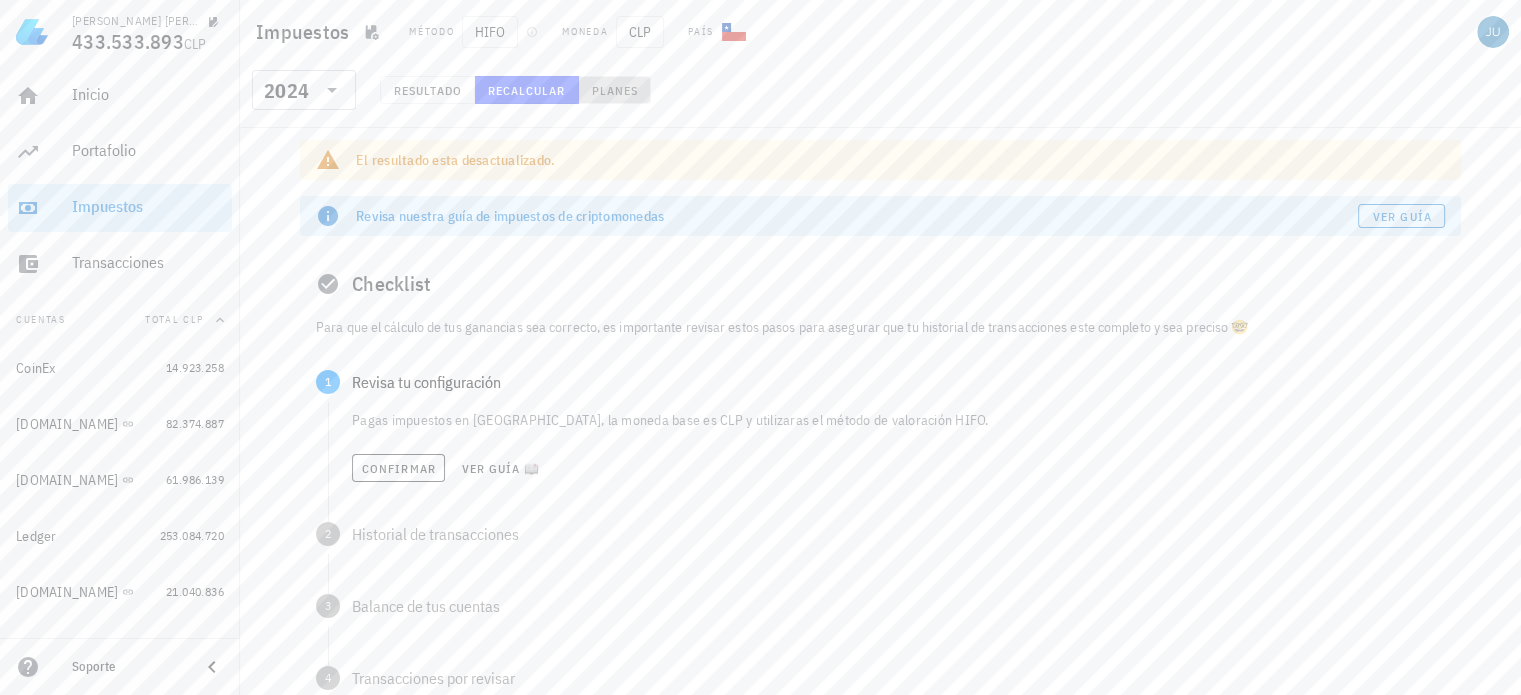 click on "Planes" at bounding box center (615, 90) 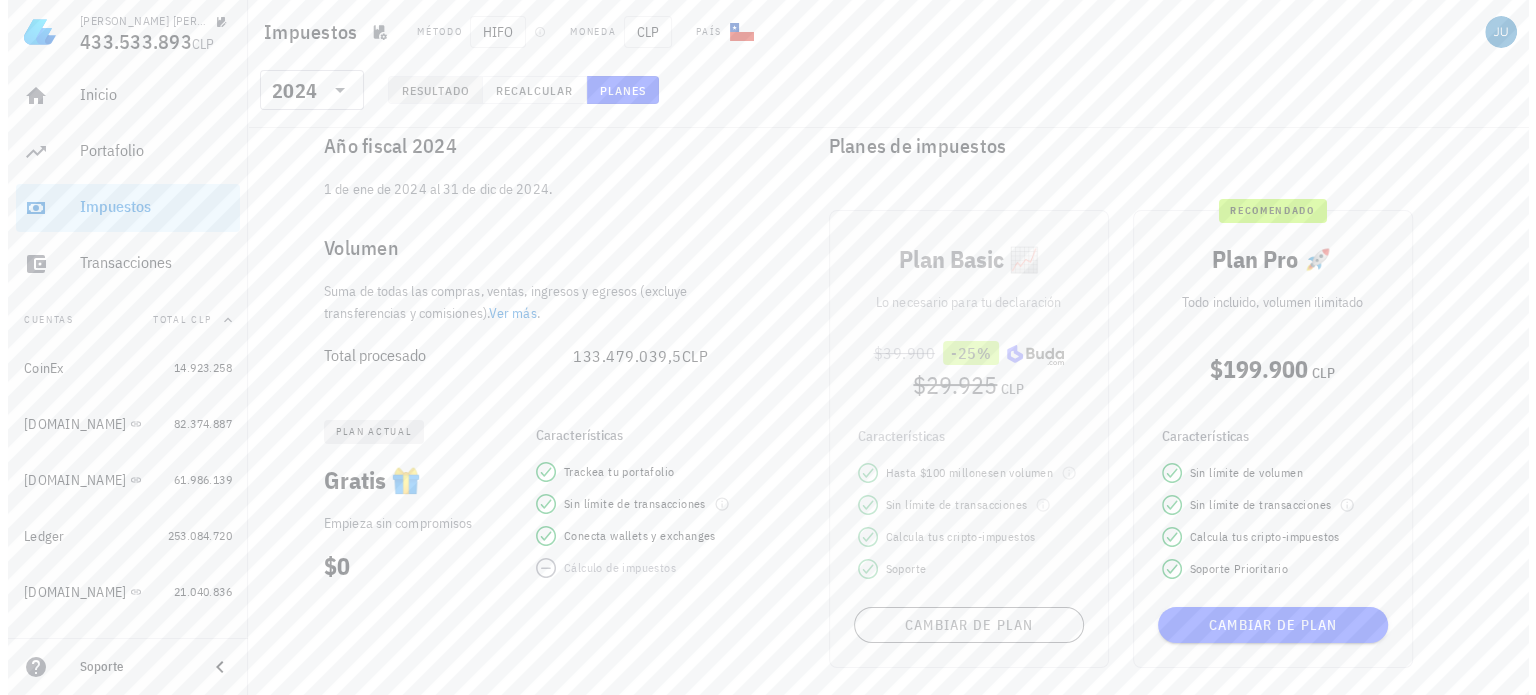 scroll, scrollTop: 0, scrollLeft: 0, axis: both 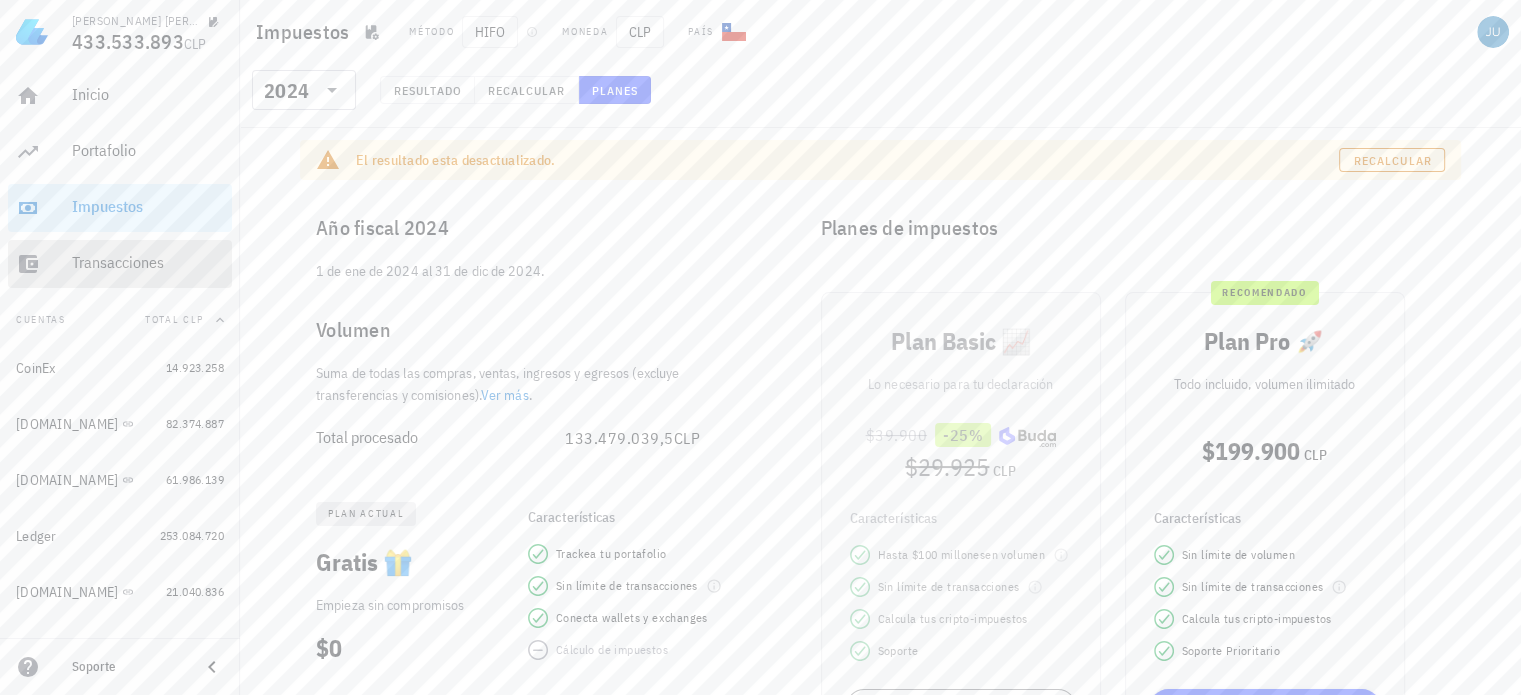 click on "Transacciones" at bounding box center [148, 263] 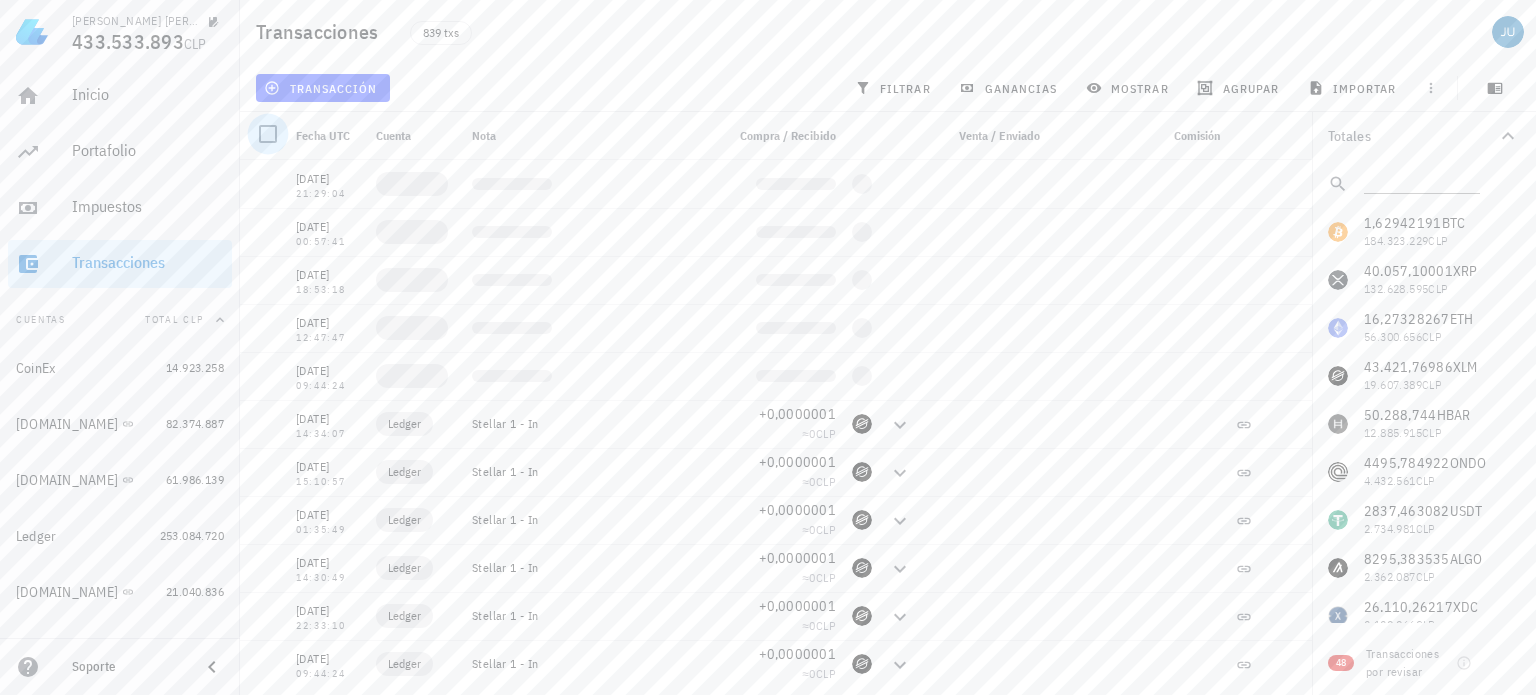 click at bounding box center [268, 134] 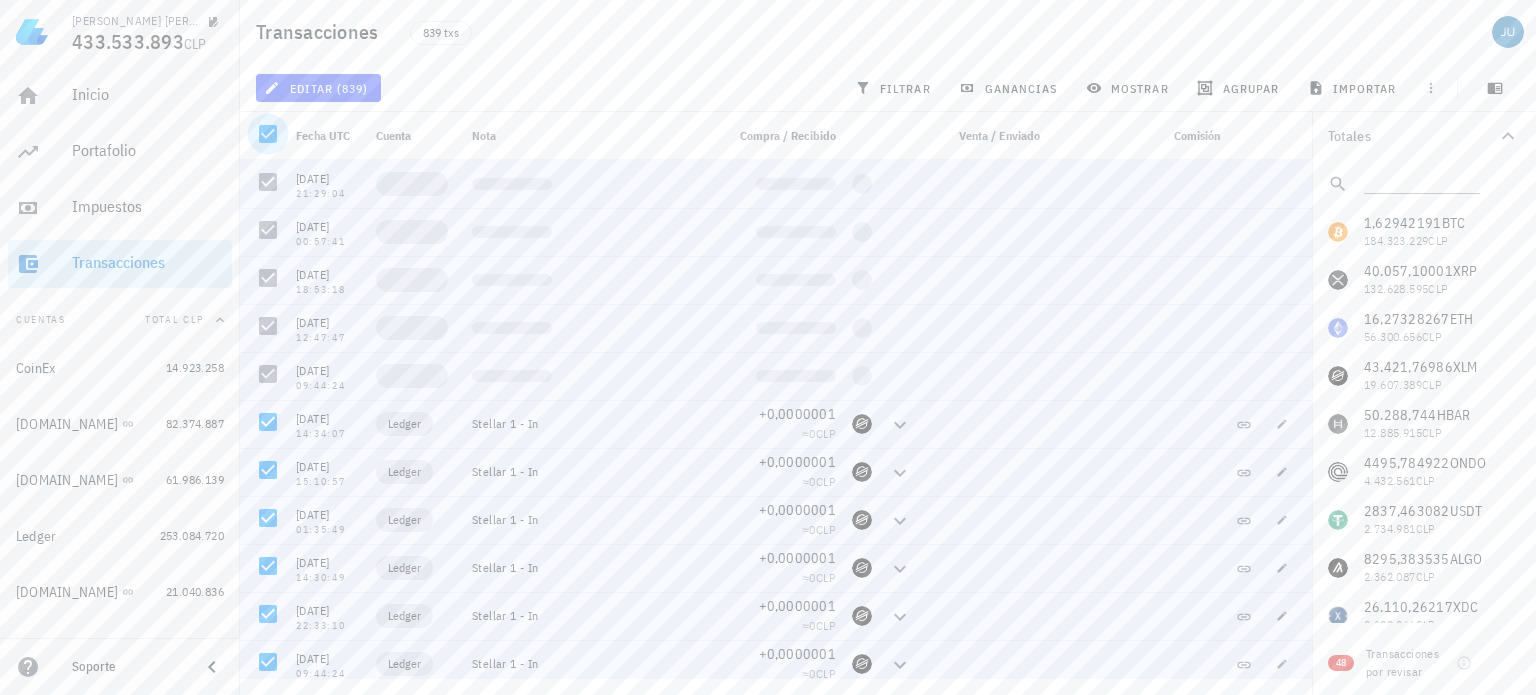 click at bounding box center [268, 134] 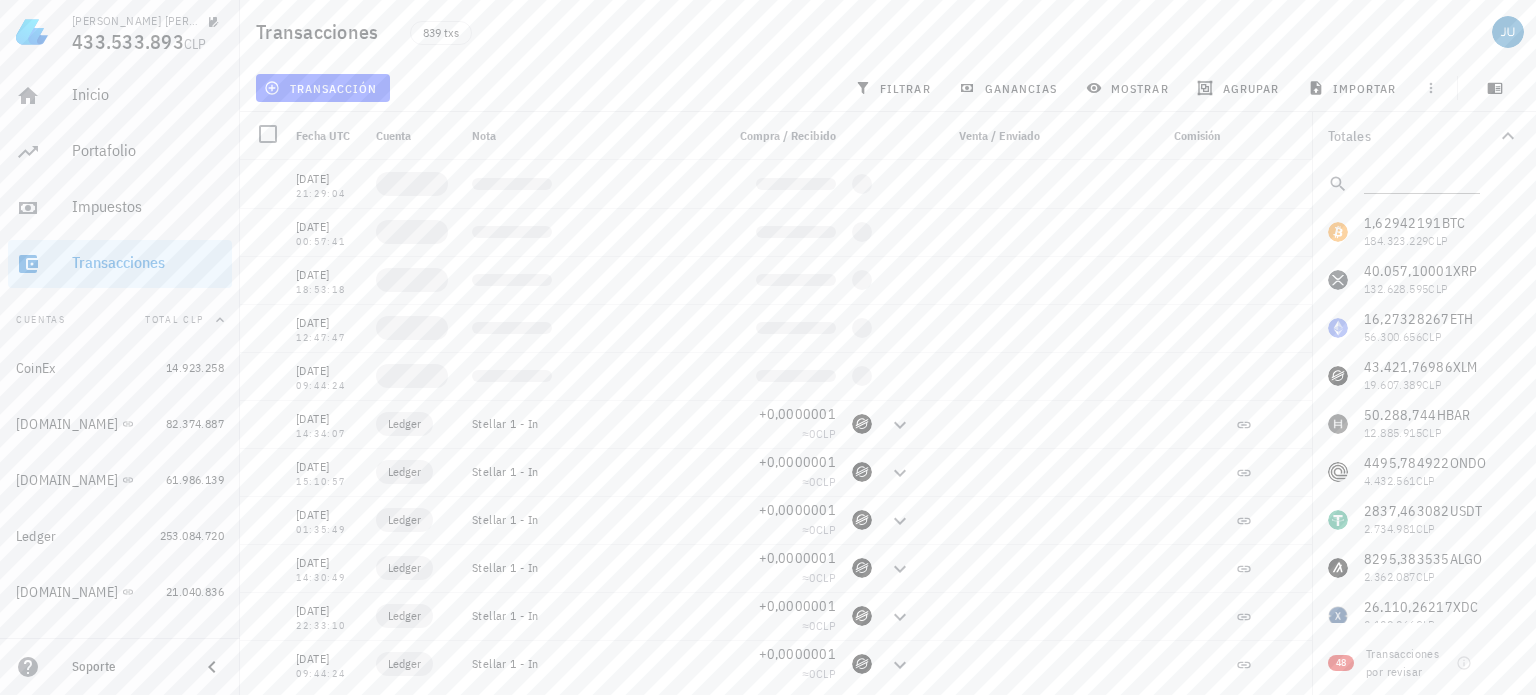 click on "Fecha UTC" at bounding box center (323, 135) 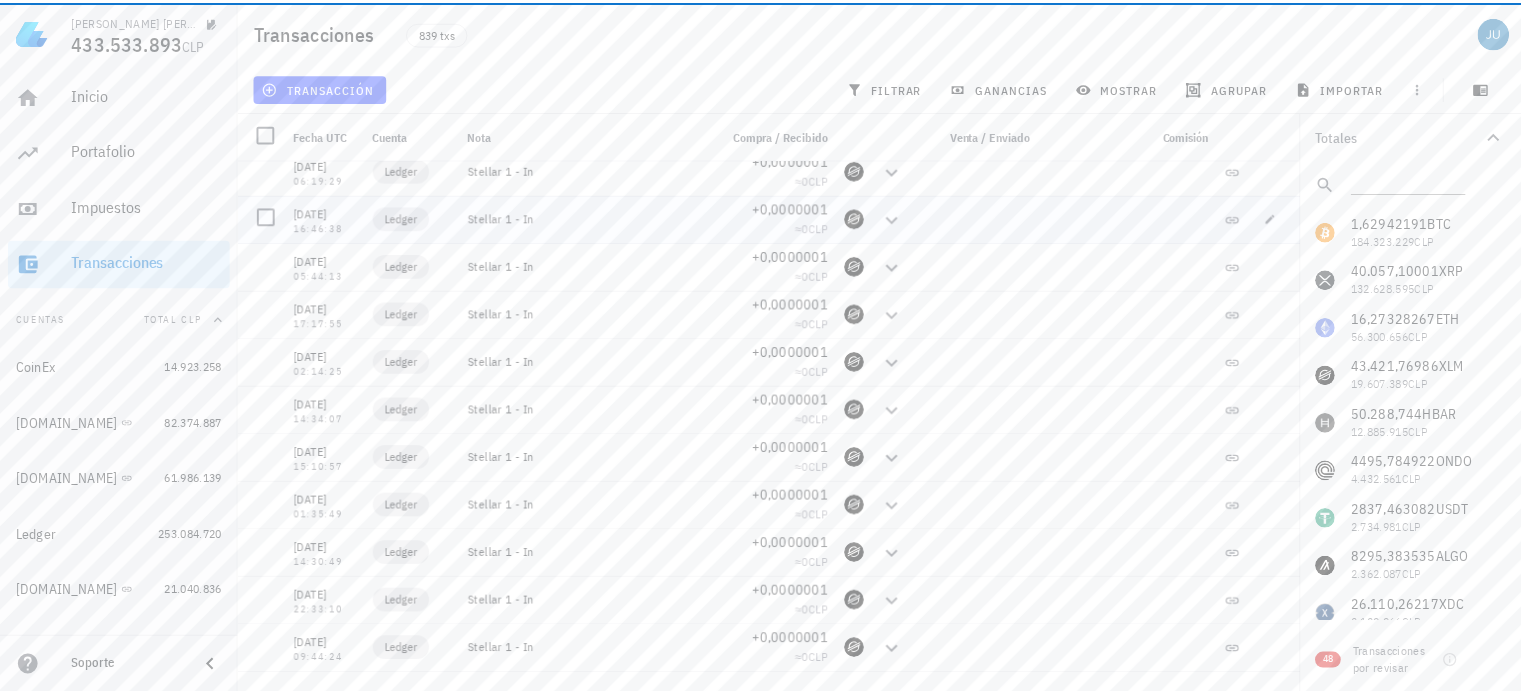 scroll, scrollTop: 0, scrollLeft: 0, axis: both 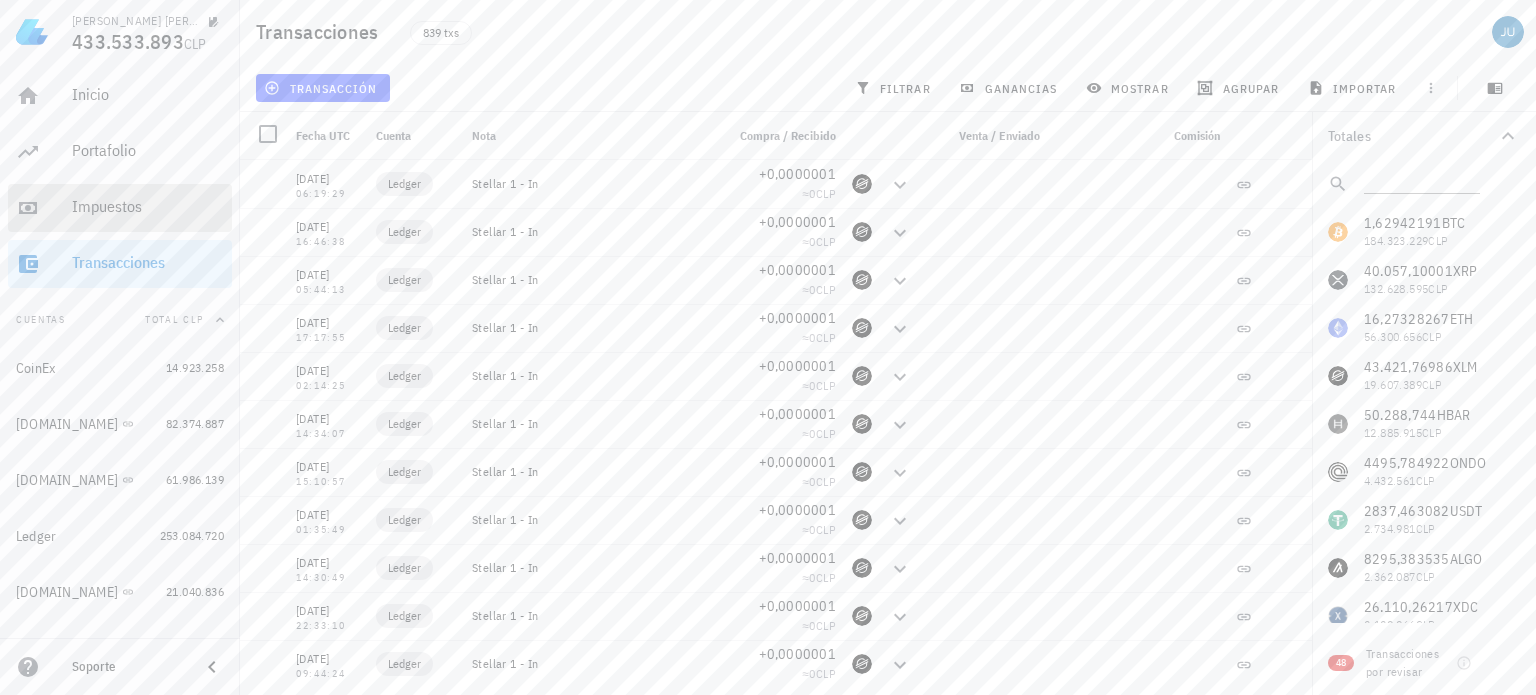 click on "Impuestos" at bounding box center [148, 206] 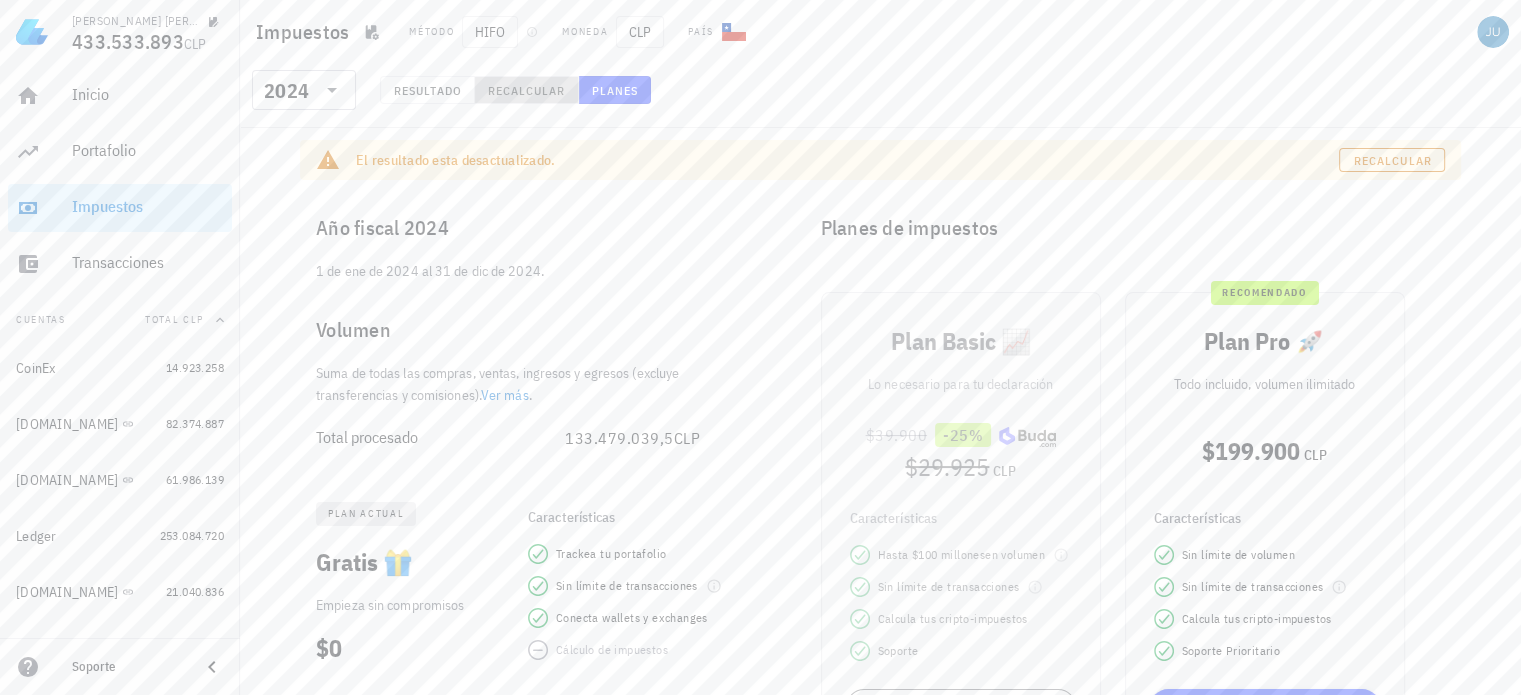 click on "Recalcular" at bounding box center [526, 90] 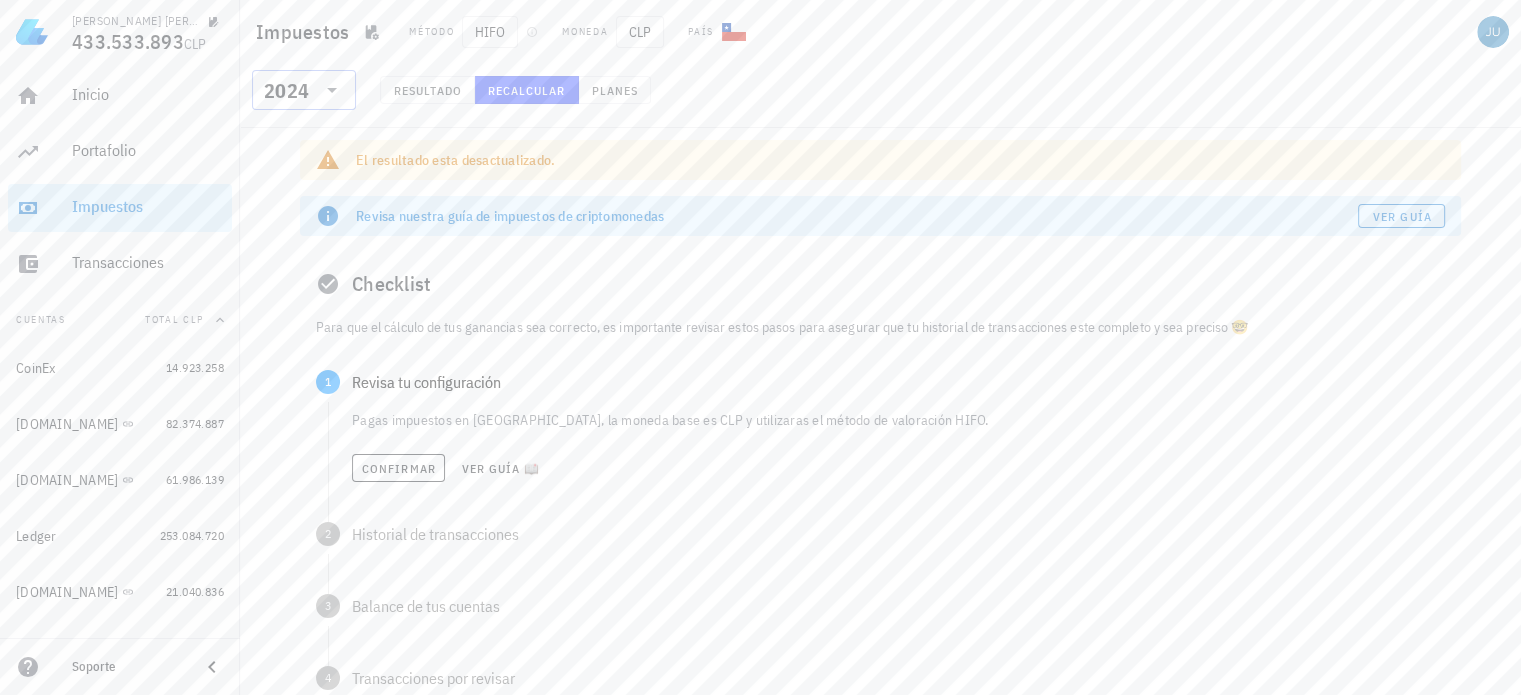 click 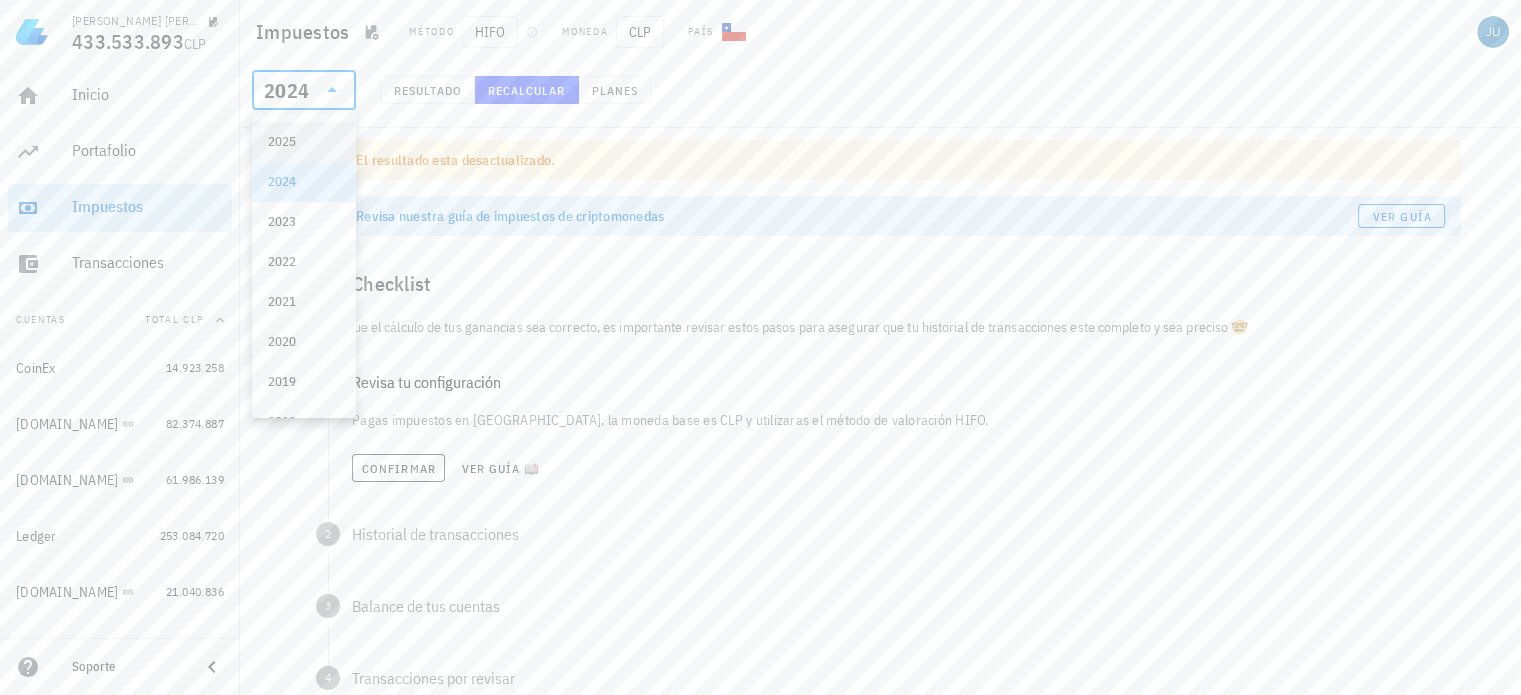 click on "2025" at bounding box center [304, 142] 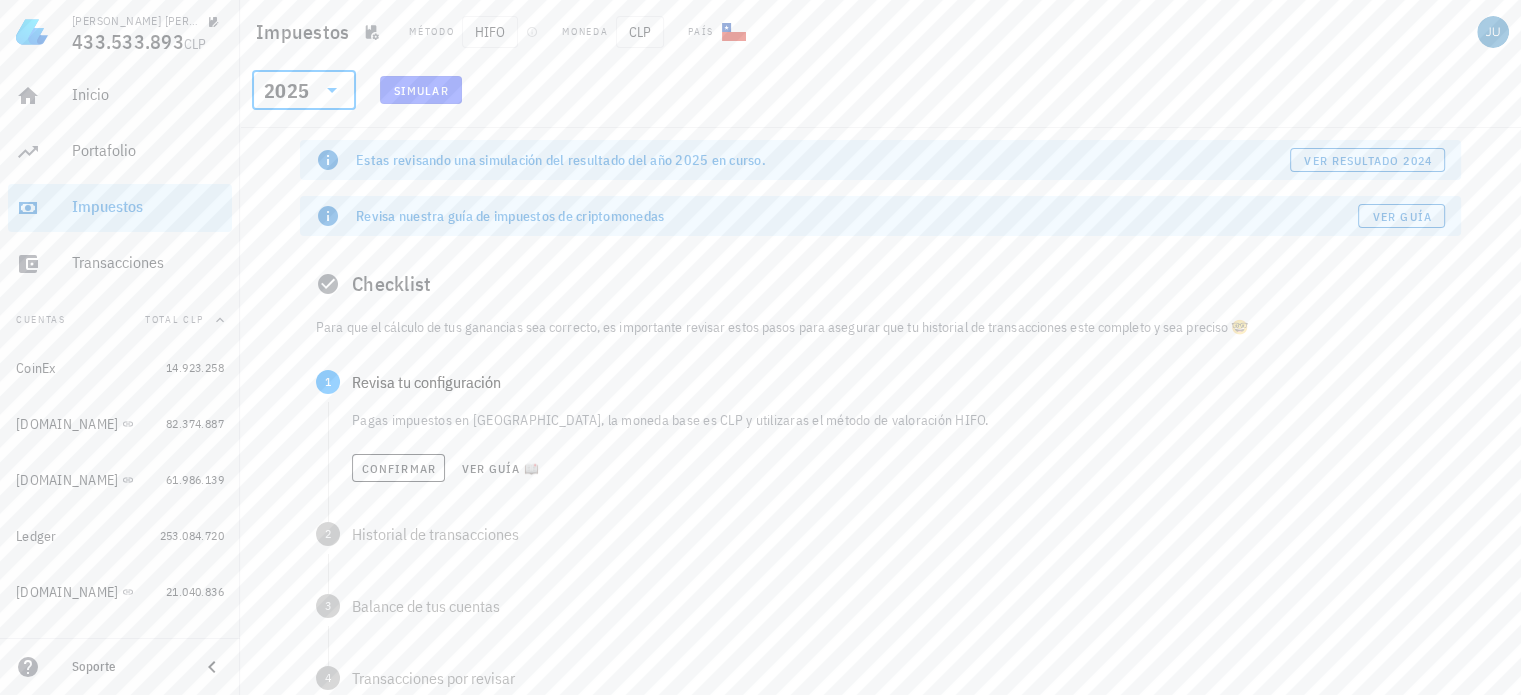 click on "​ 2025     Simular" at bounding box center [880, 96] 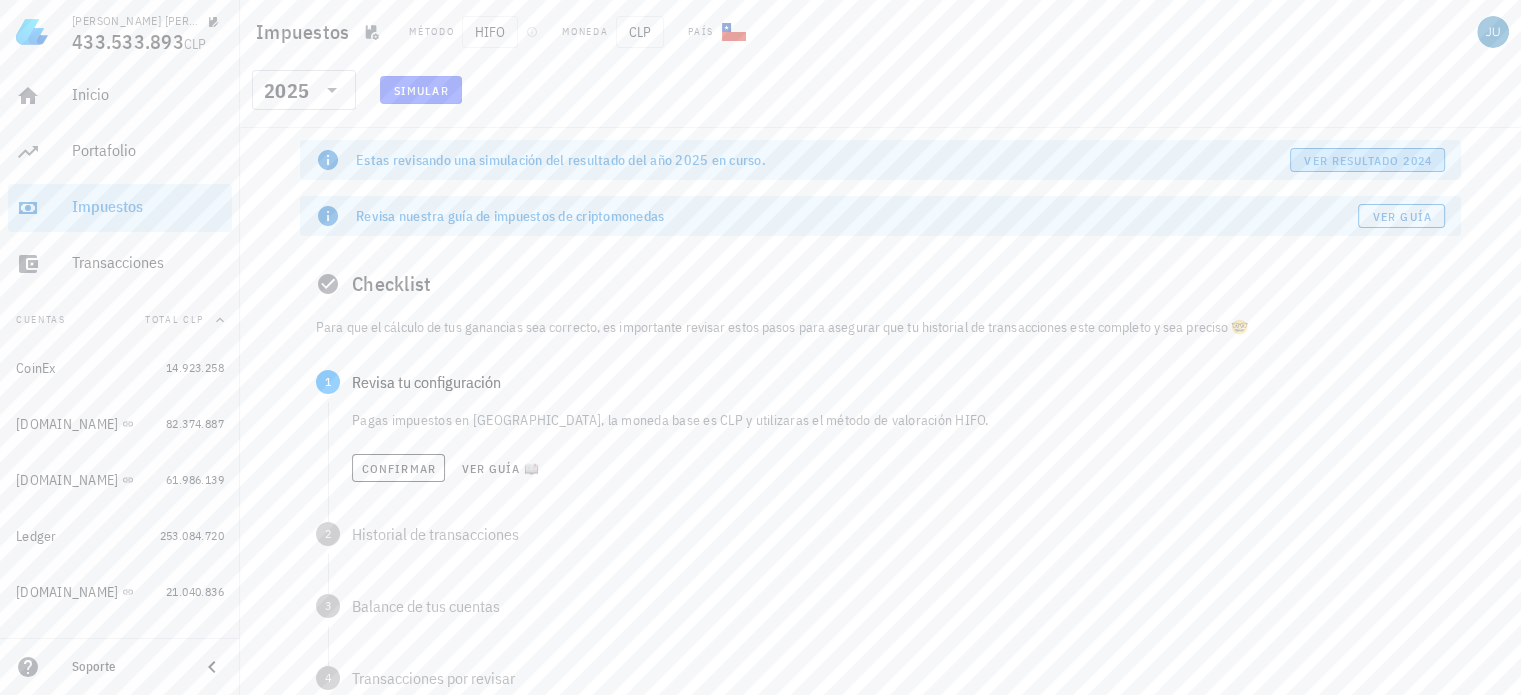 click on "ver resultado 2024" at bounding box center [1367, 160] 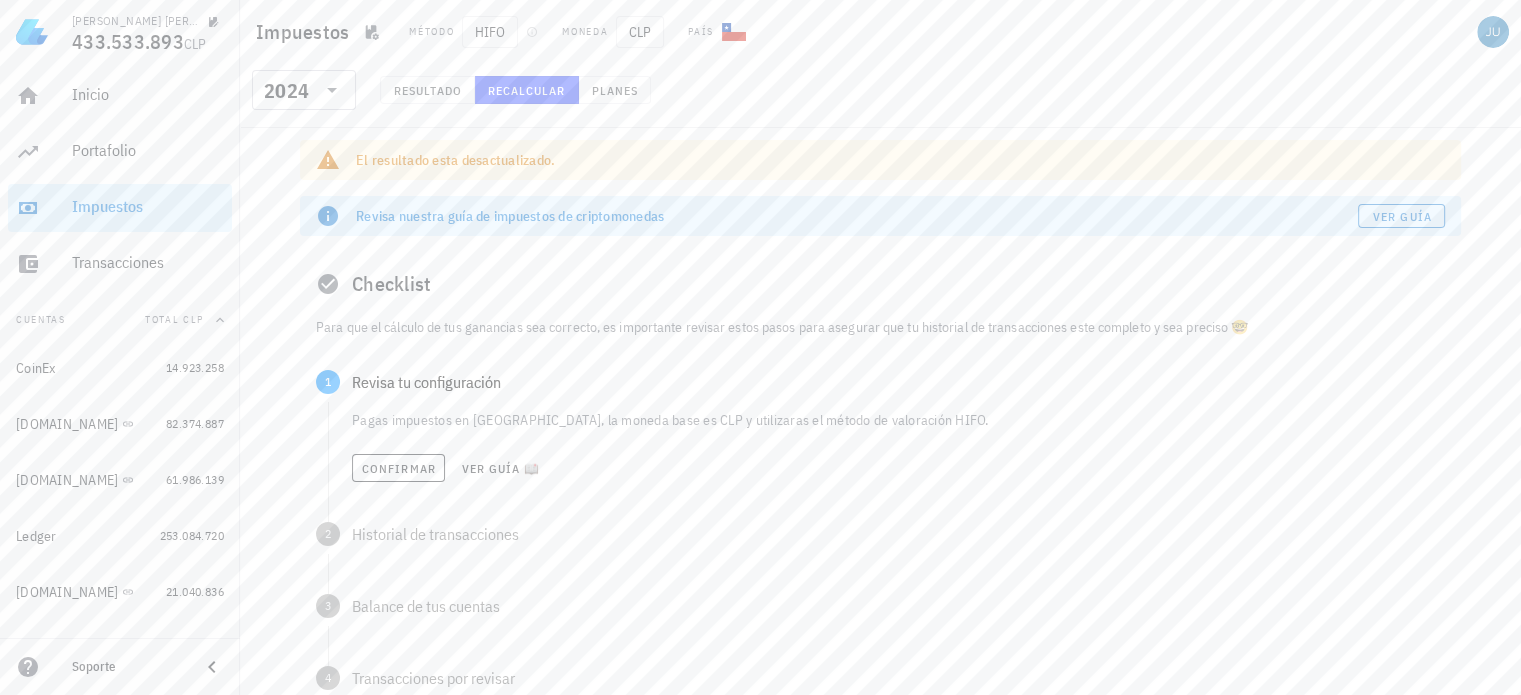 click on "Checklist" at bounding box center (880, 284) 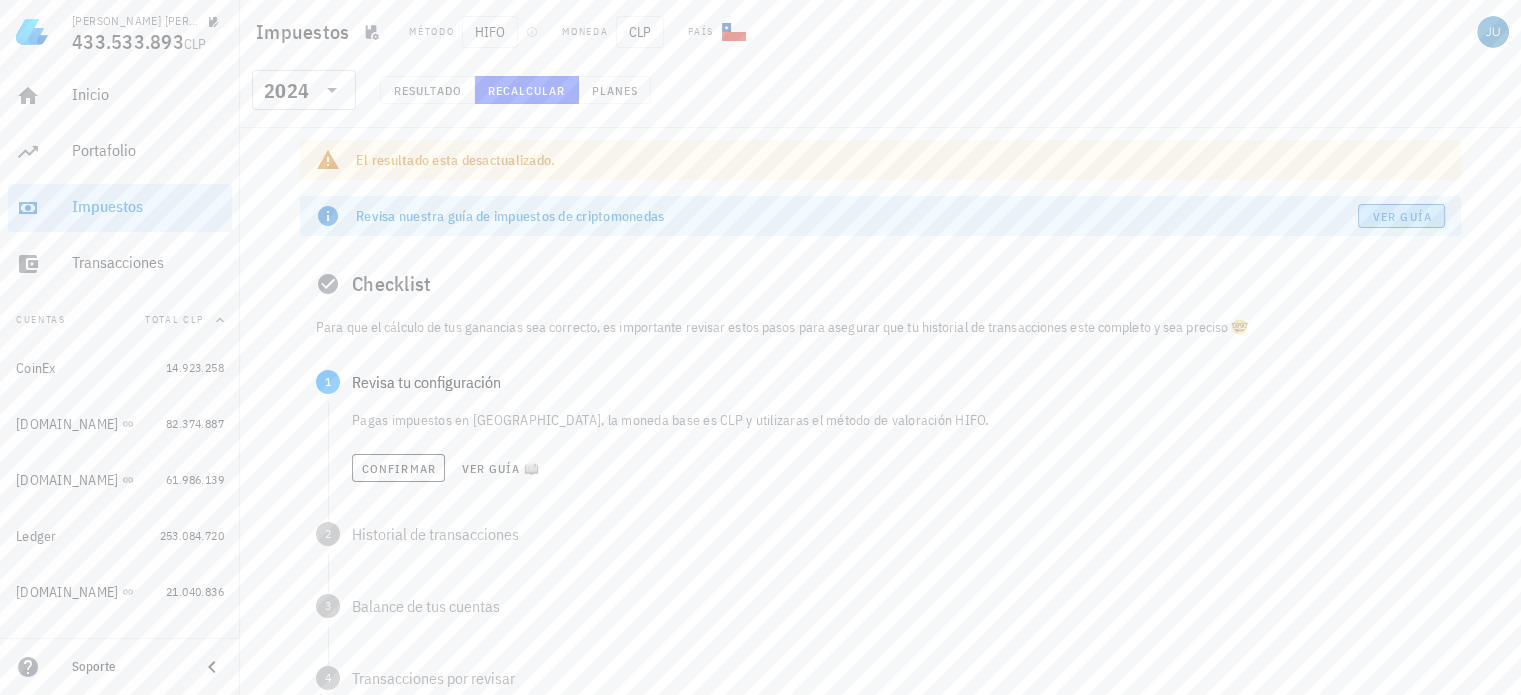 click on "Ver guía" at bounding box center [1402, 216] 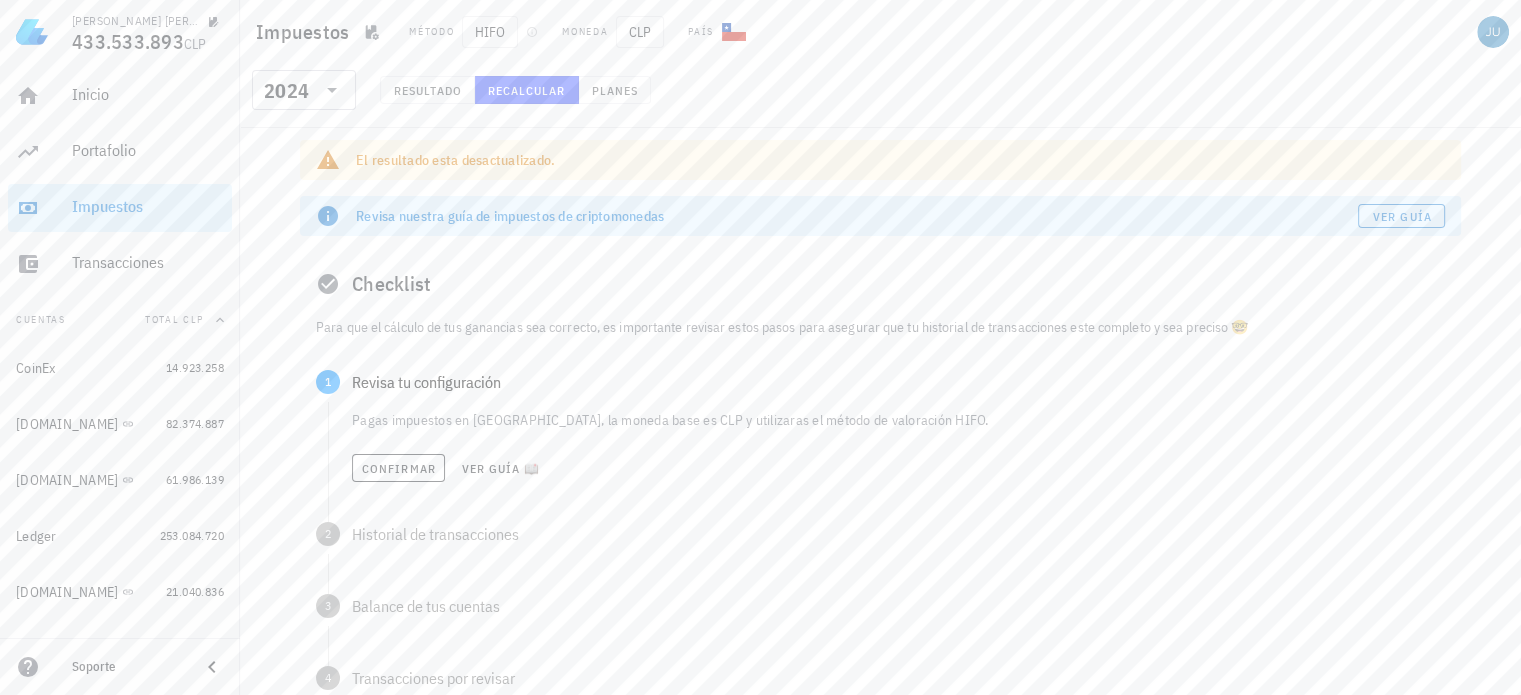click on "Pagas impuestos en [GEOGRAPHIC_DATA], la moneda base es CLP y utilizaras el método de valoración HIFO." at bounding box center (898, 420) 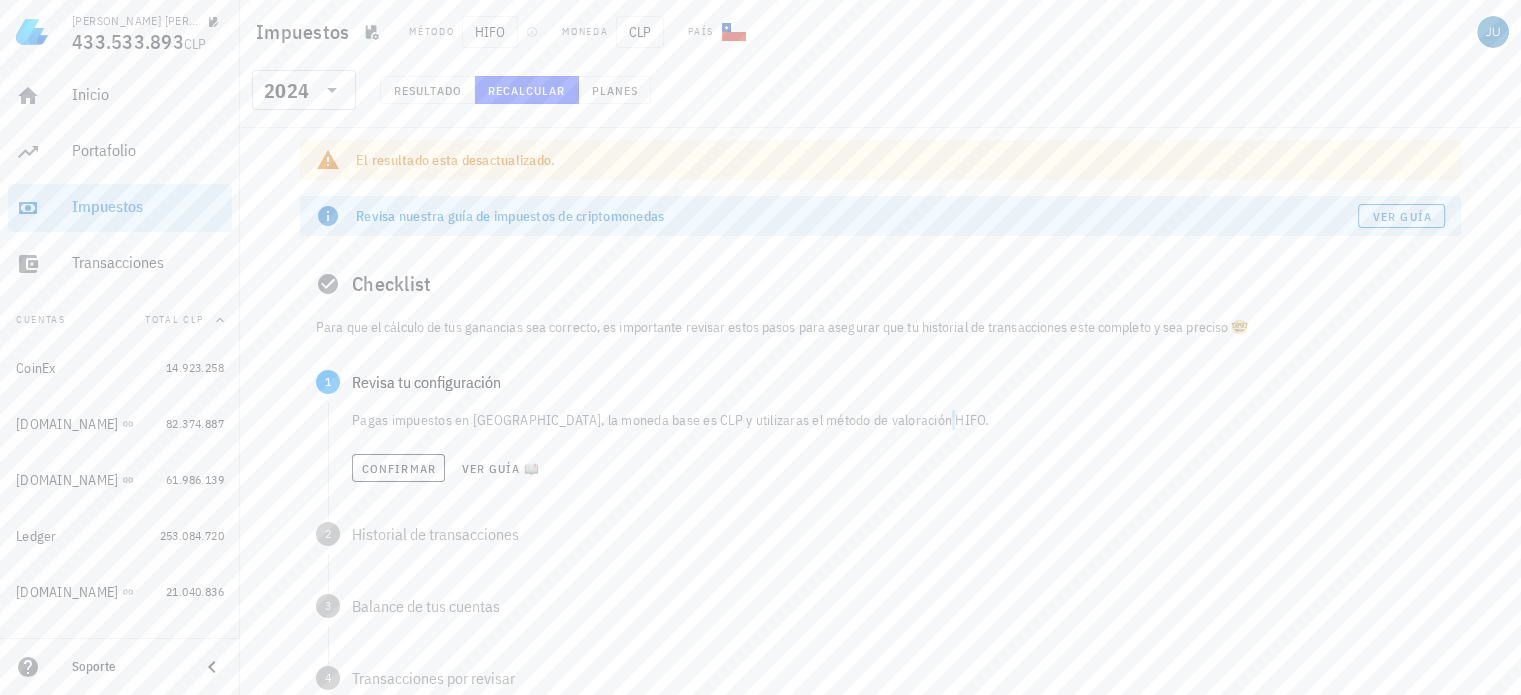 click on "Pagas impuestos en [GEOGRAPHIC_DATA], la moneda base es CLP y utilizaras el método de valoración HIFO." at bounding box center [898, 420] 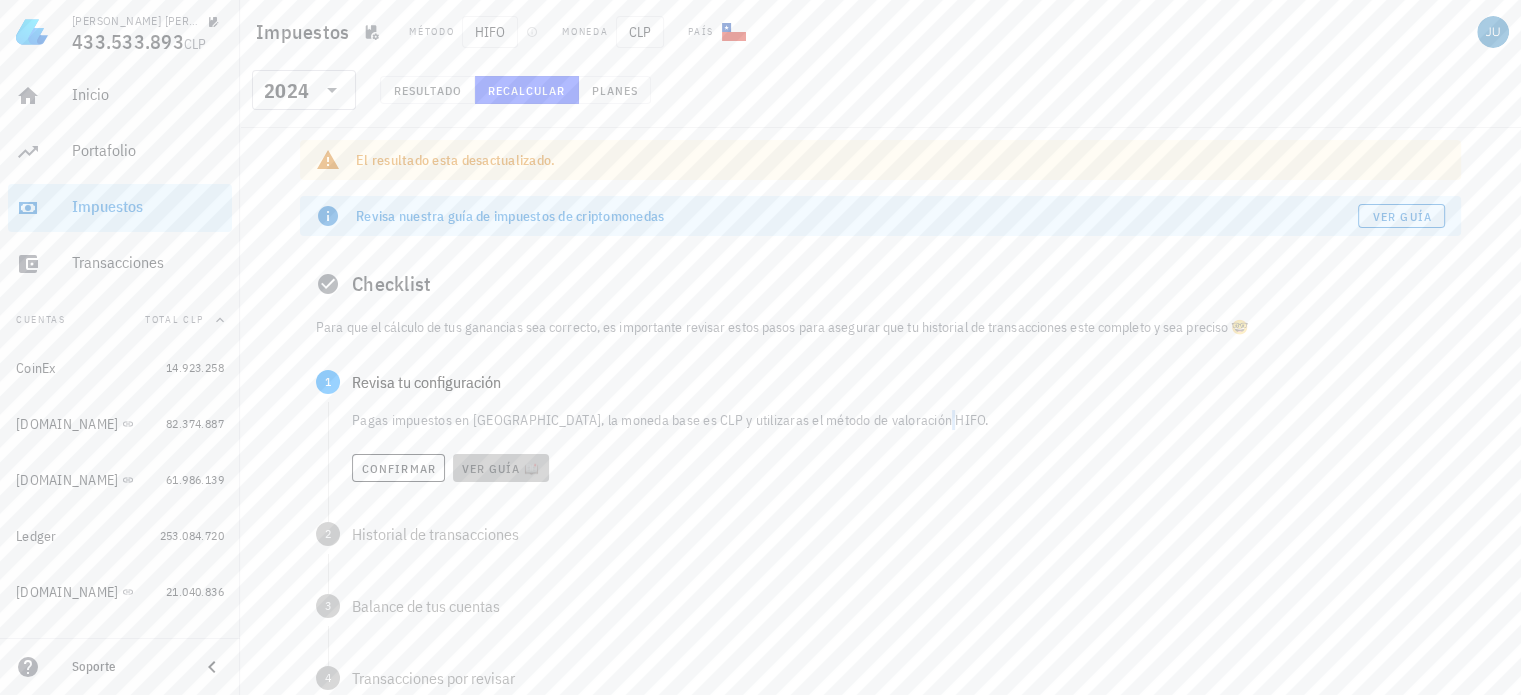 click on "Ver guía 📖" at bounding box center (501, 468) 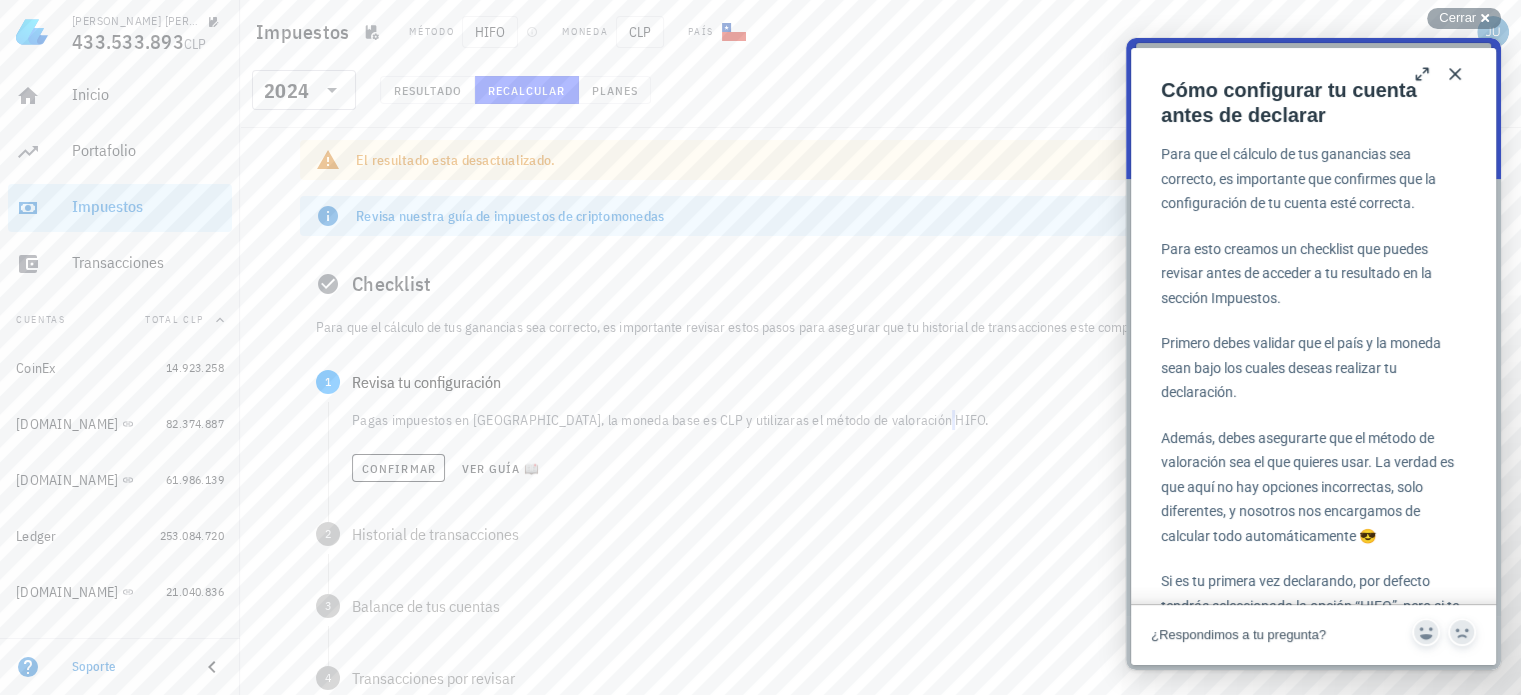 scroll, scrollTop: 286, scrollLeft: 0, axis: vertical 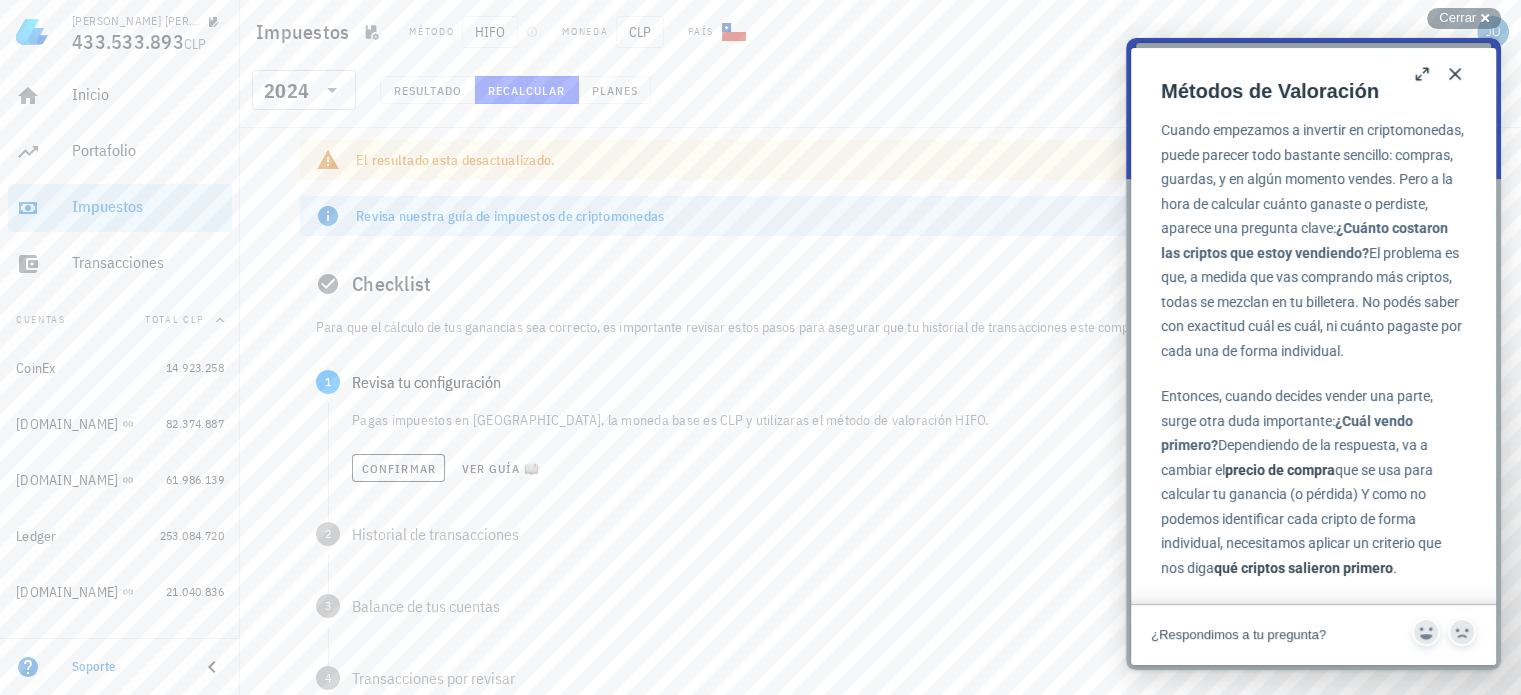click on "Confirmar
Ver guía 📖" at bounding box center (898, 468) 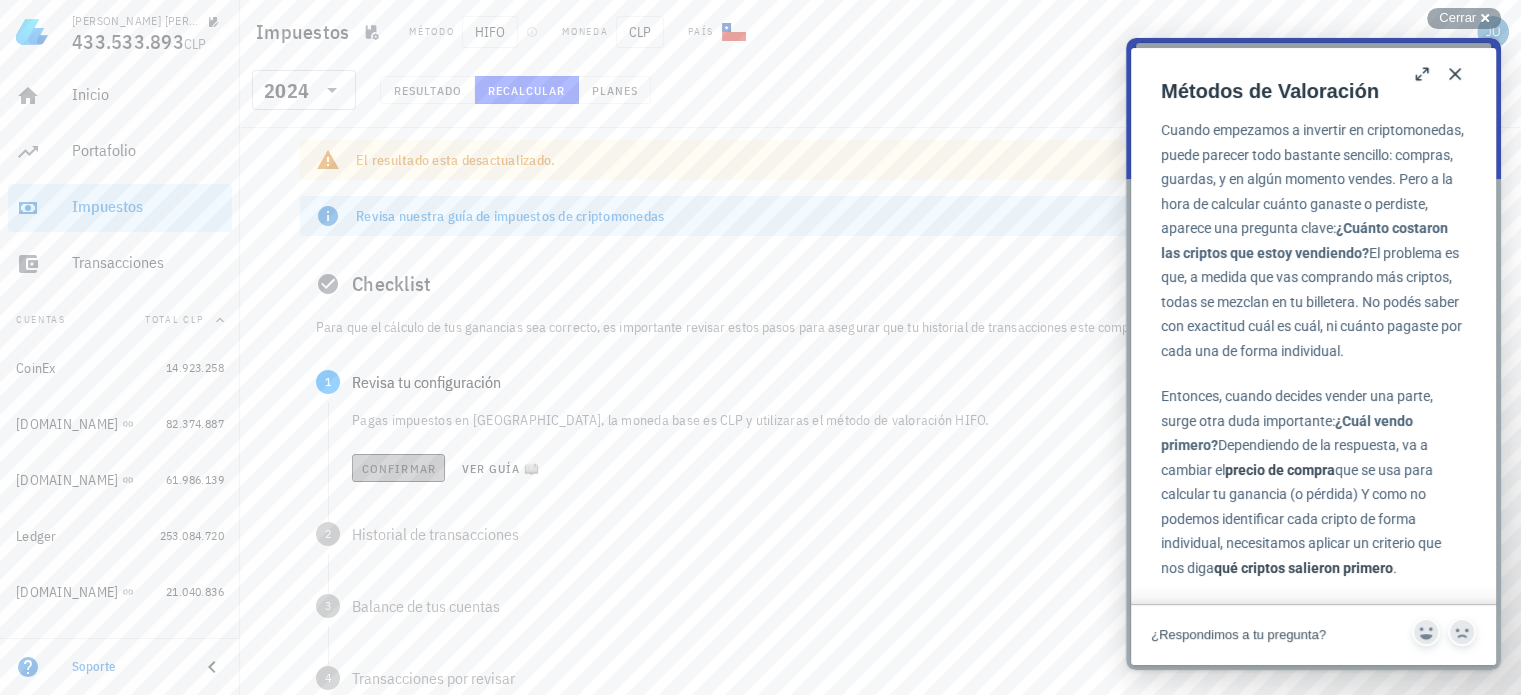 click on "Confirmar" at bounding box center (398, 468) 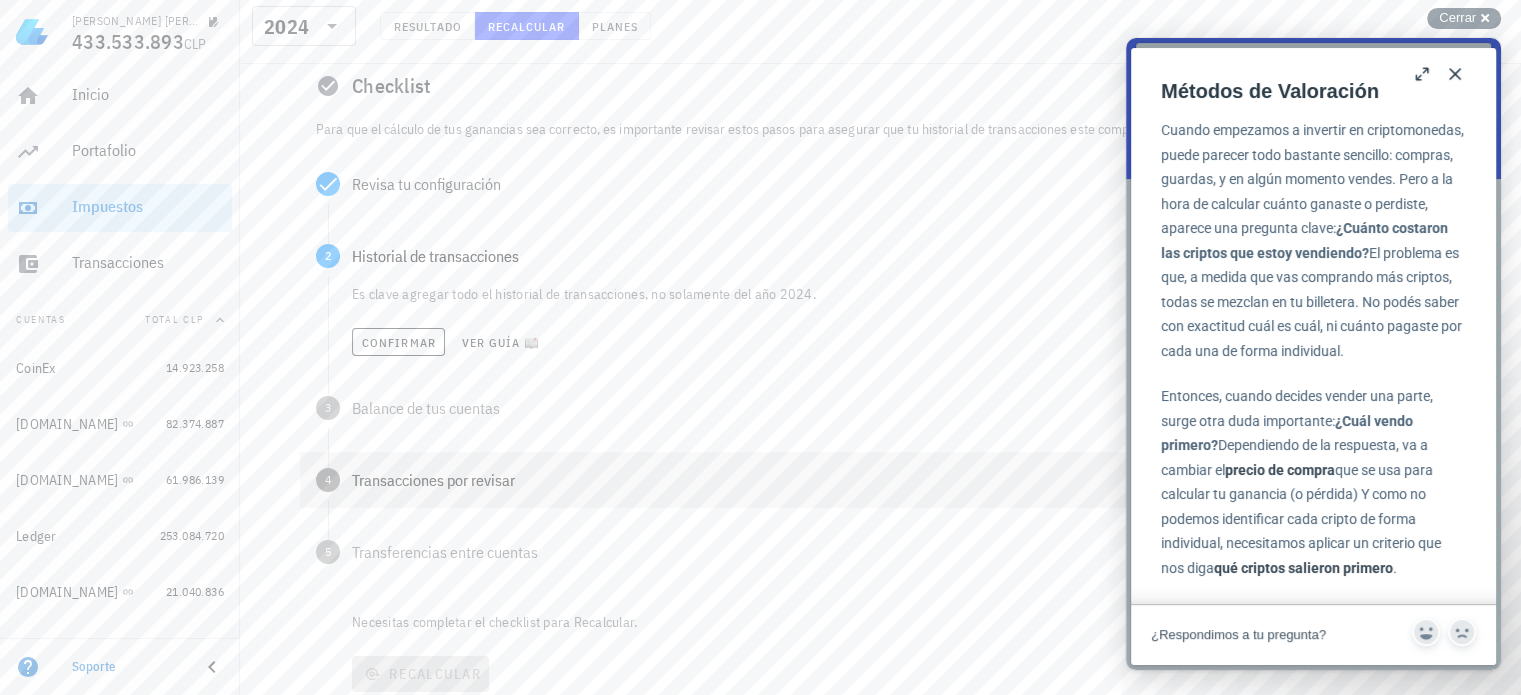 scroll, scrollTop: 200, scrollLeft: 0, axis: vertical 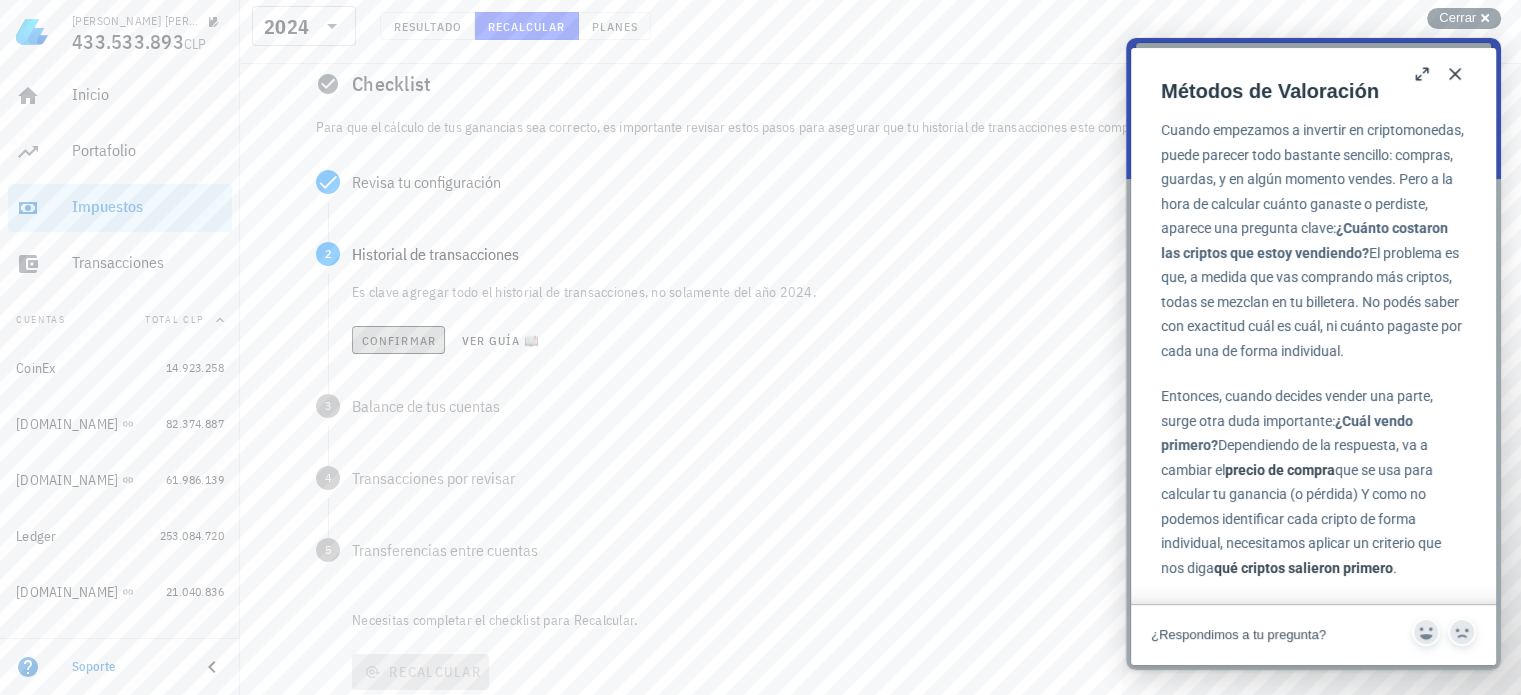 click on "Confirmar" at bounding box center (398, 340) 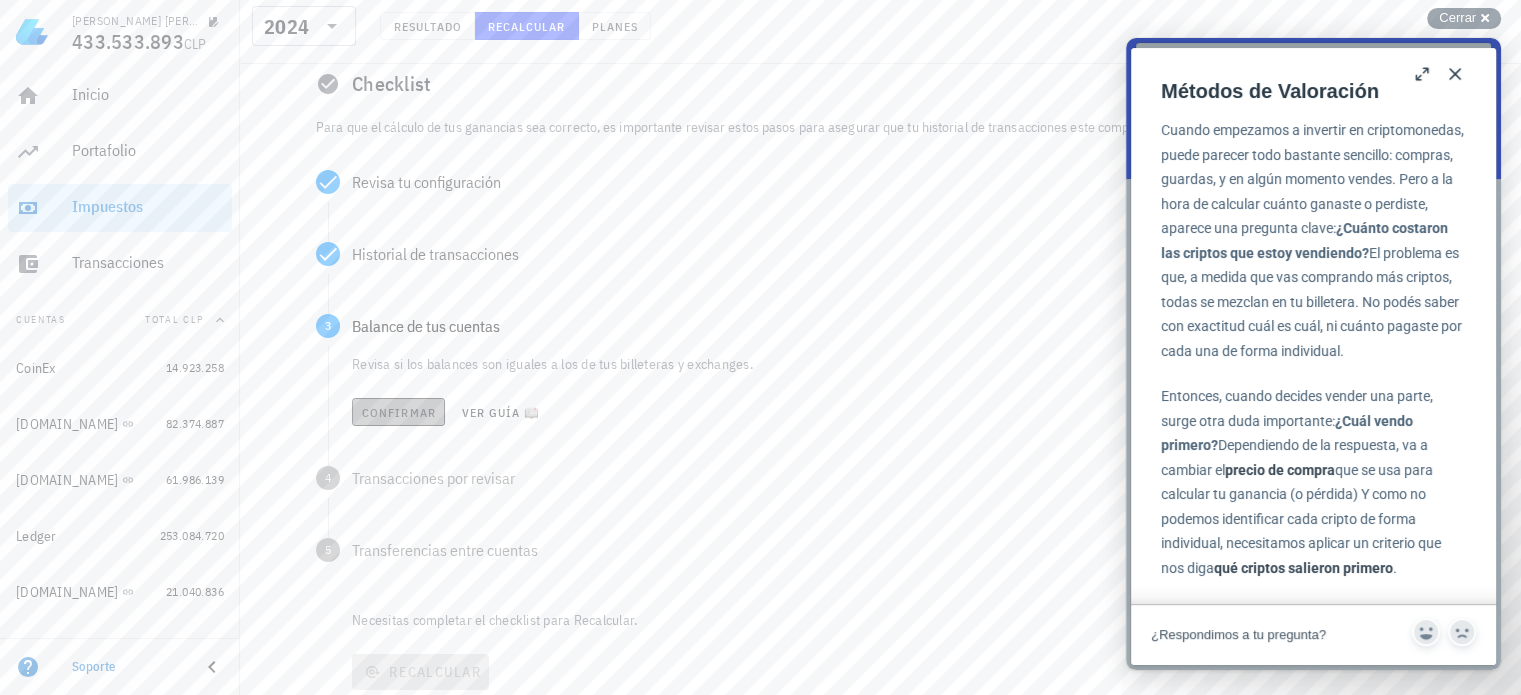 click on "Confirmar" at bounding box center [398, 412] 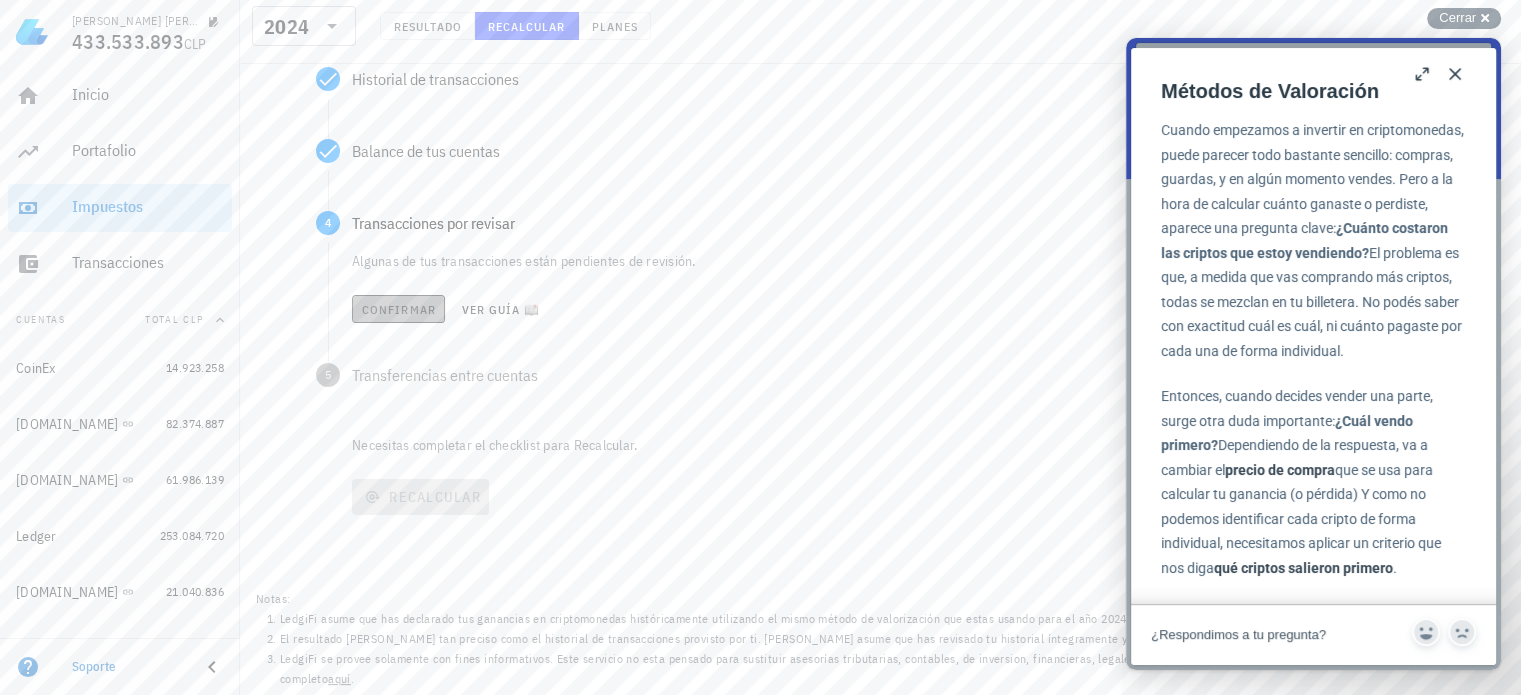 click on "Confirmar" at bounding box center (398, 309) 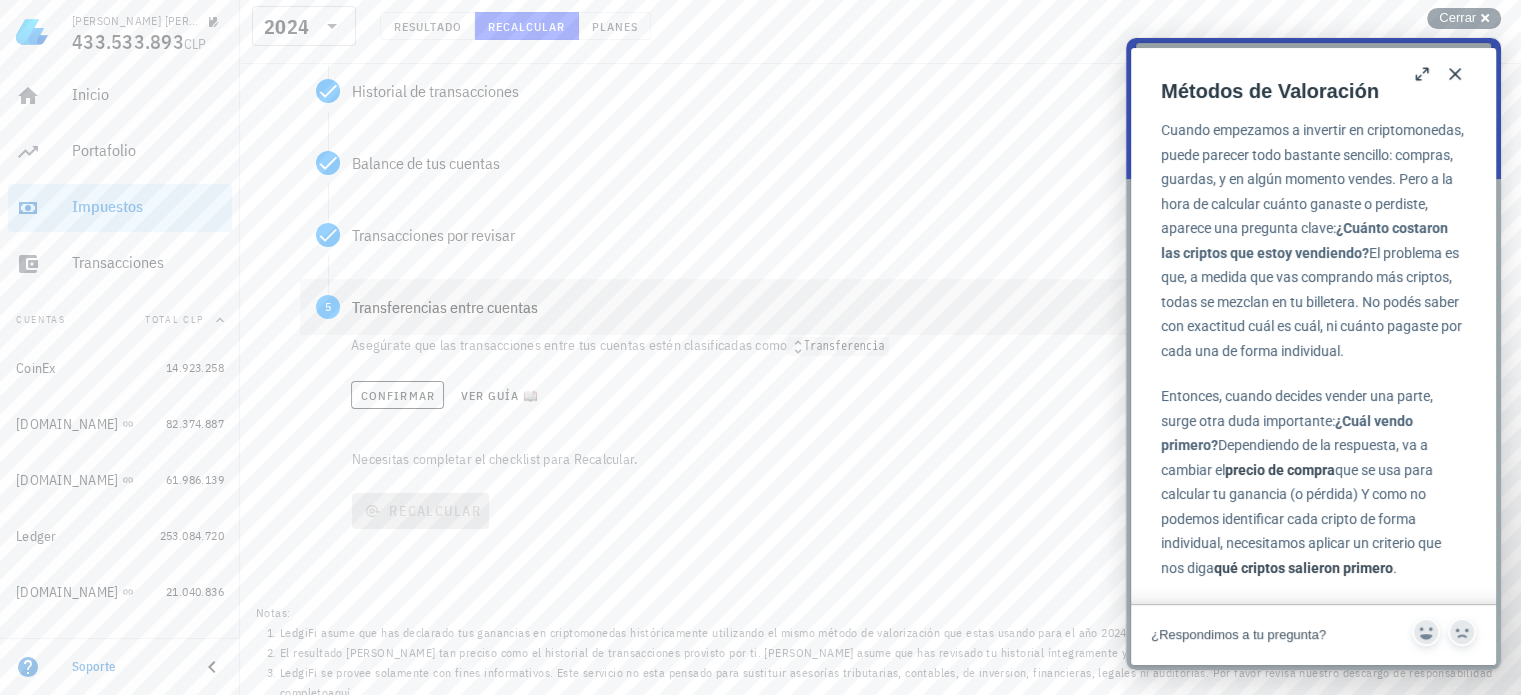 scroll, scrollTop: 375, scrollLeft: 0, axis: vertical 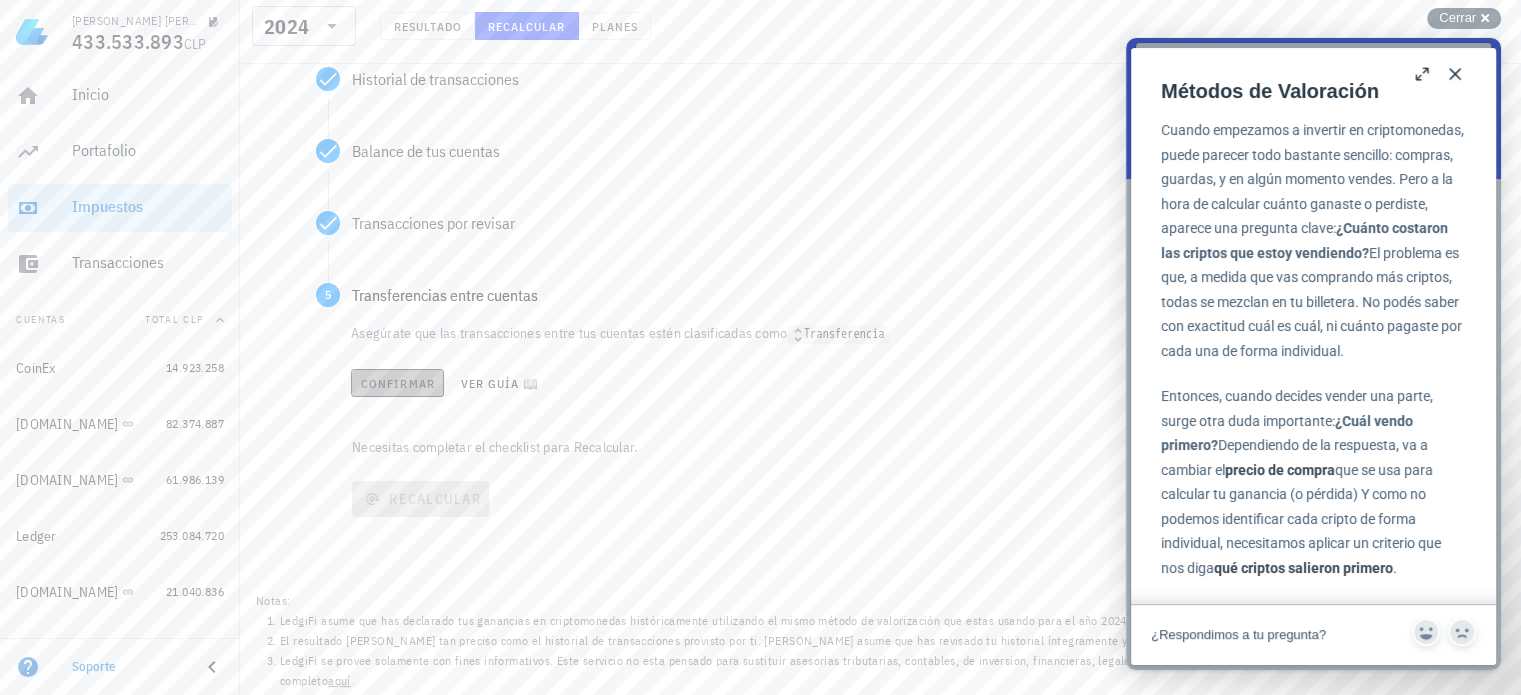 click on "Confirmar" at bounding box center (397, 383) 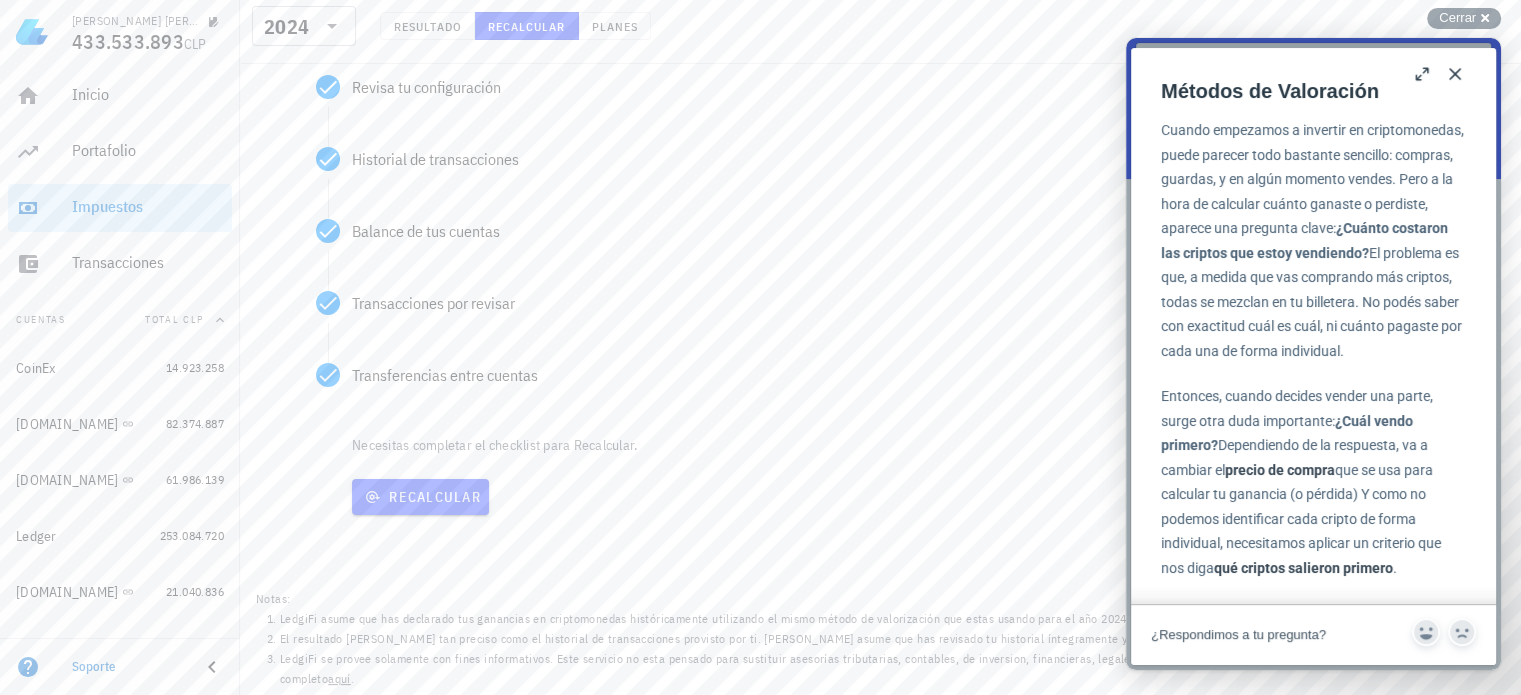 scroll, scrollTop: 295, scrollLeft: 0, axis: vertical 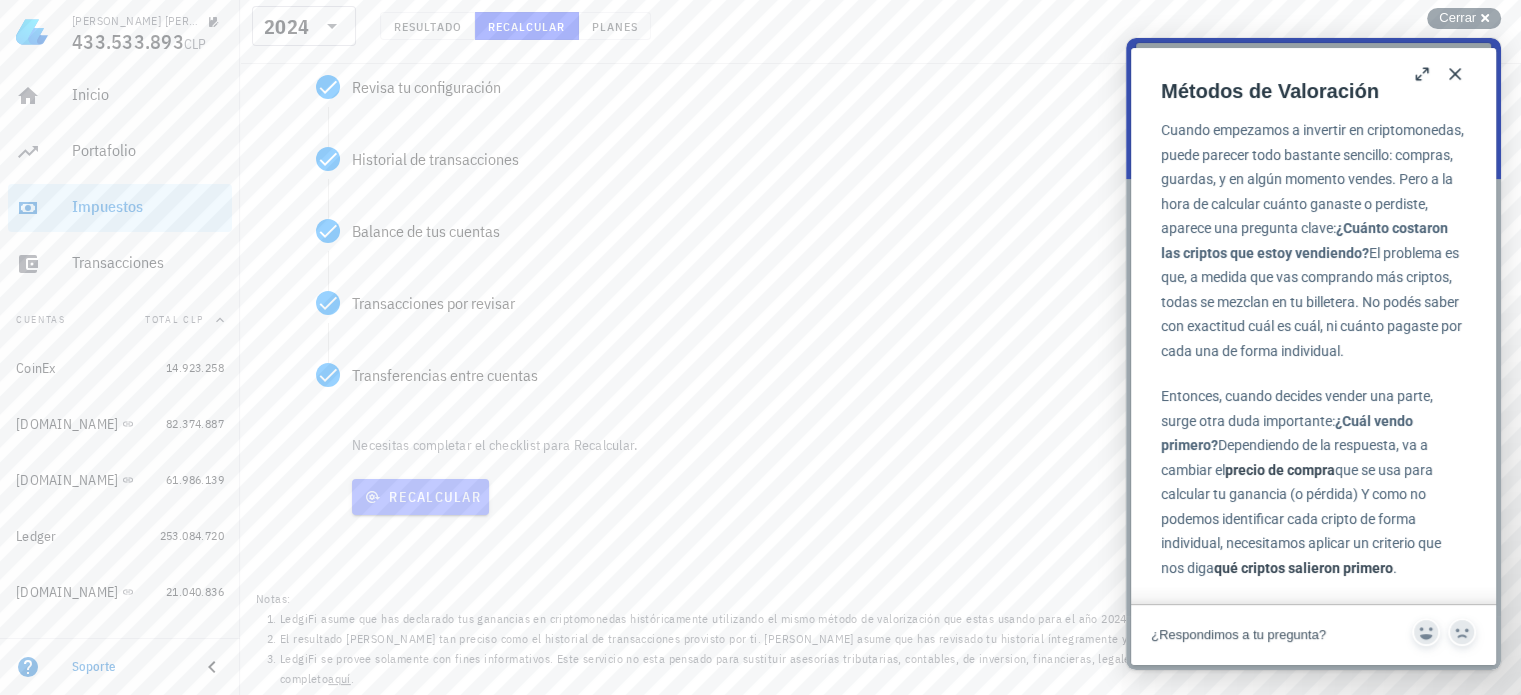 click on "Recalcular" at bounding box center [420, 497] 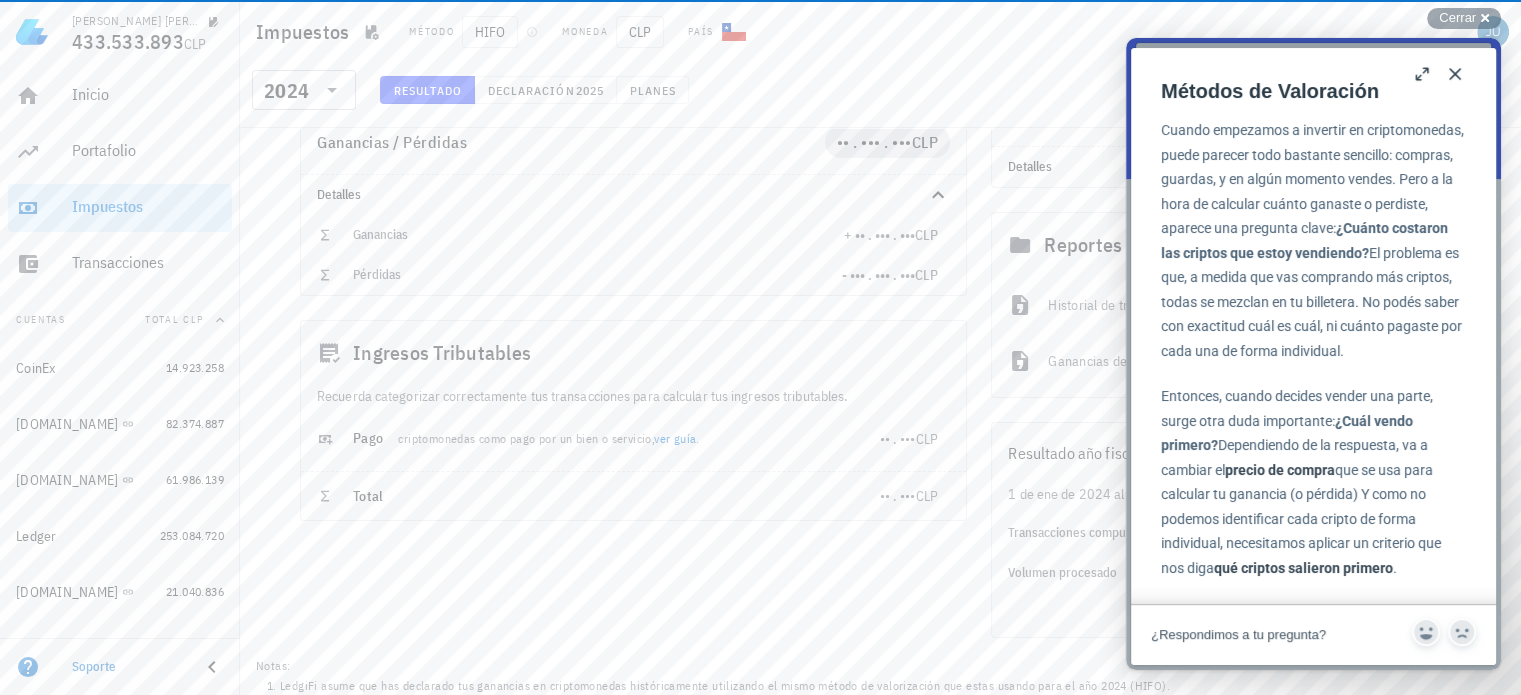 scroll, scrollTop: 0, scrollLeft: 0, axis: both 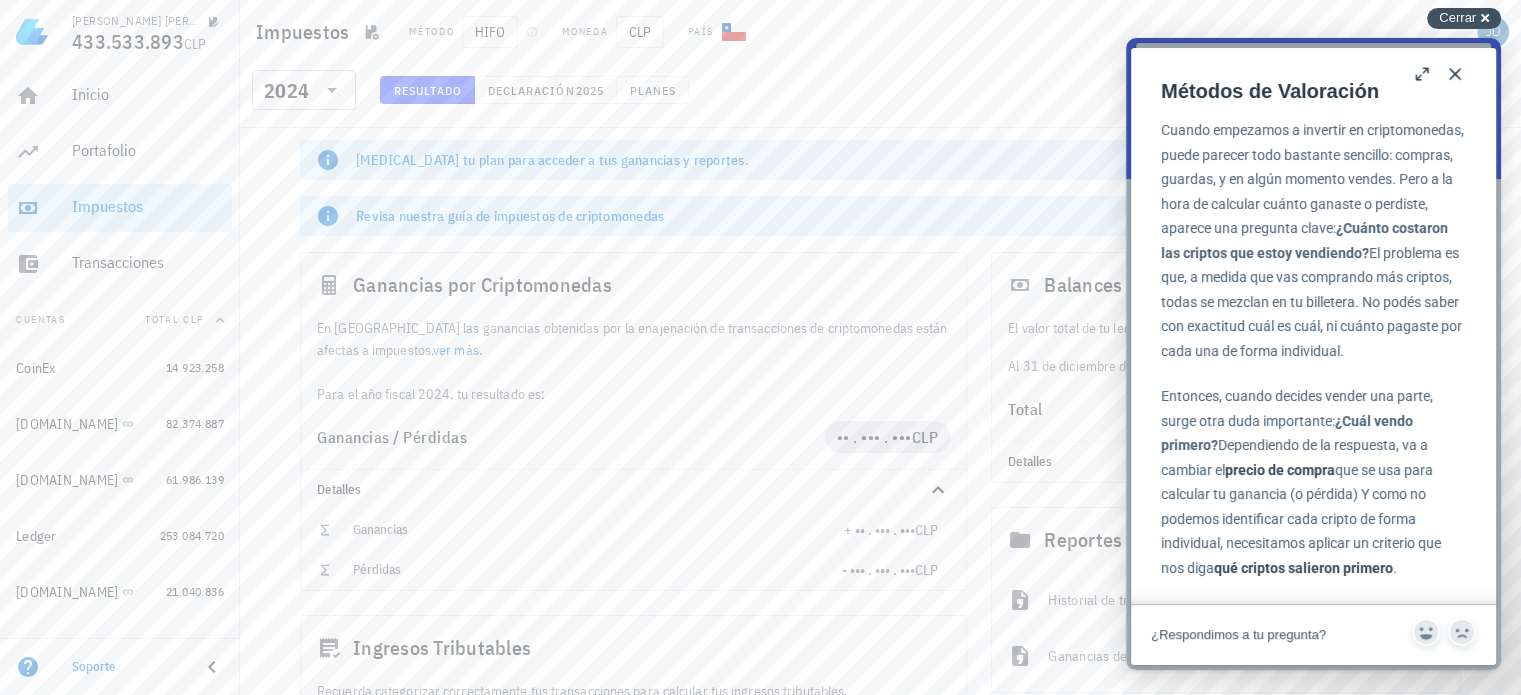 click on "Cerrar cross-small" at bounding box center (1464, 18) 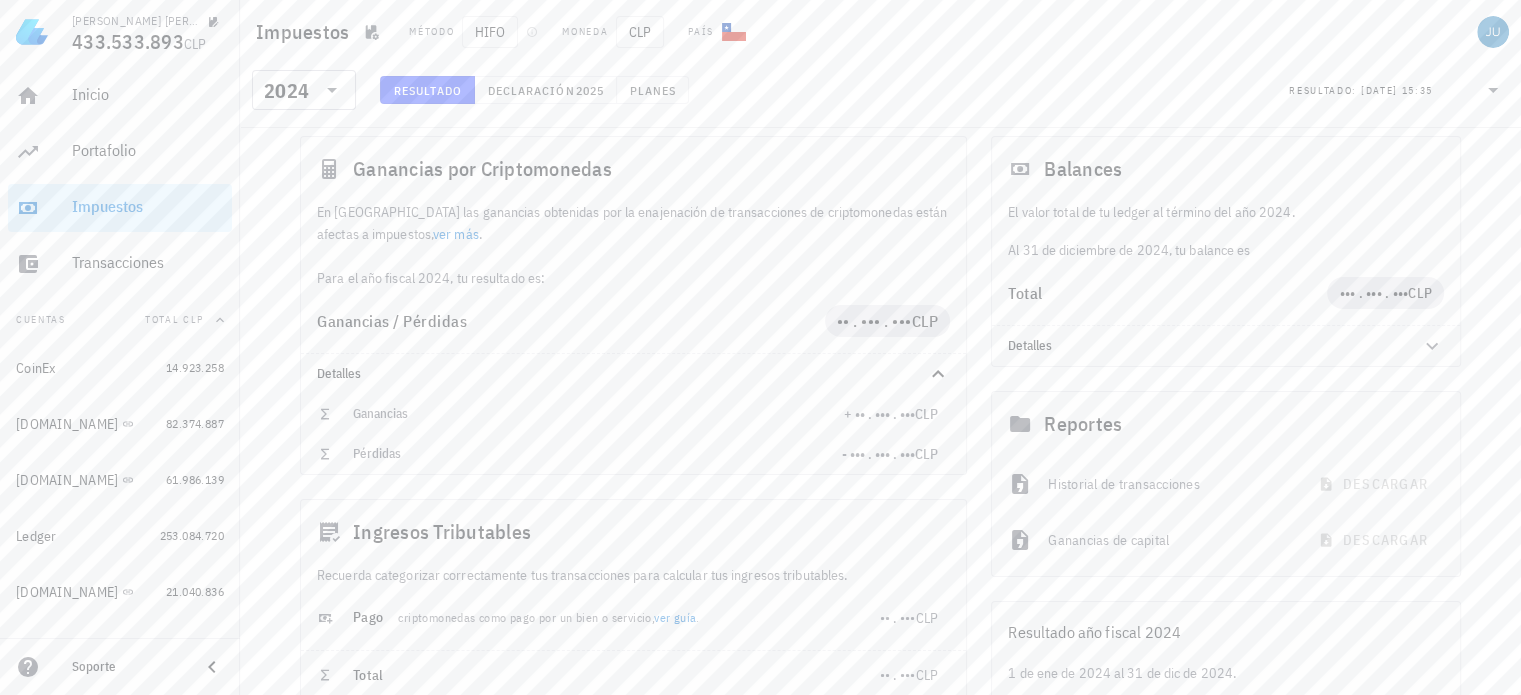 scroll, scrollTop: 0, scrollLeft: 0, axis: both 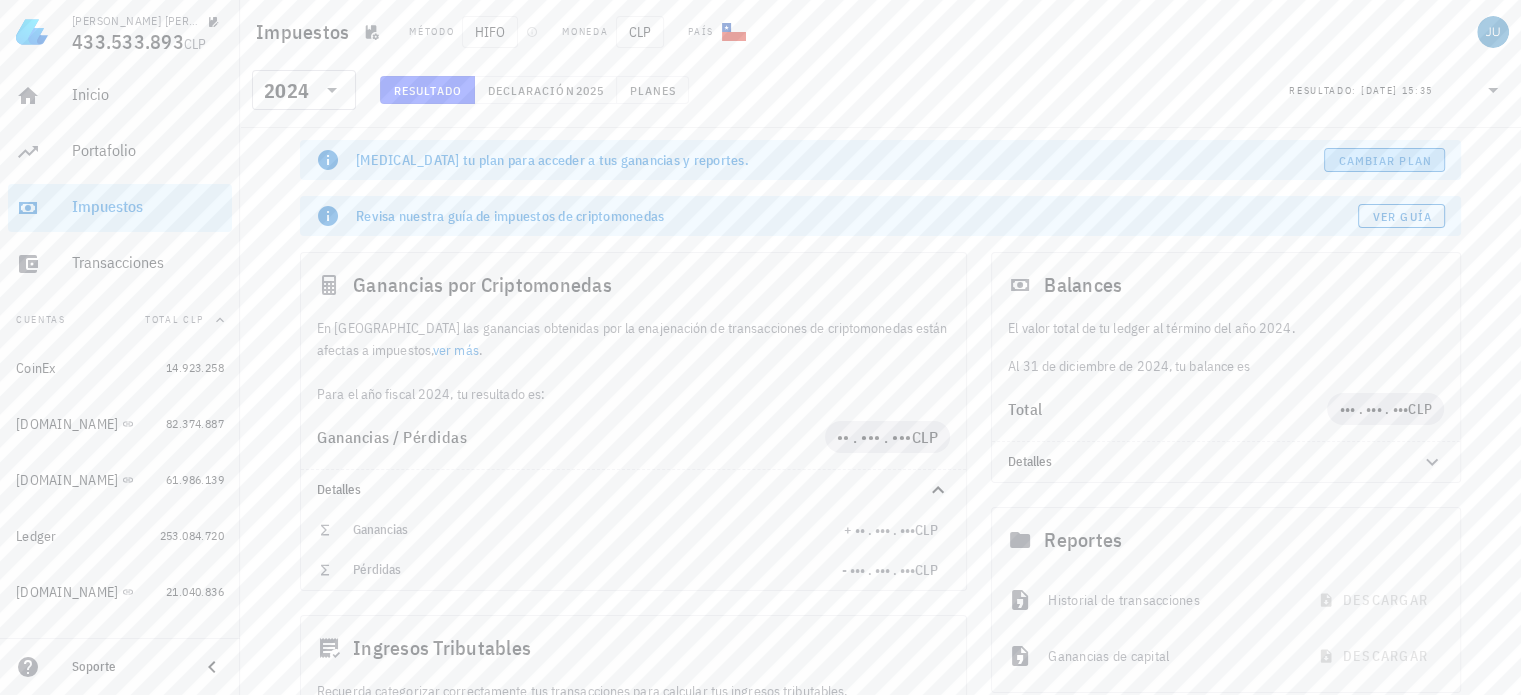 click on "Cambiar plan" at bounding box center [1385, 160] 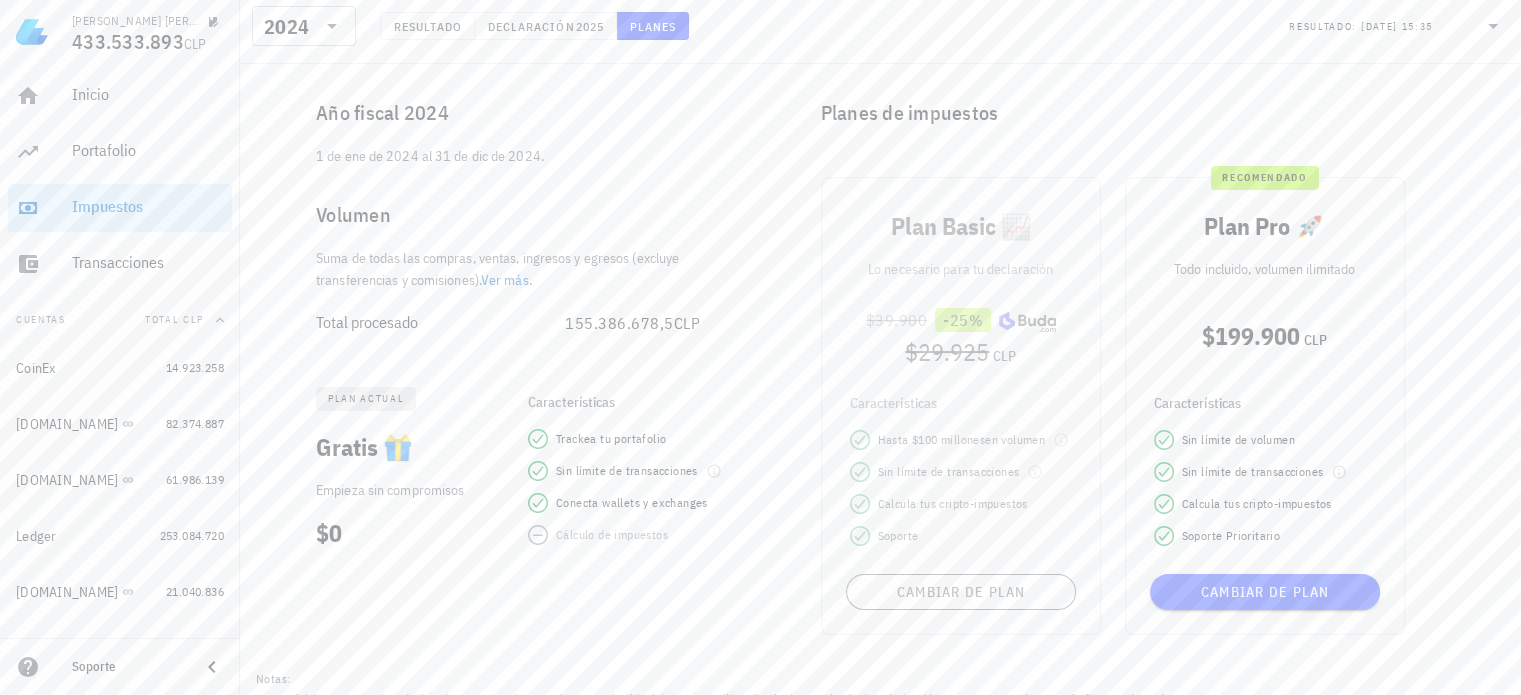 scroll, scrollTop: 194, scrollLeft: 0, axis: vertical 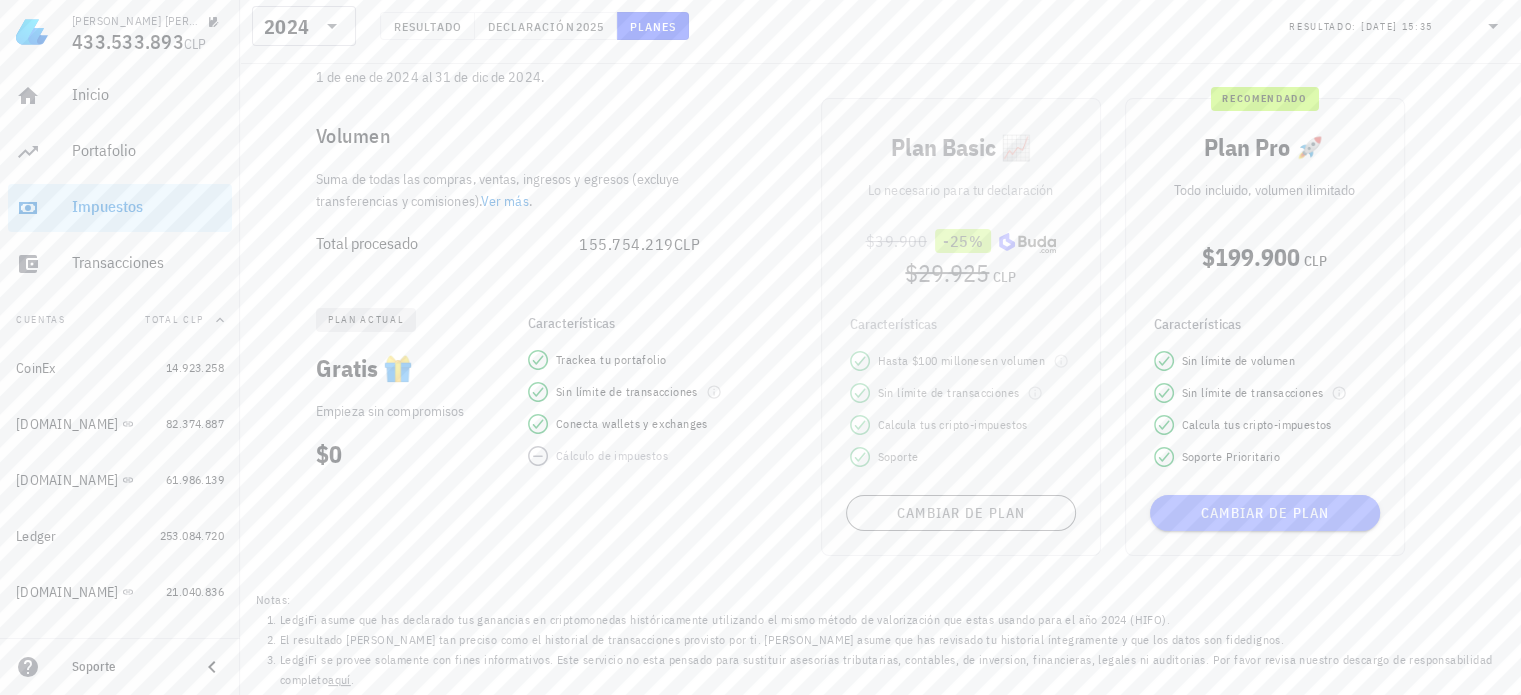 click on "Cambiar de plan" at bounding box center [1265, 513] 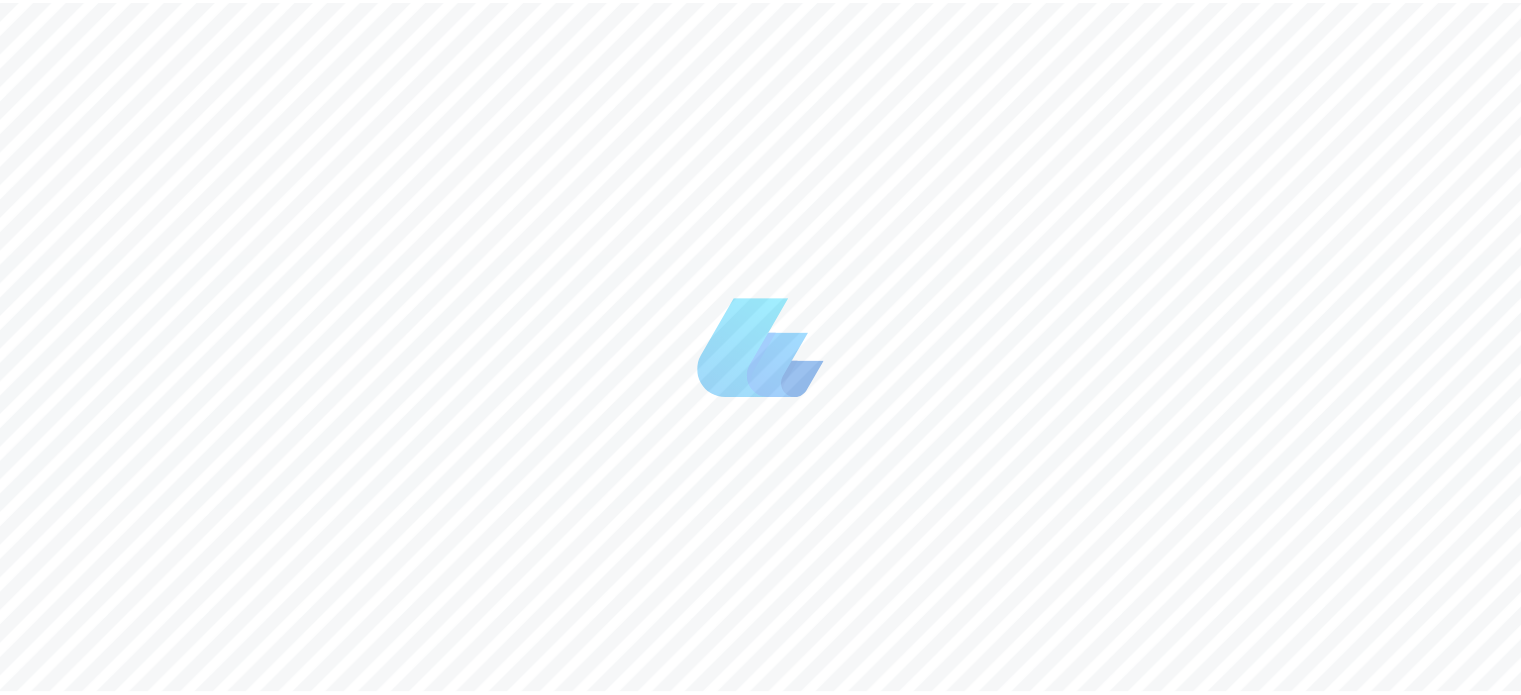 scroll, scrollTop: 0, scrollLeft: 0, axis: both 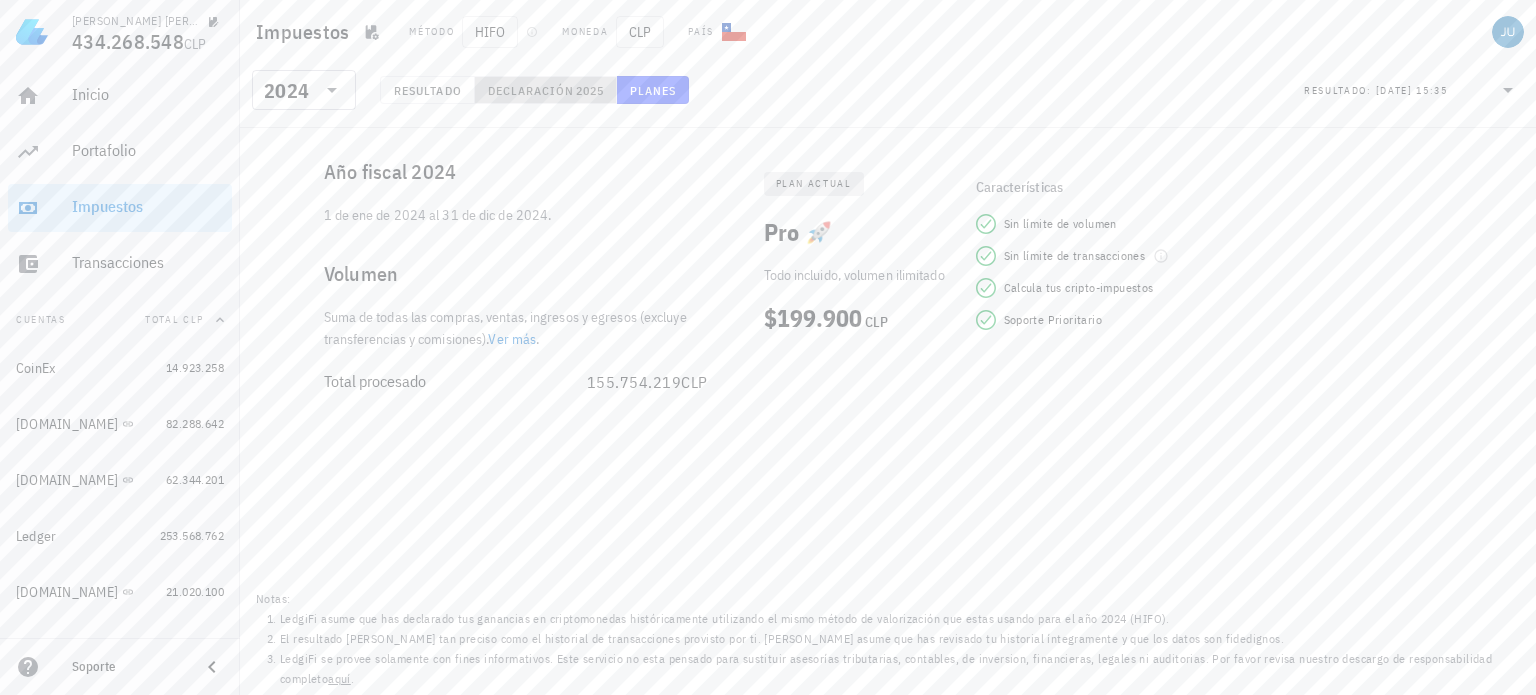 click on "Declaración   2025" at bounding box center [546, 90] 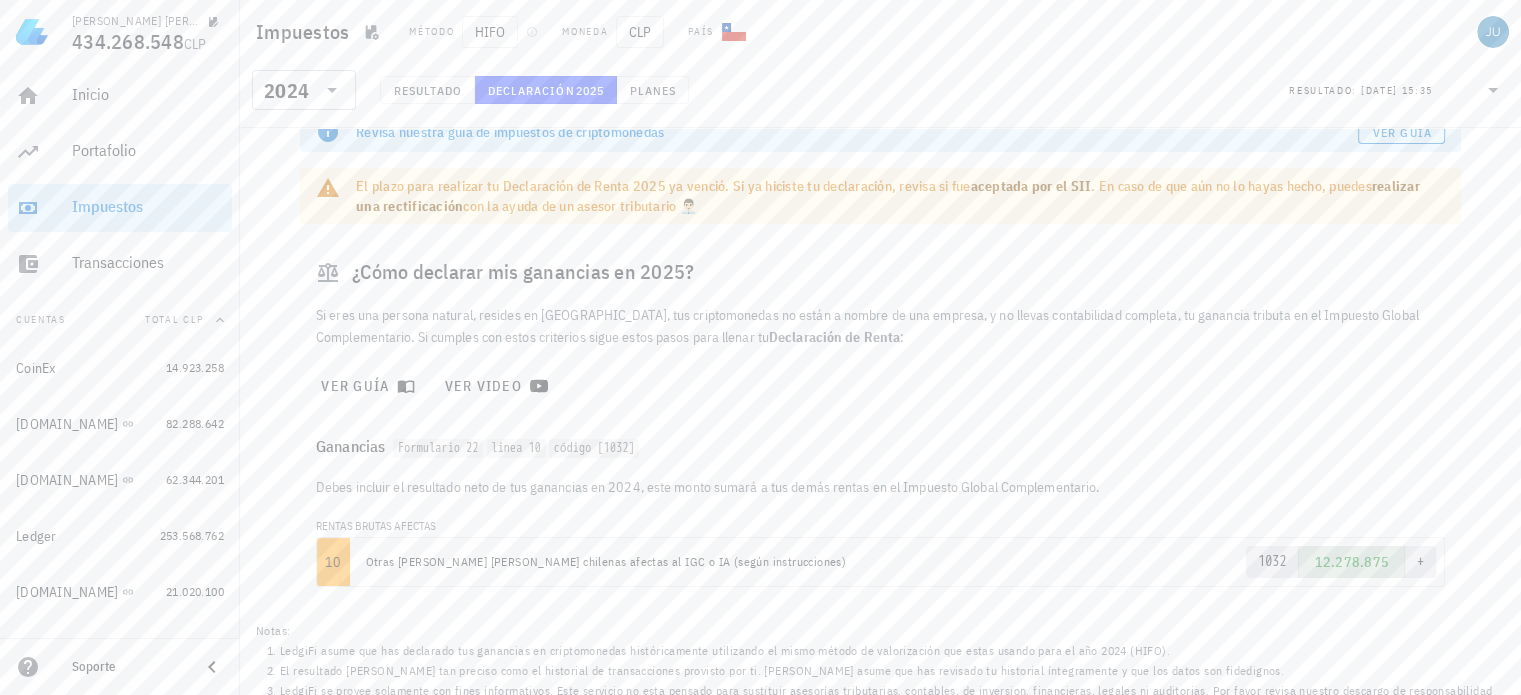 scroll, scrollTop: 0, scrollLeft: 0, axis: both 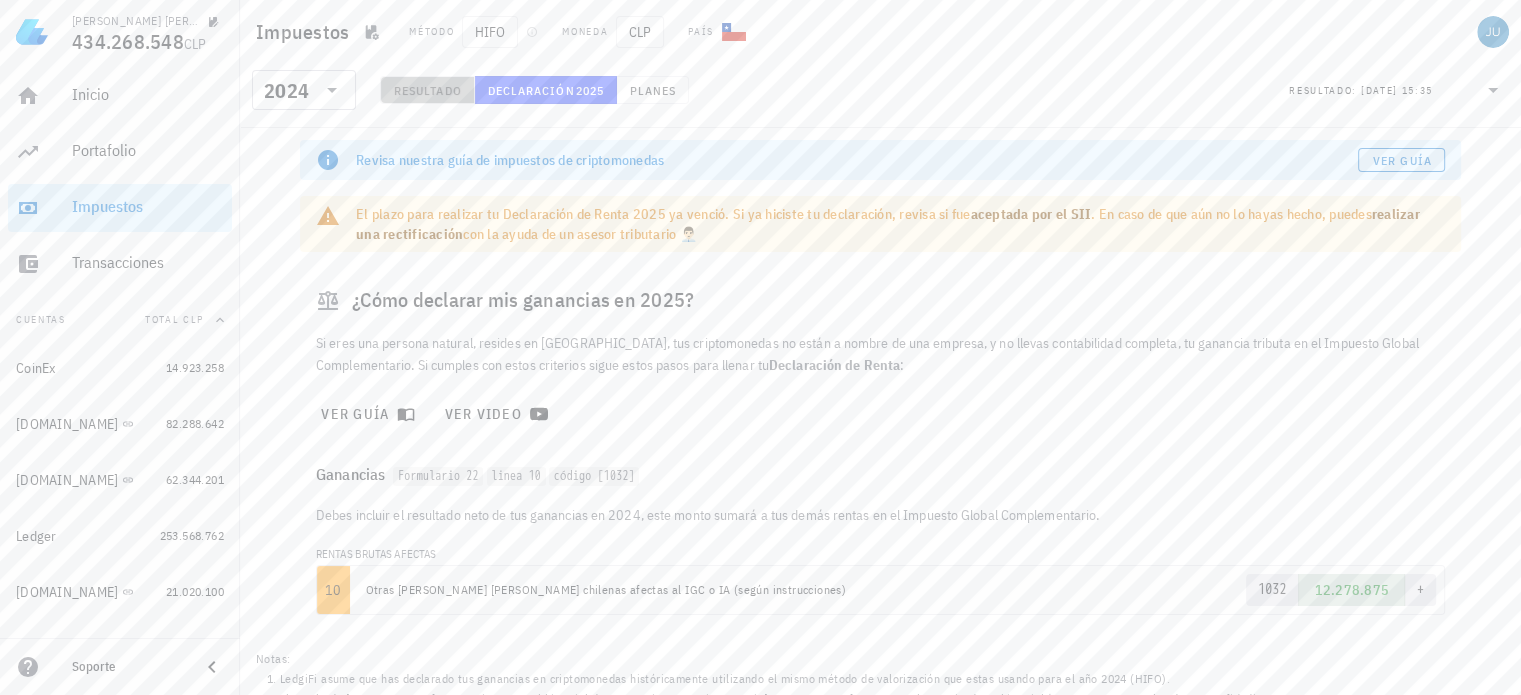 click on "Resultado" at bounding box center (427, 90) 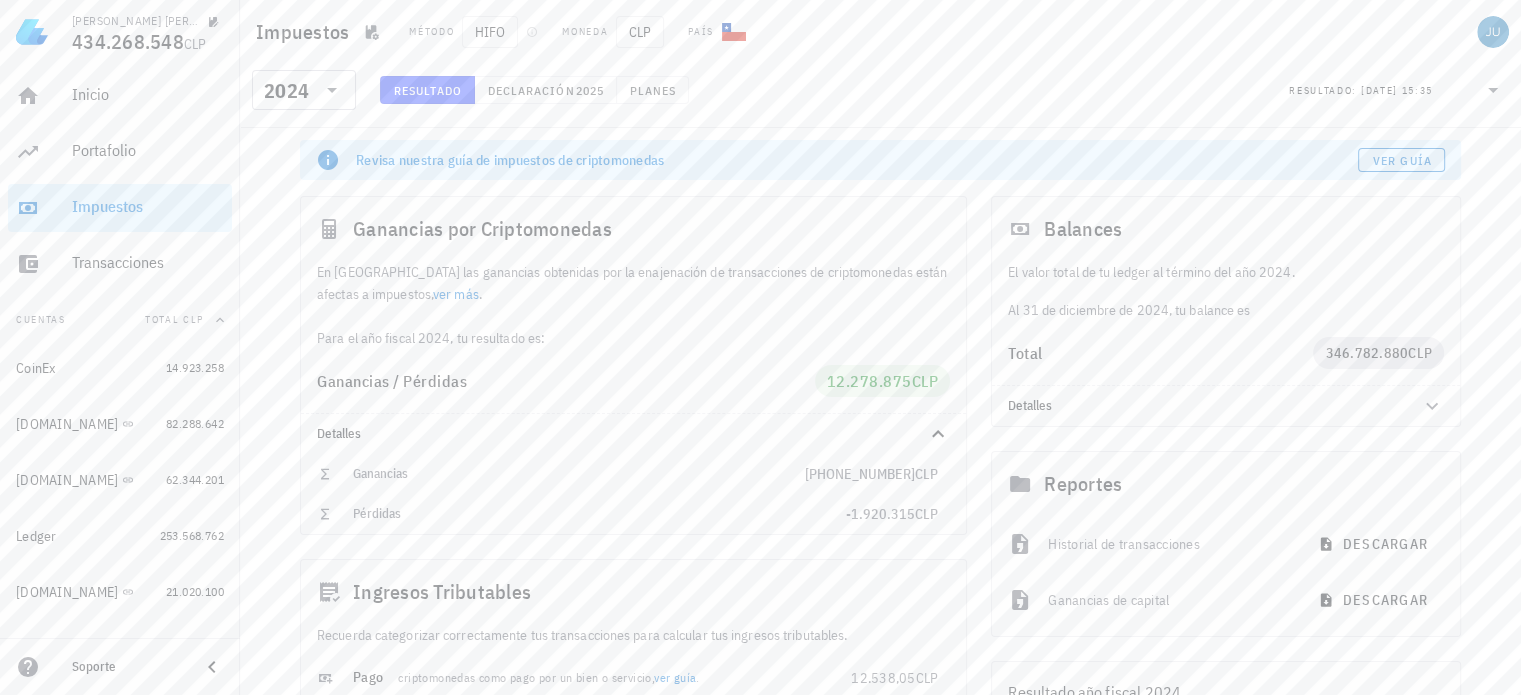 scroll, scrollTop: 0, scrollLeft: 0, axis: both 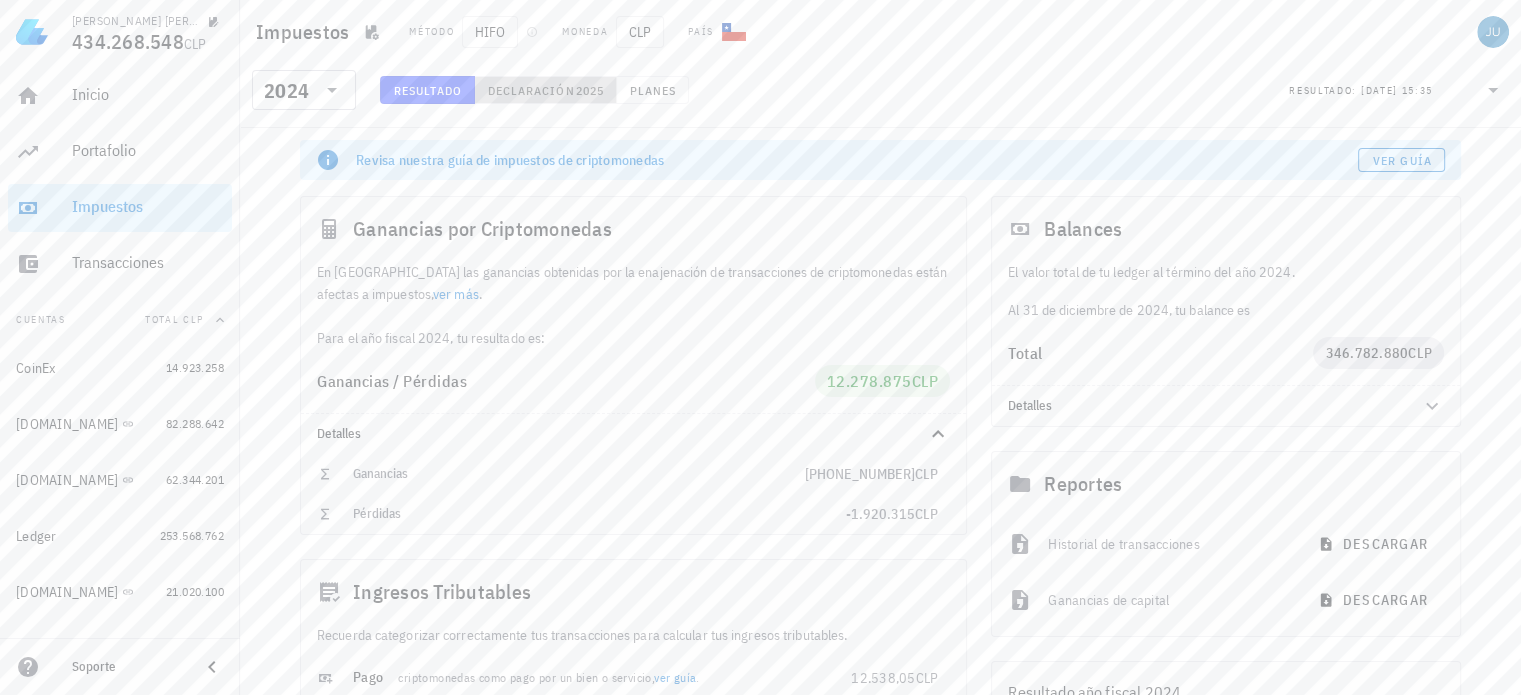 click on "Declaración" at bounding box center (531, 90) 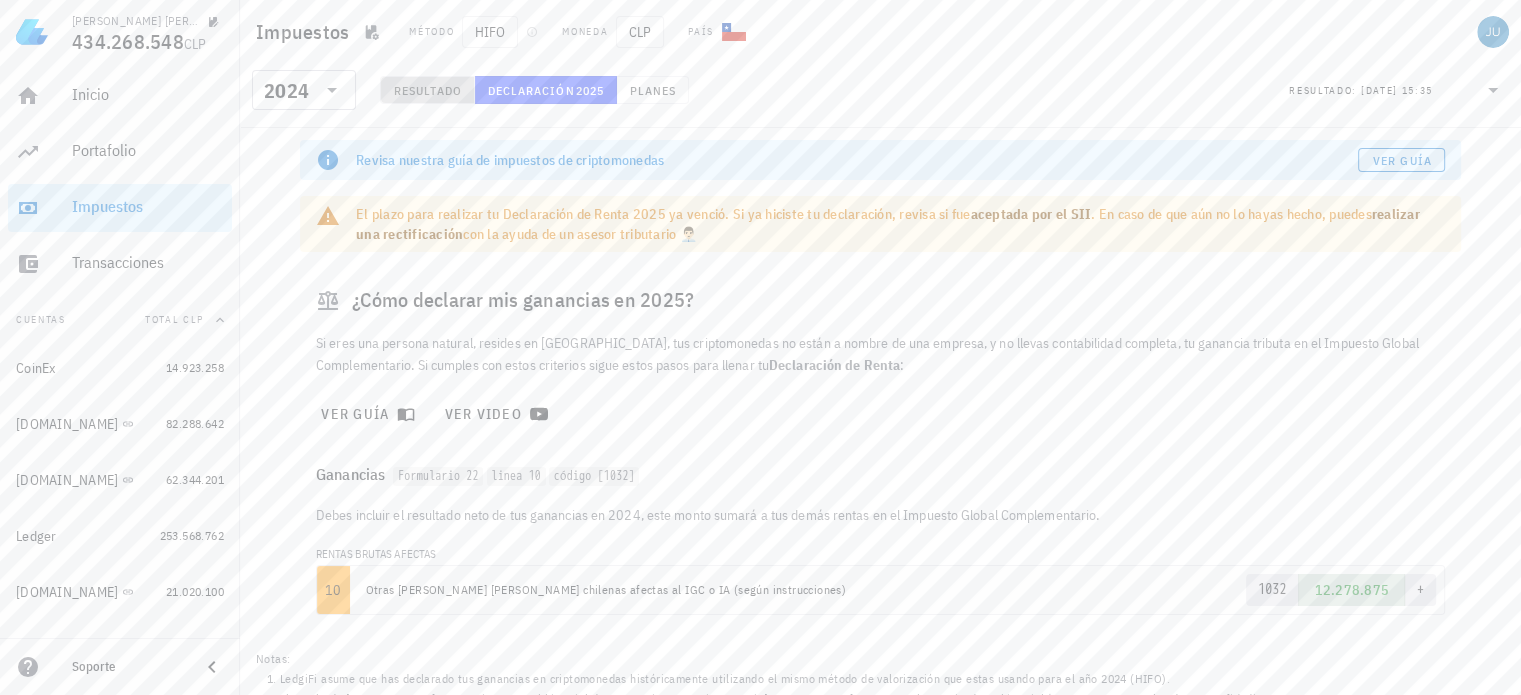 click on "Resultado" at bounding box center (427, 90) 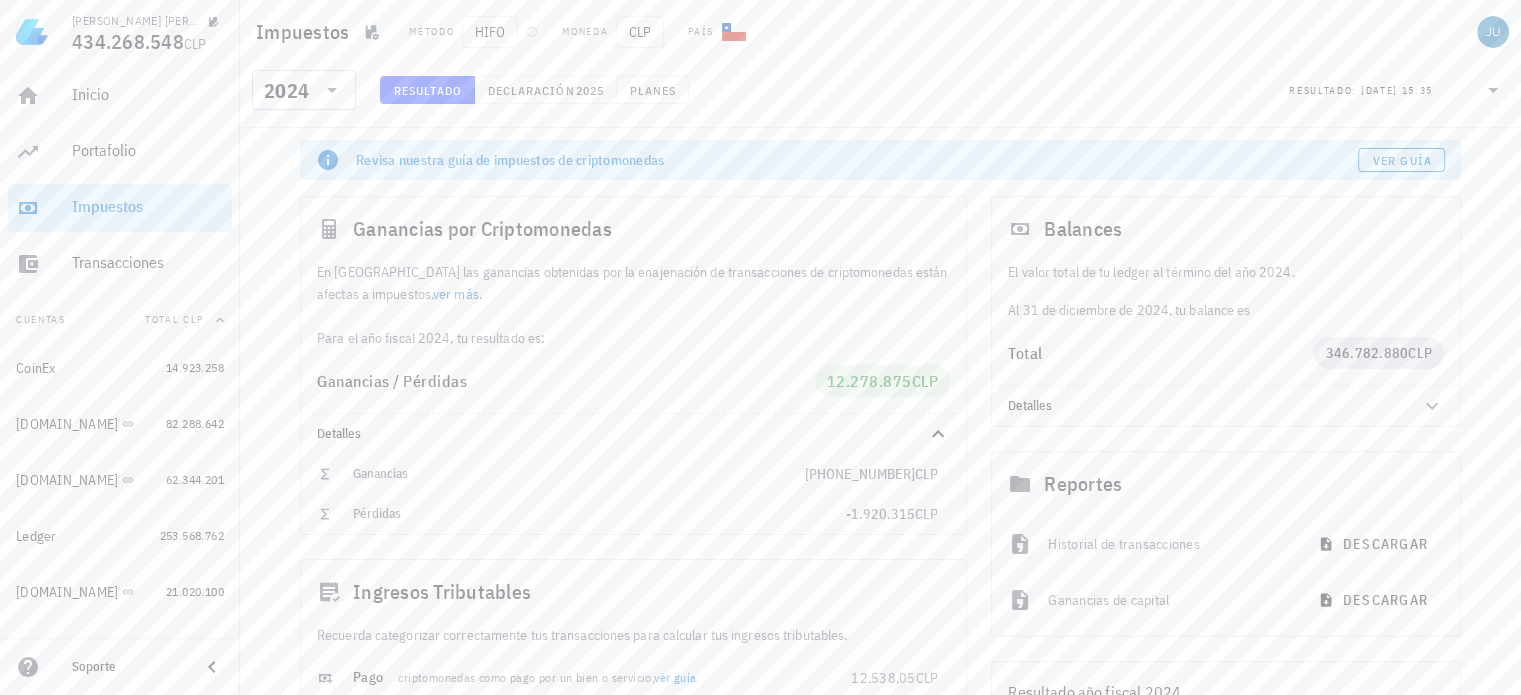 click on "​ 2024   Resultado     Declaración   2025   Planes     Resultado: 18/07/2025 15:35" at bounding box center (880, 96) 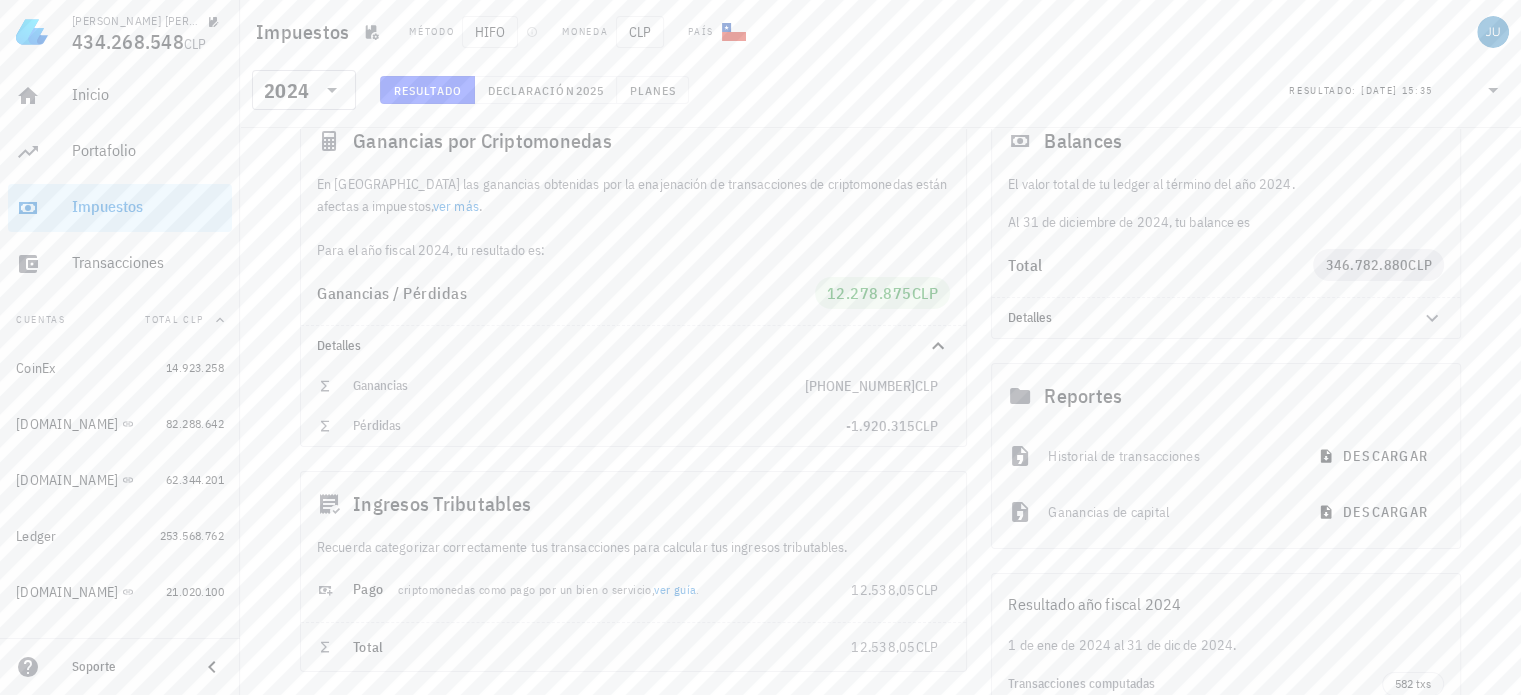 scroll, scrollTop: 0, scrollLeft: 0, axis: both 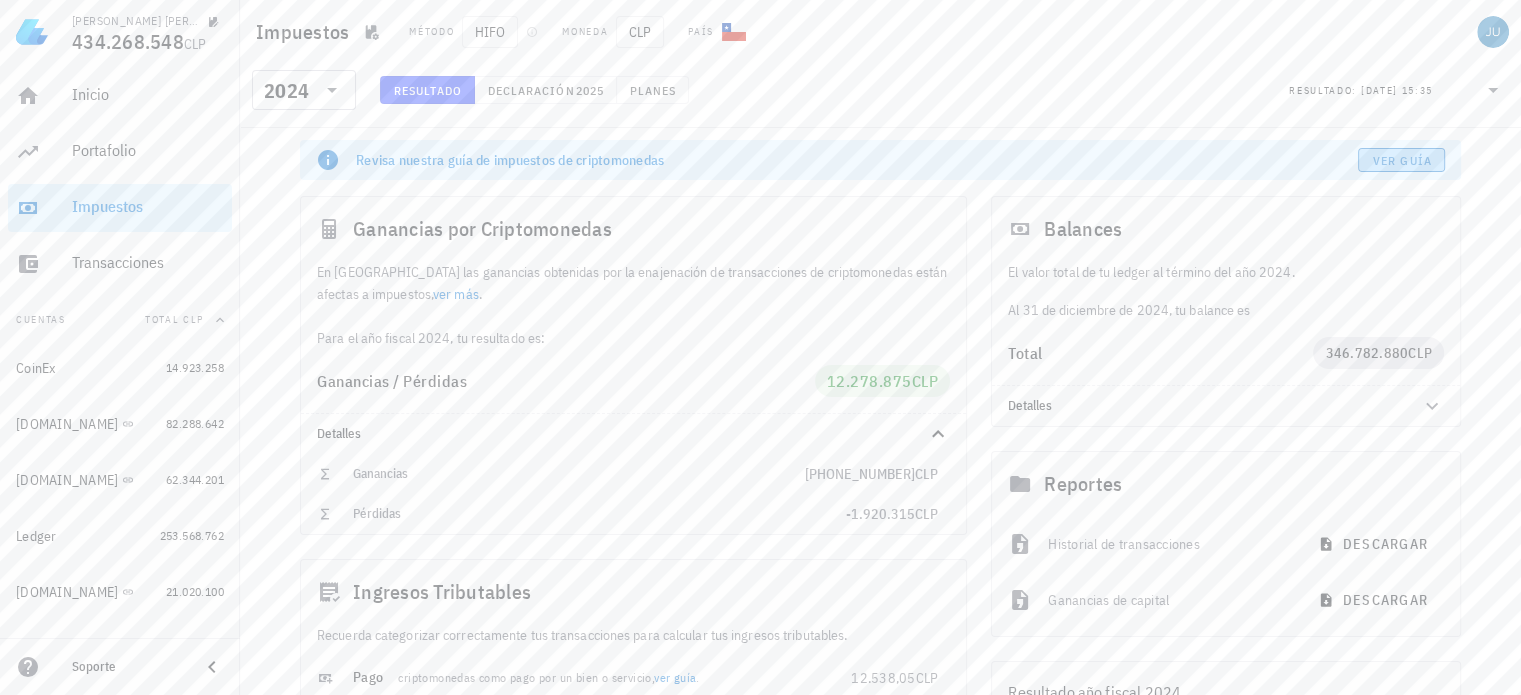 click on "Ver guía" at bounding box center [1402, 160] 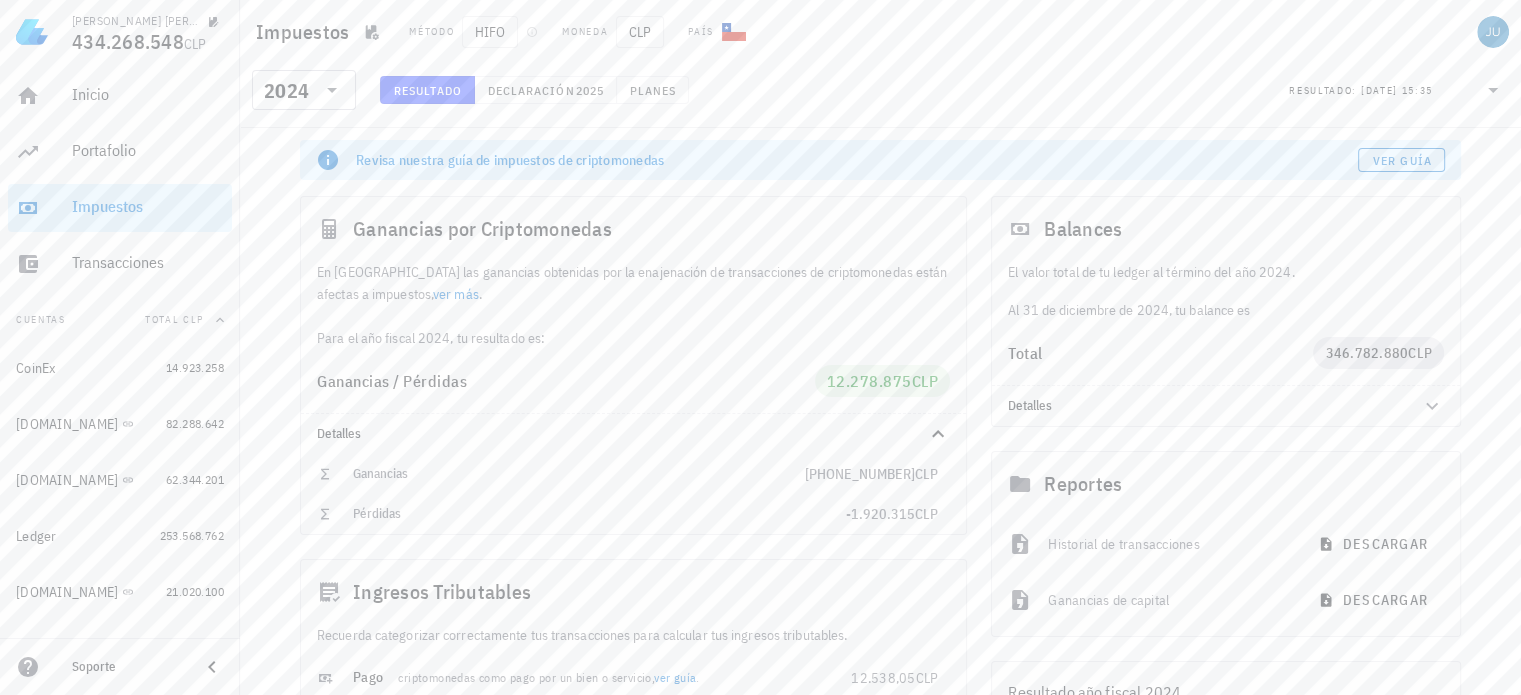 click on "​ 2024   Resultado     Declaración   2025   Planes     Resultado: 18/07/2025 15:35" at bounding box center [880, 96] 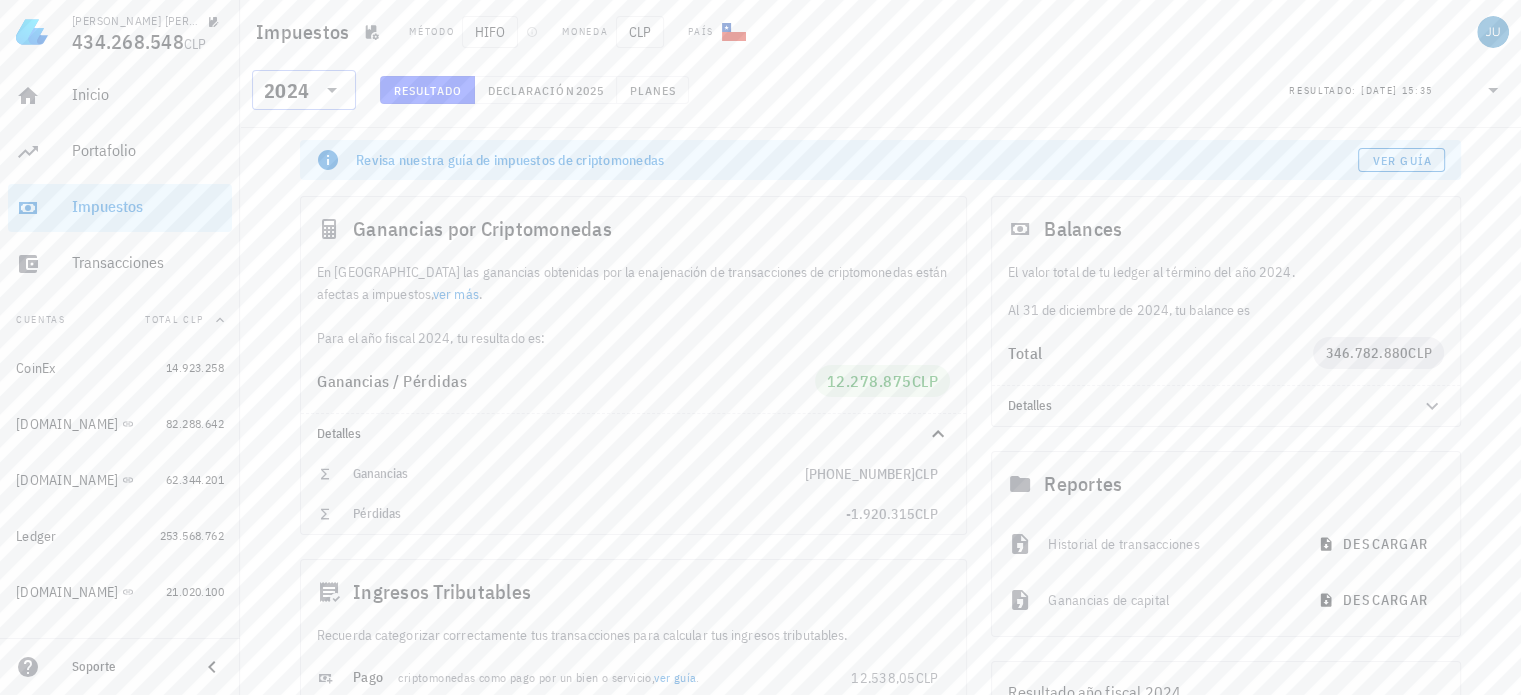click 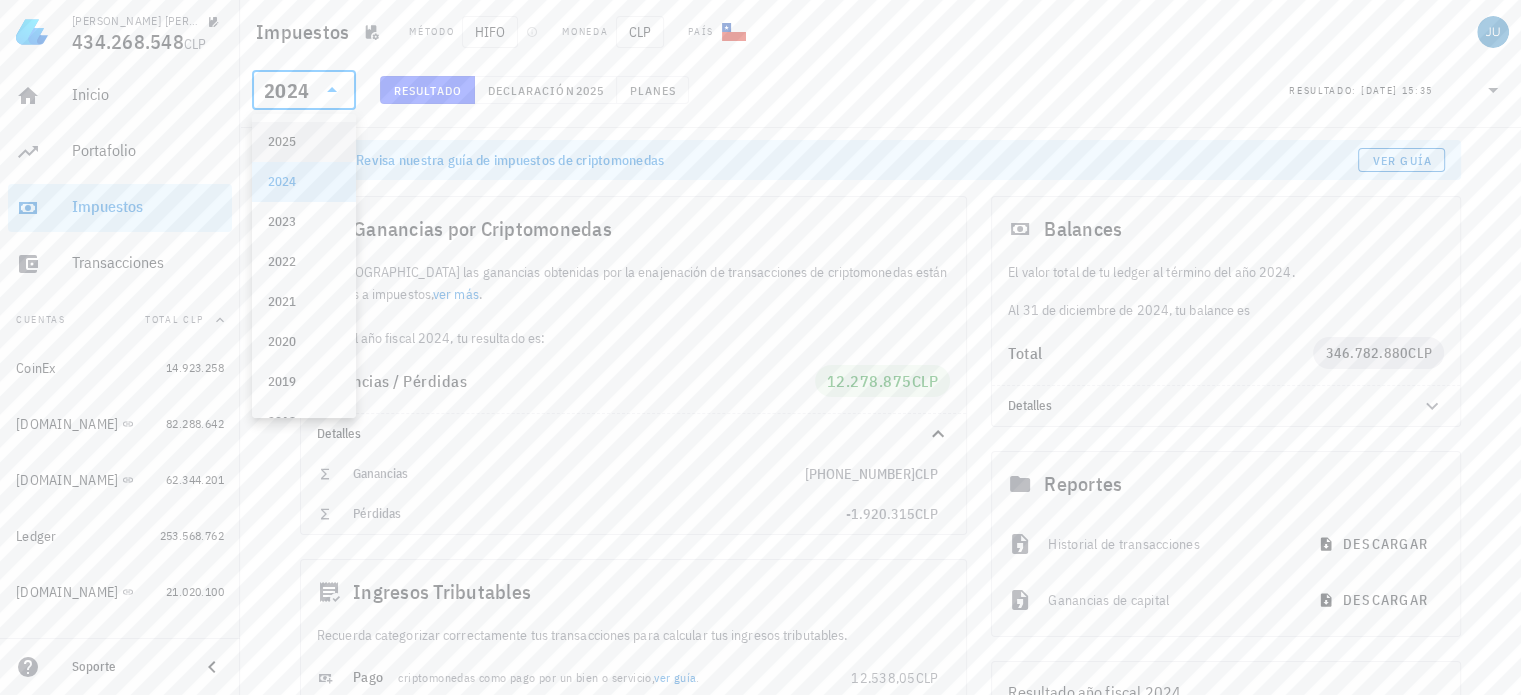 click on "2025" at bounding box center [304, 142] 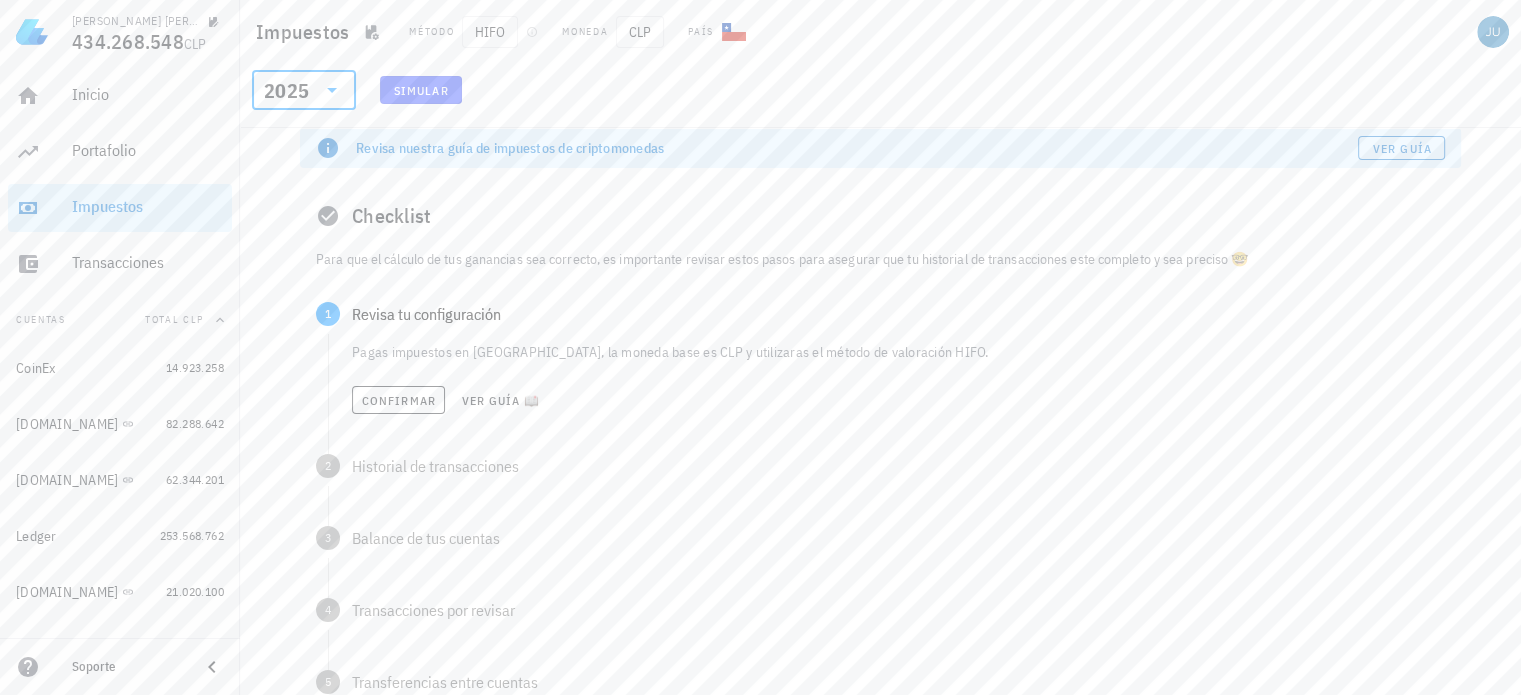 scroll, scrollTop: 63, scrollLeft: 0, axis: vertical 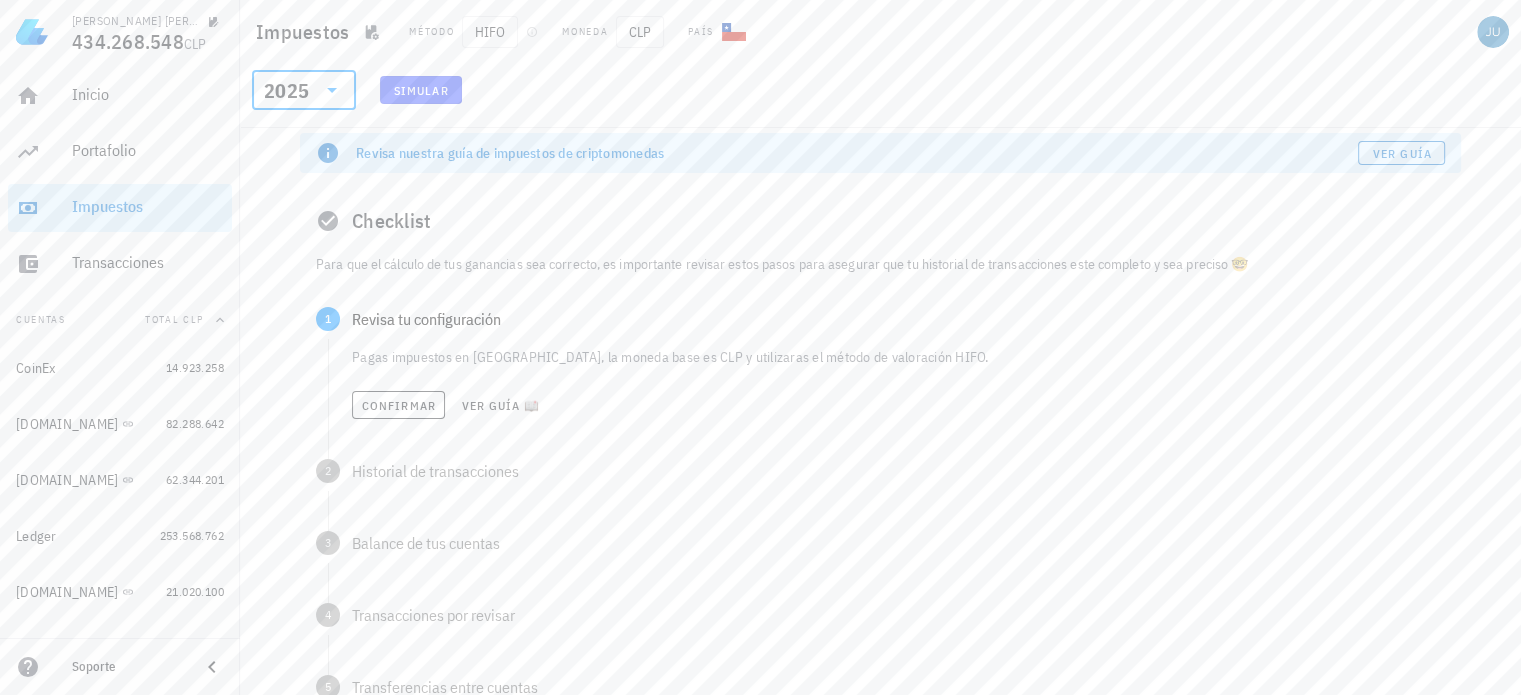 click on "Simular" at bounding box center (421, 90) 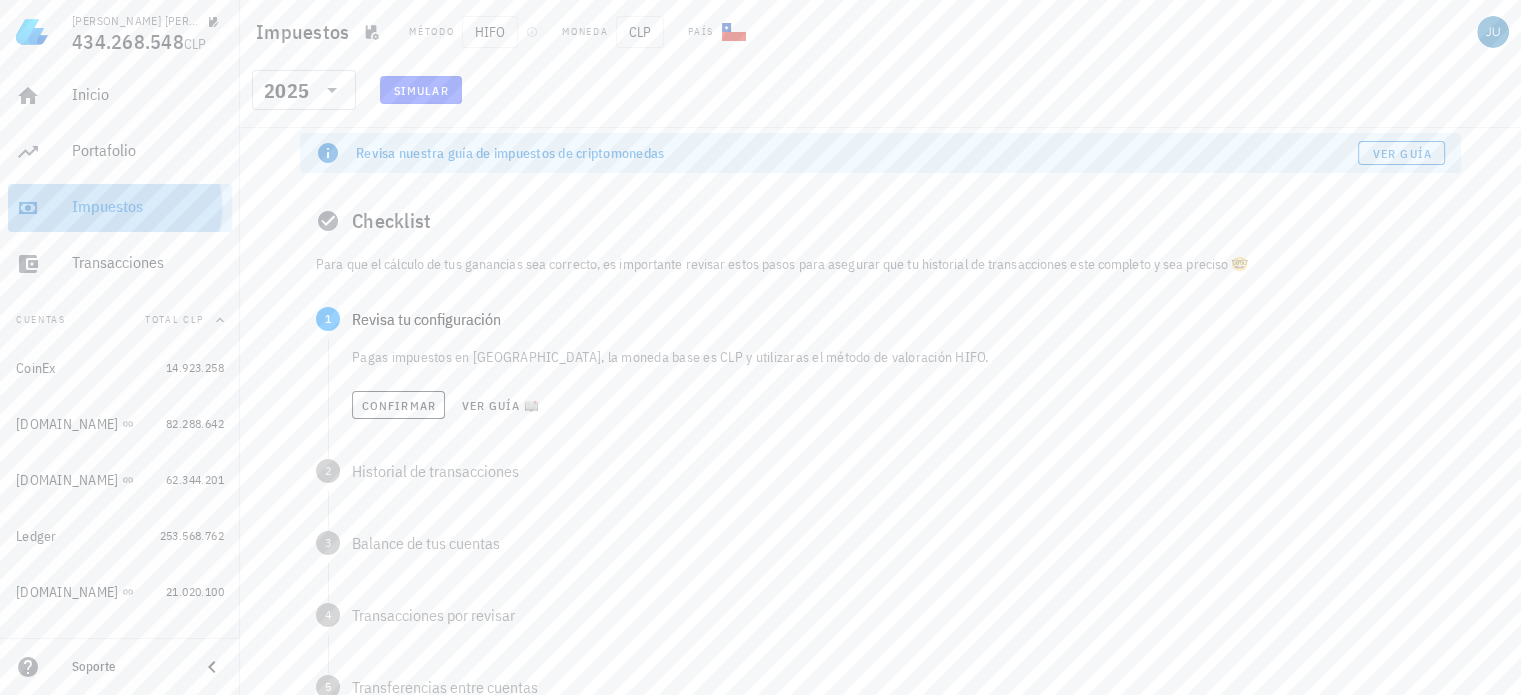 click on "Impuestos" at bounding box center (148, 206) 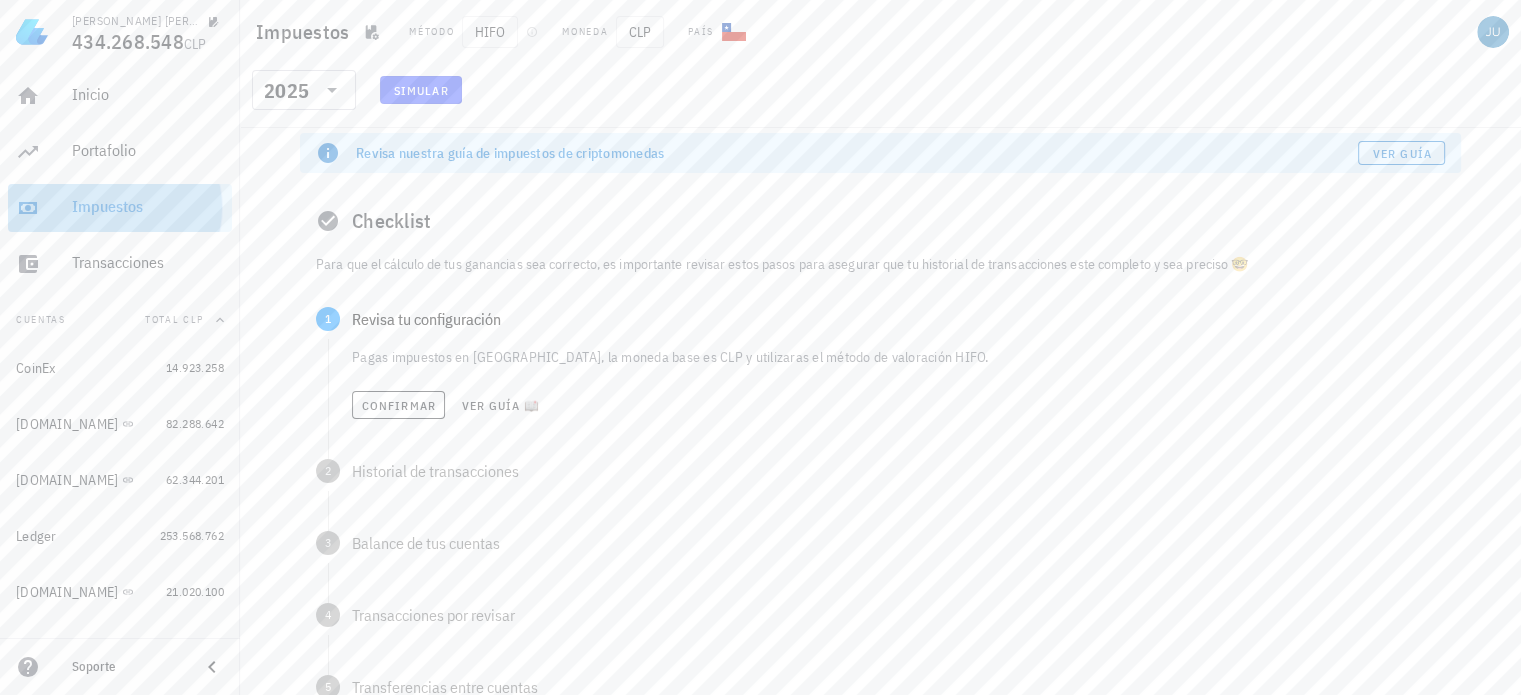 scroll, scrollTop: 0, scrollLeft: 0, axis: both 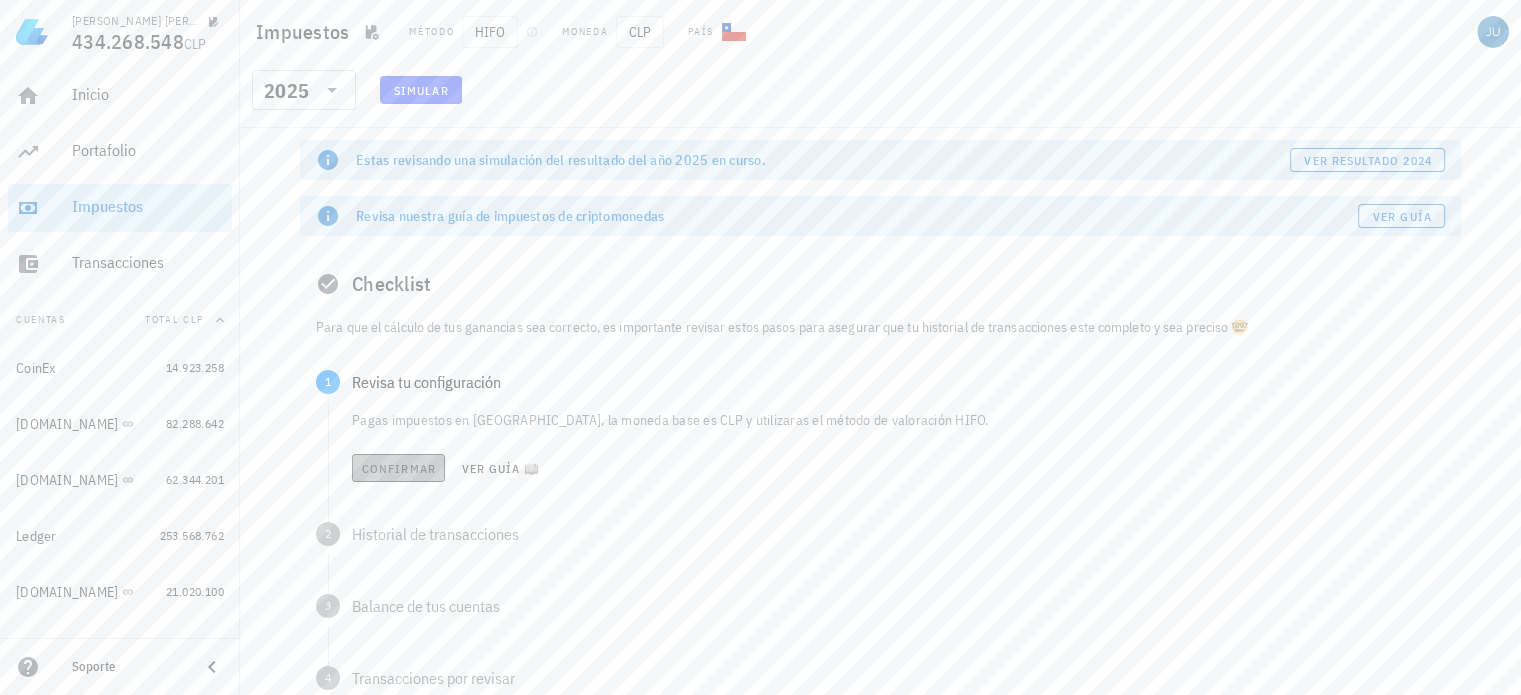 click on "Confirmar" at bounding box center (398, 468) 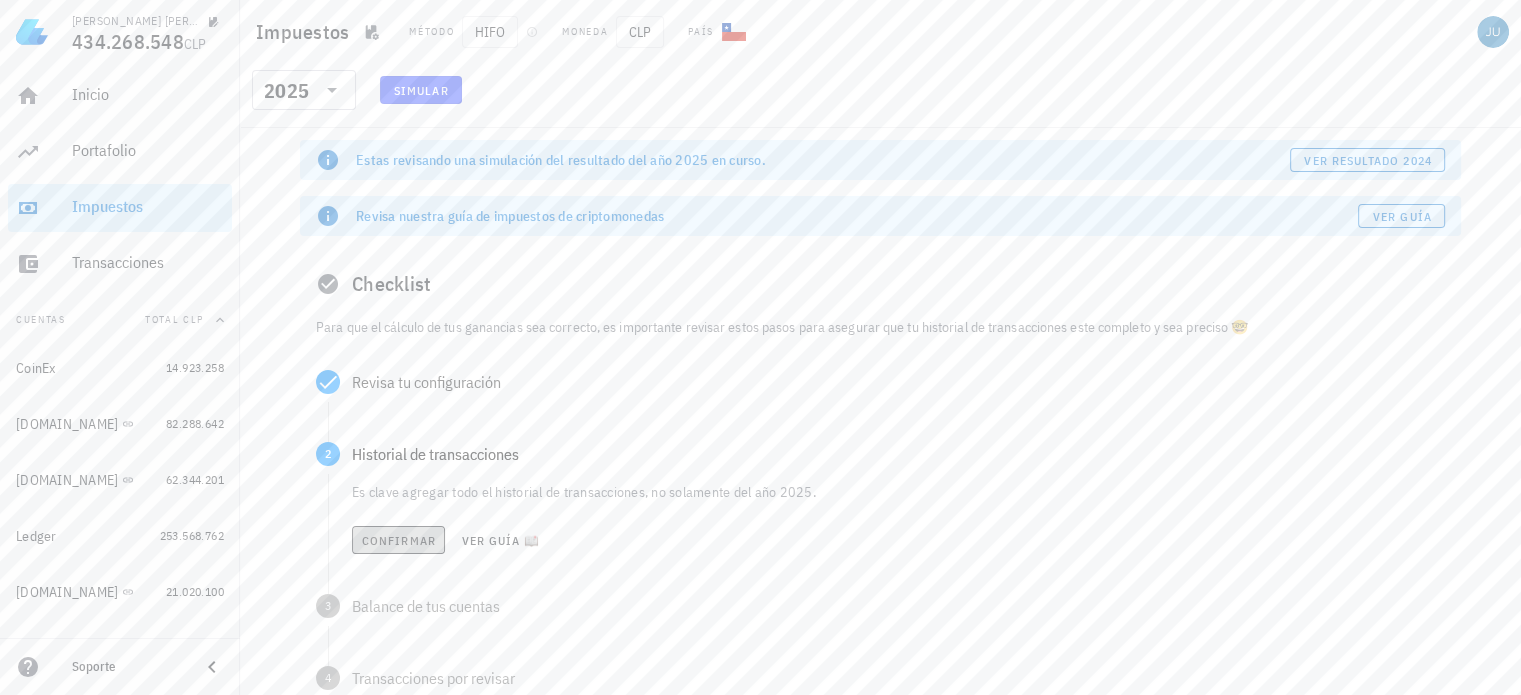 click on "Confirmar" at bounding box center [398, 540] 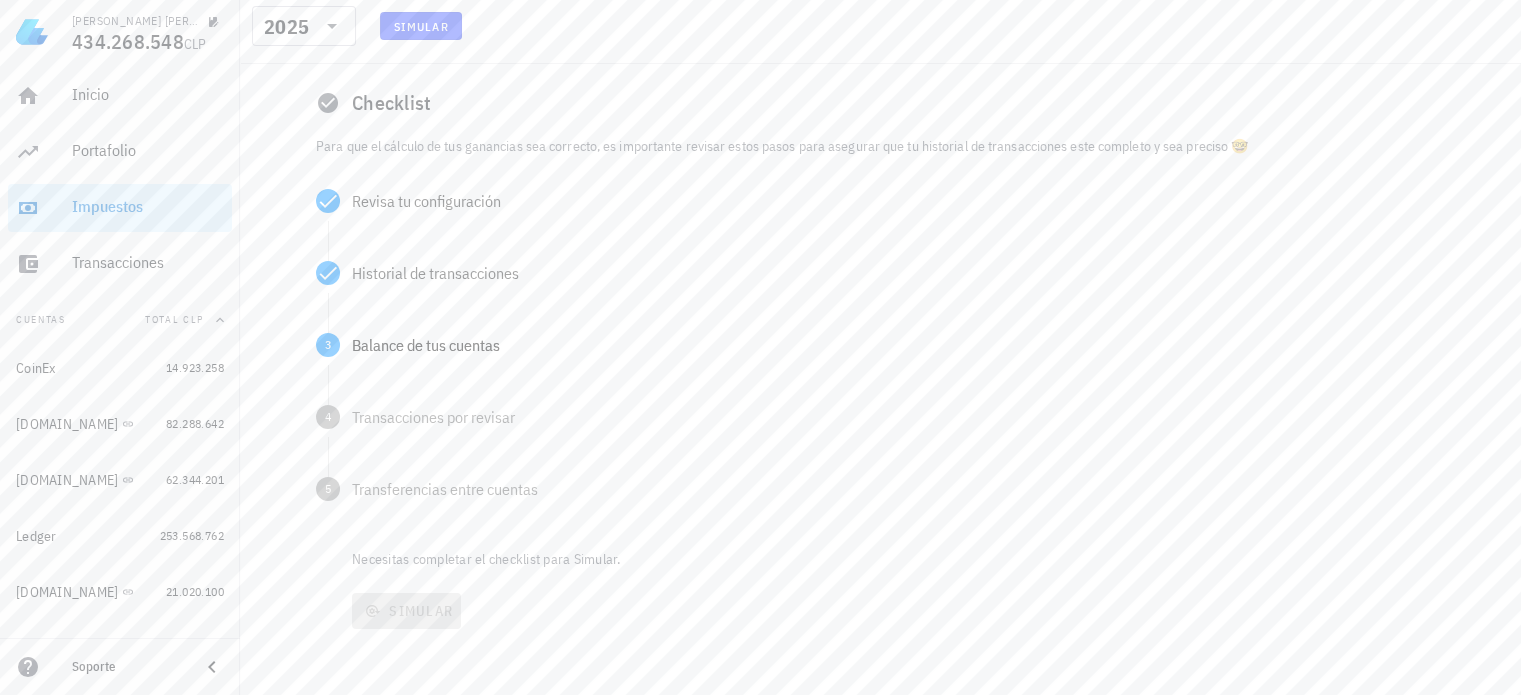 scroll, scrollTop: 183, scrollLeft: 0, axis: vertical 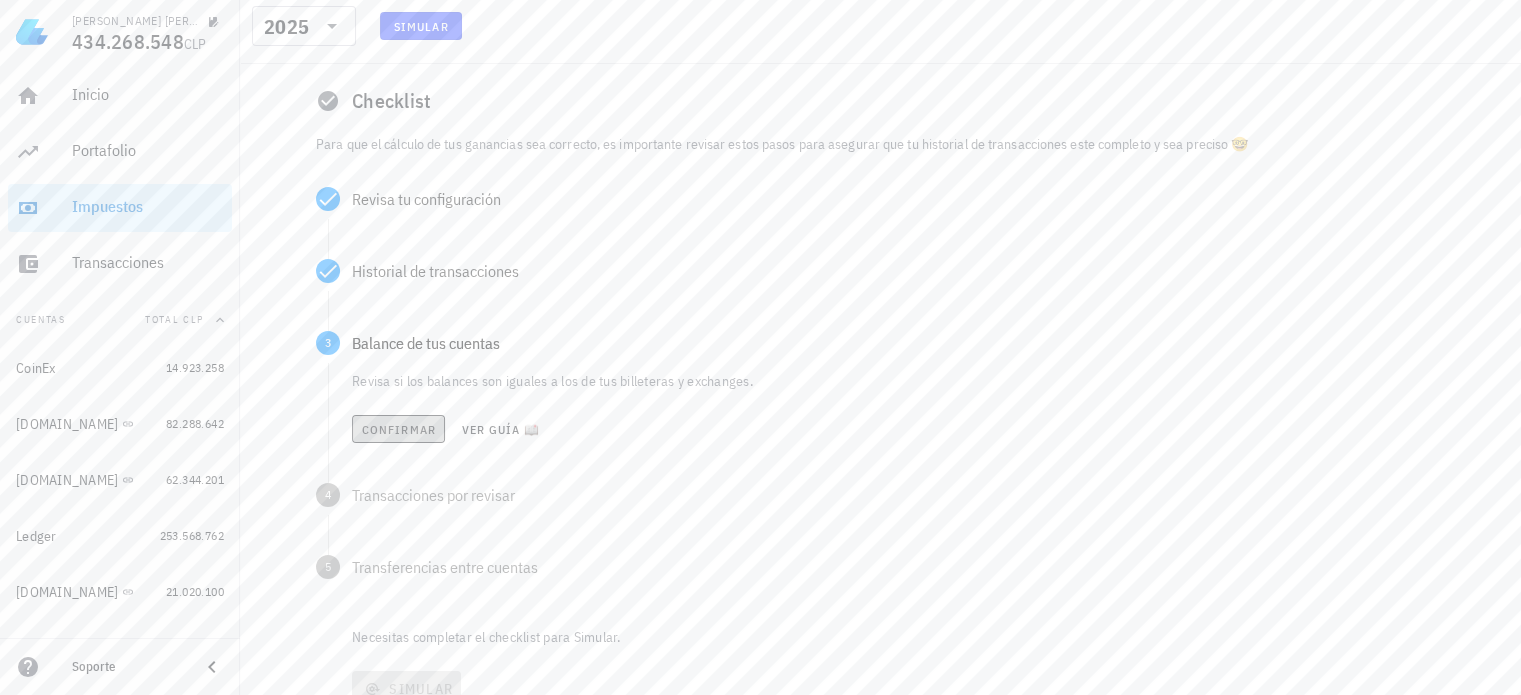 click on "Confirmar" at bounding box center [398, 429] 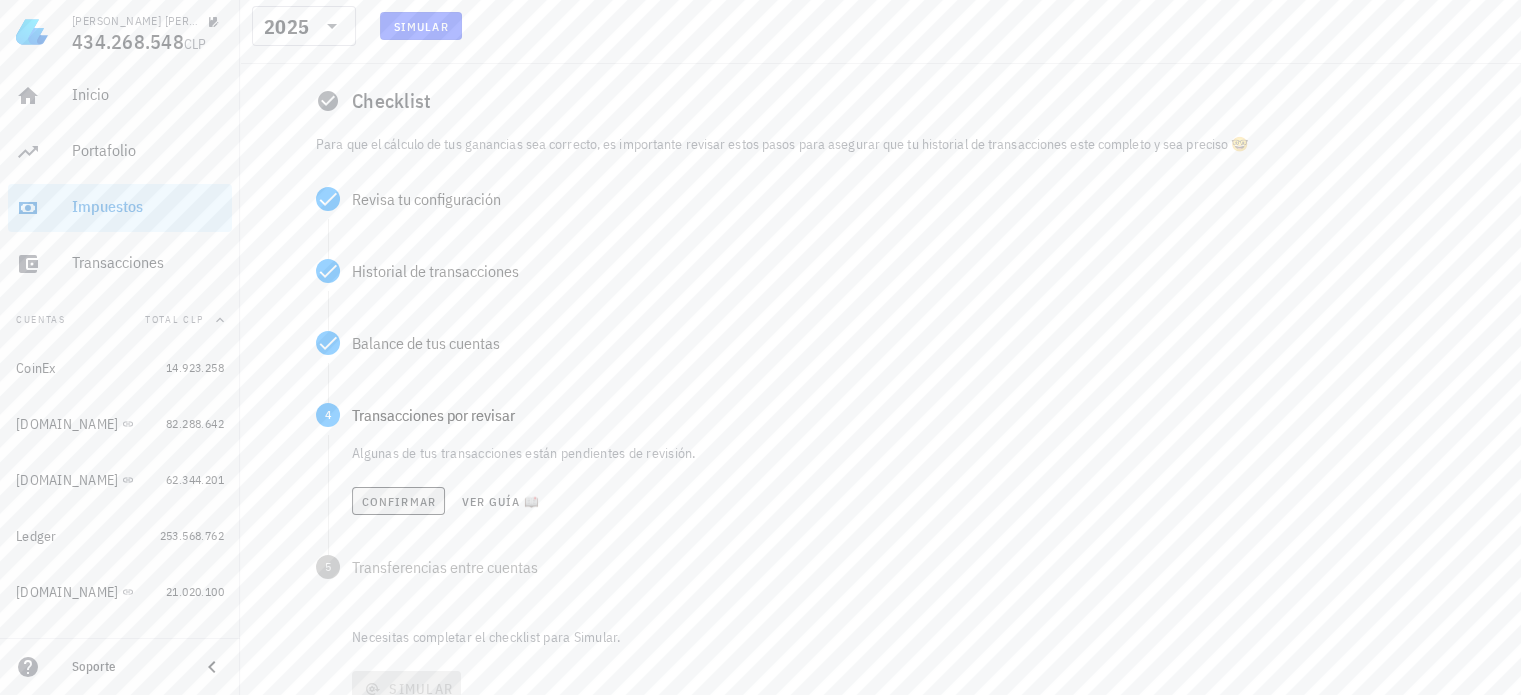 click on "Confirmar" at bounding box center (398, 501) 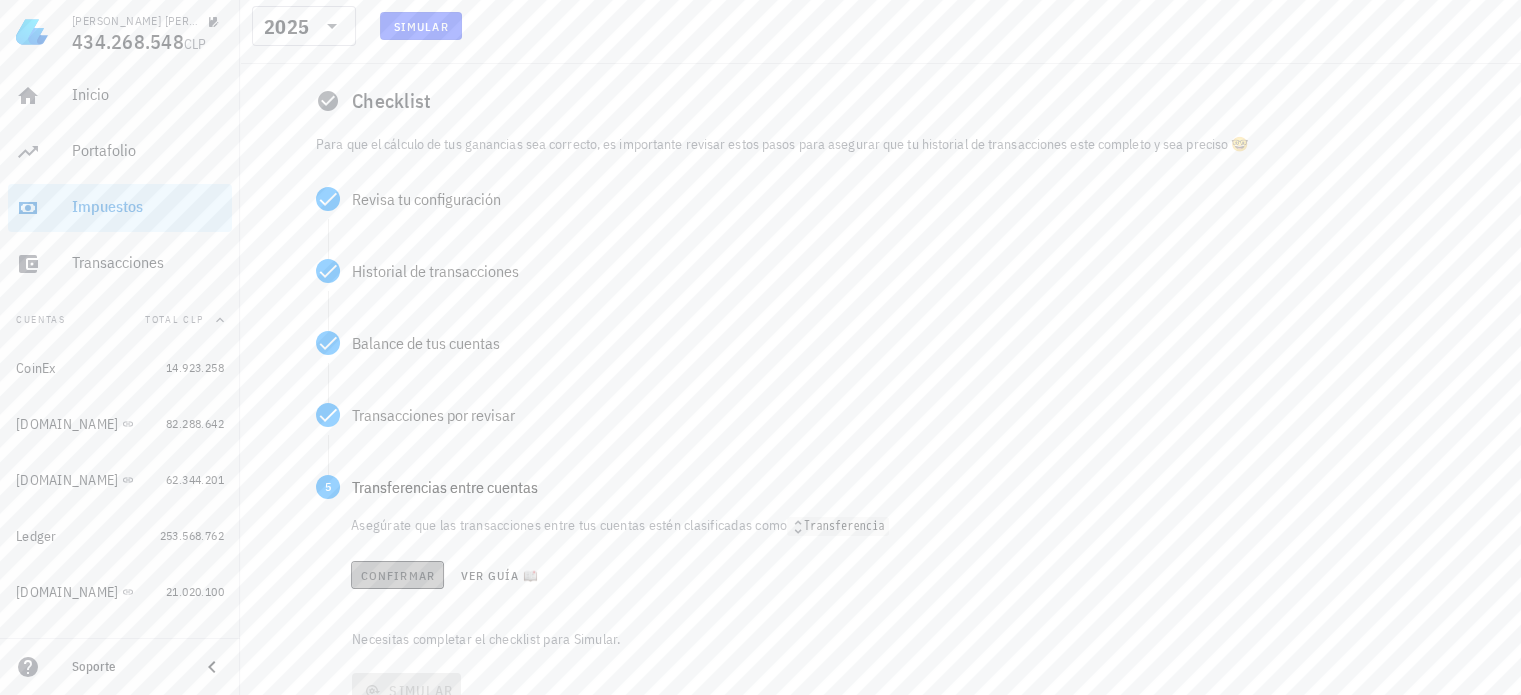 click on "Confirmar" at bounding box center [397, 575] 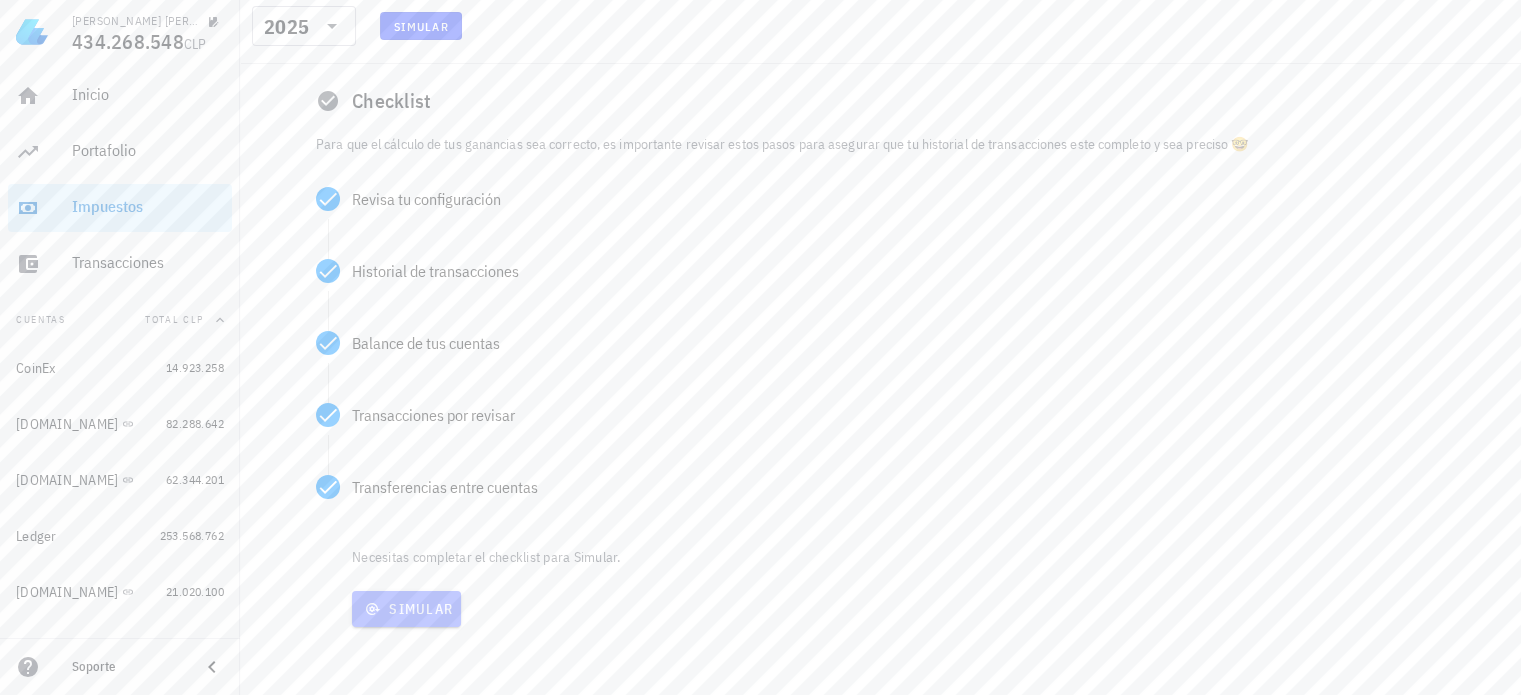 click on "Simular" at bounding box center (406, 609) 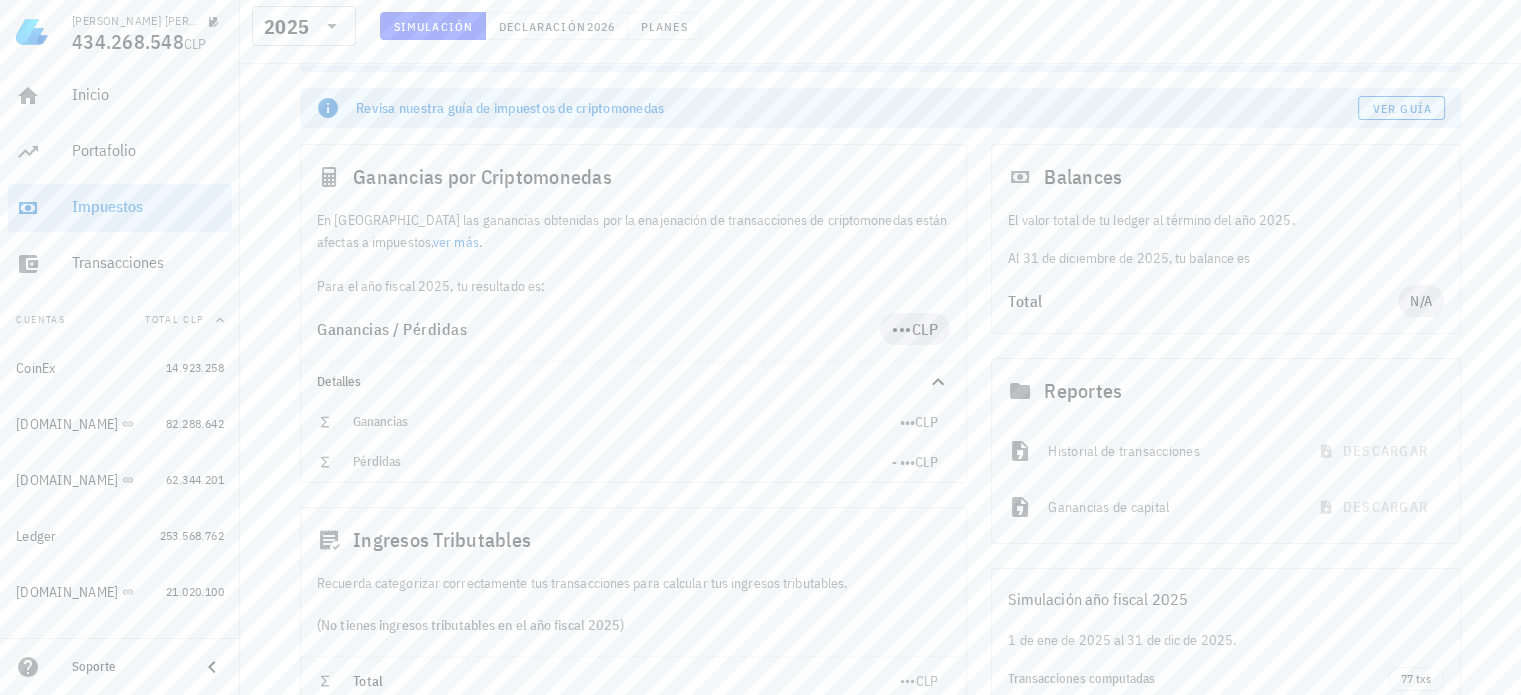 scroll, scrollTop: 0, scrollLeft: 0, axis: both 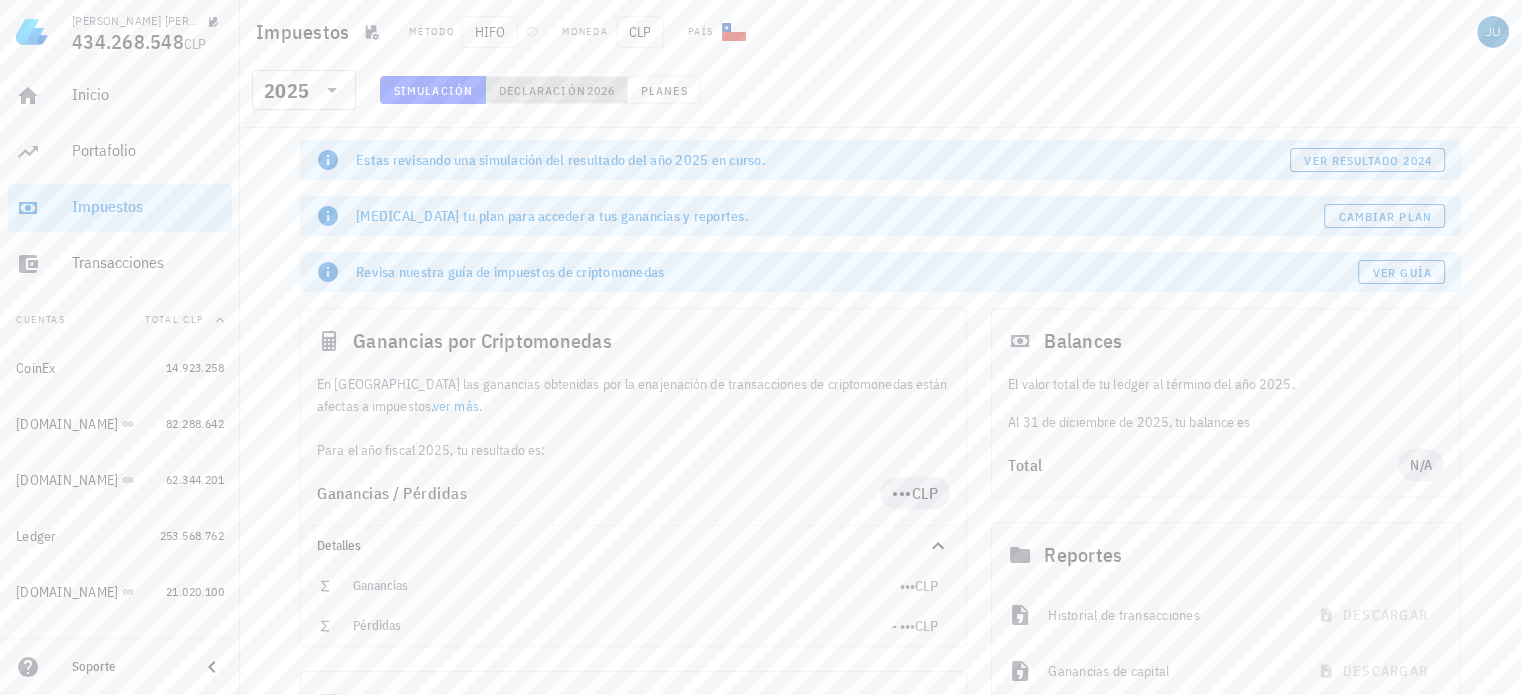 click on "Declaración" at bounding box center (542, 90) 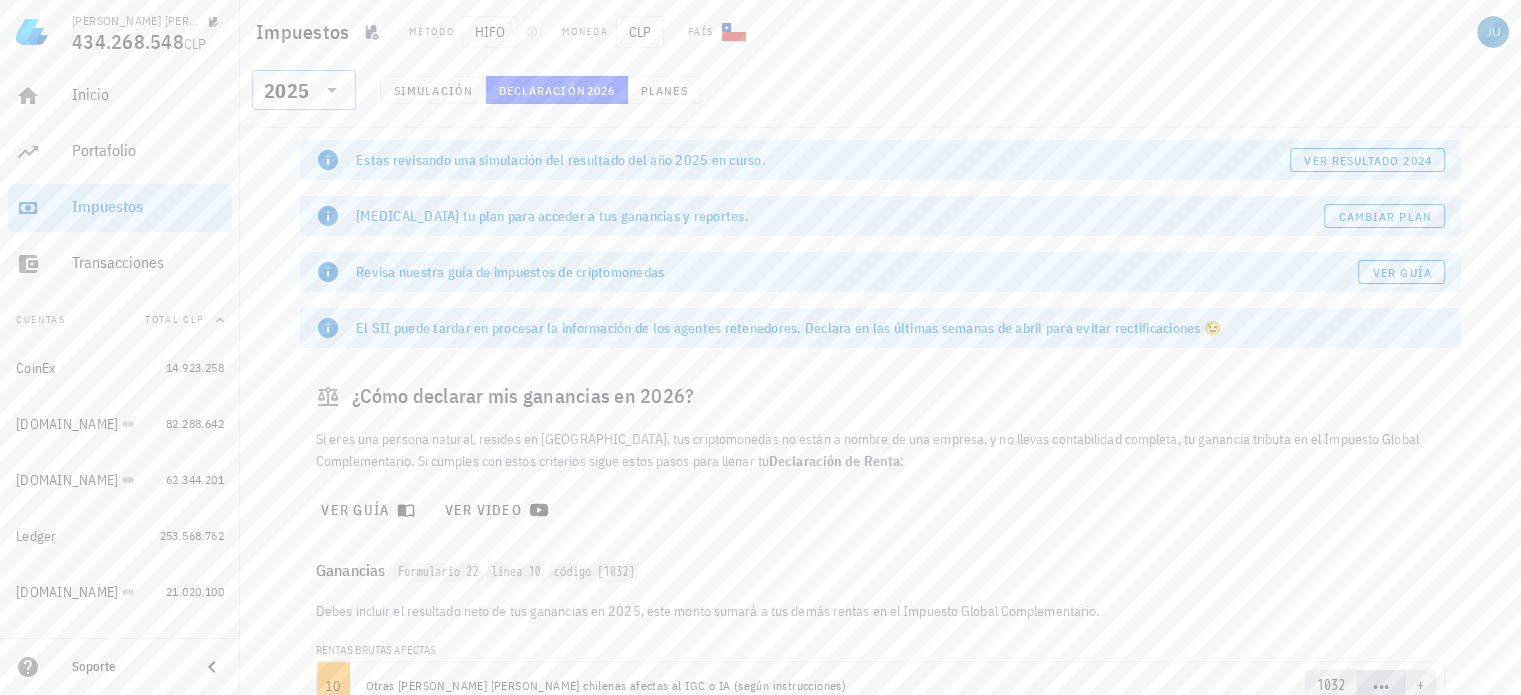 click 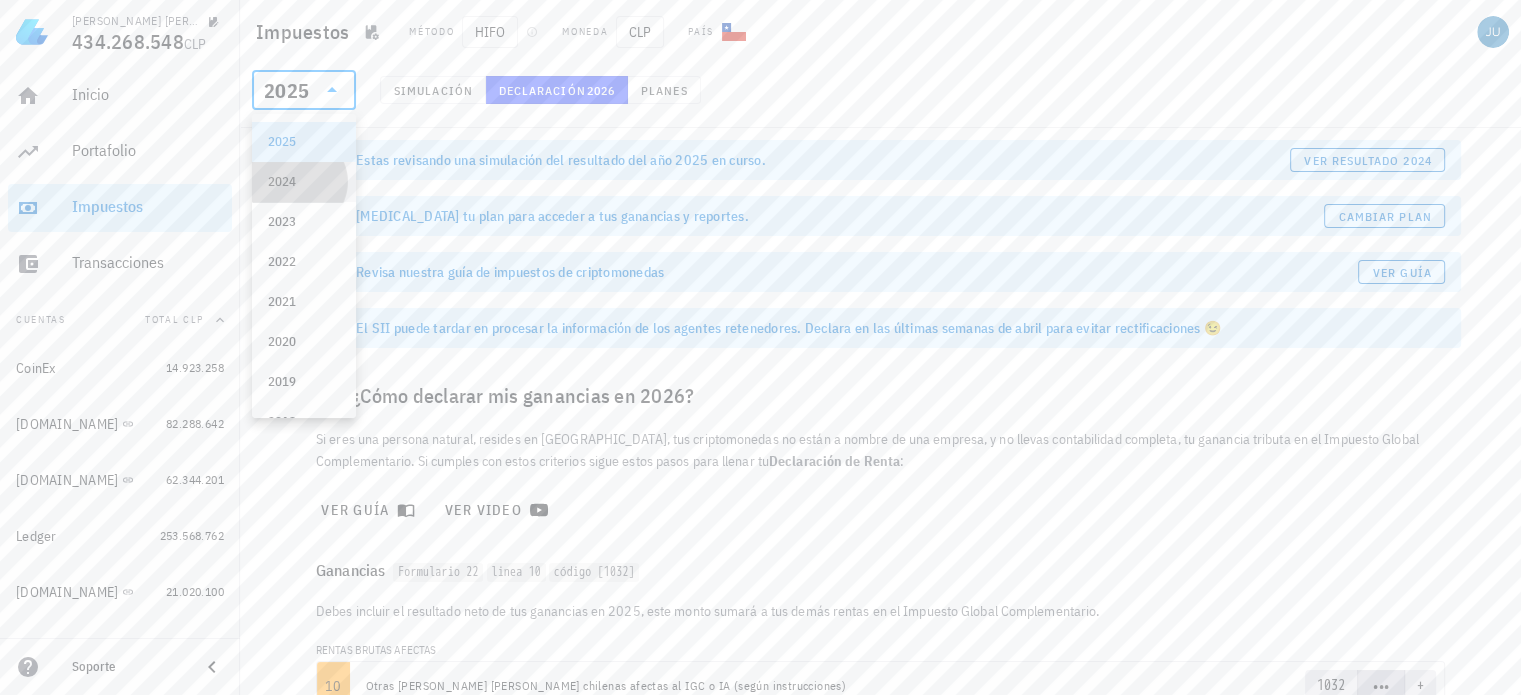 click on "2024" at bounding box center [304, 182] 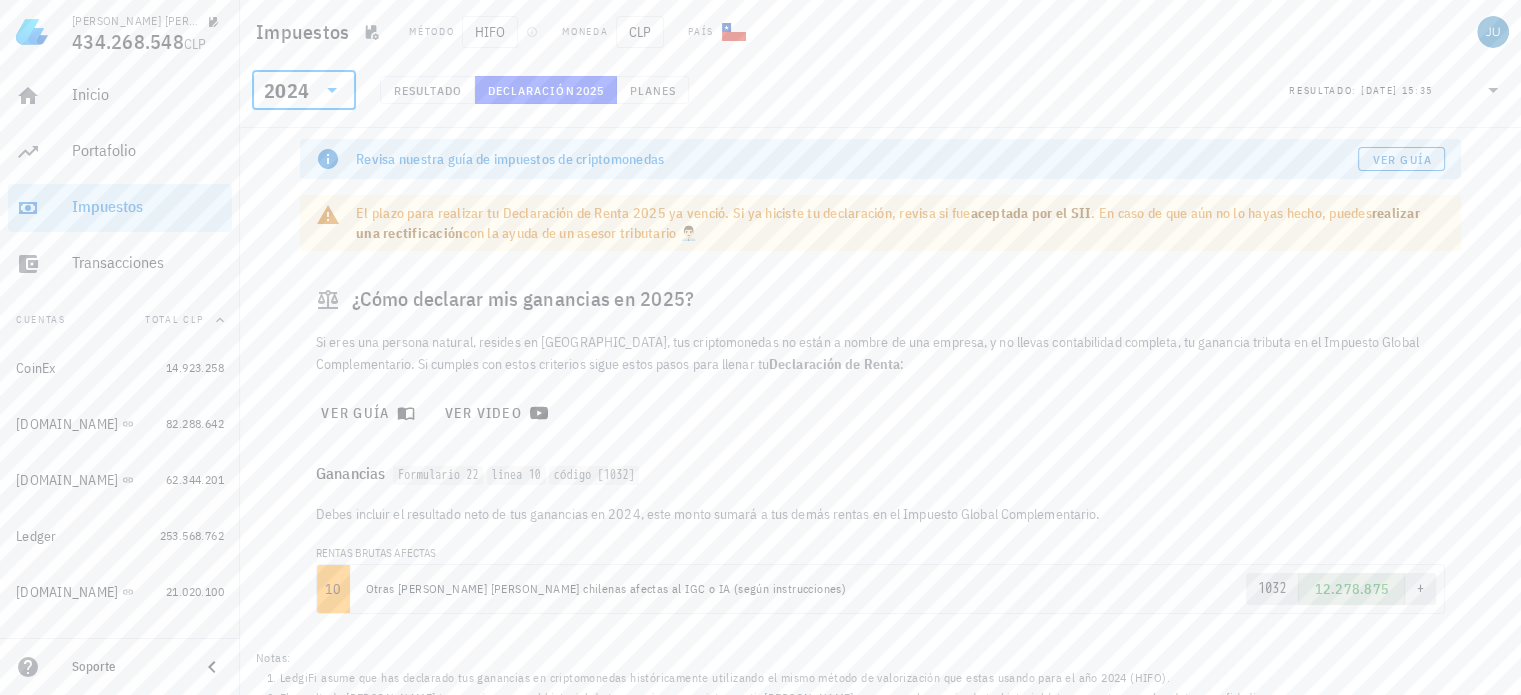 scroll, scrollTop: 0, scrollLeft: 0, axis: both 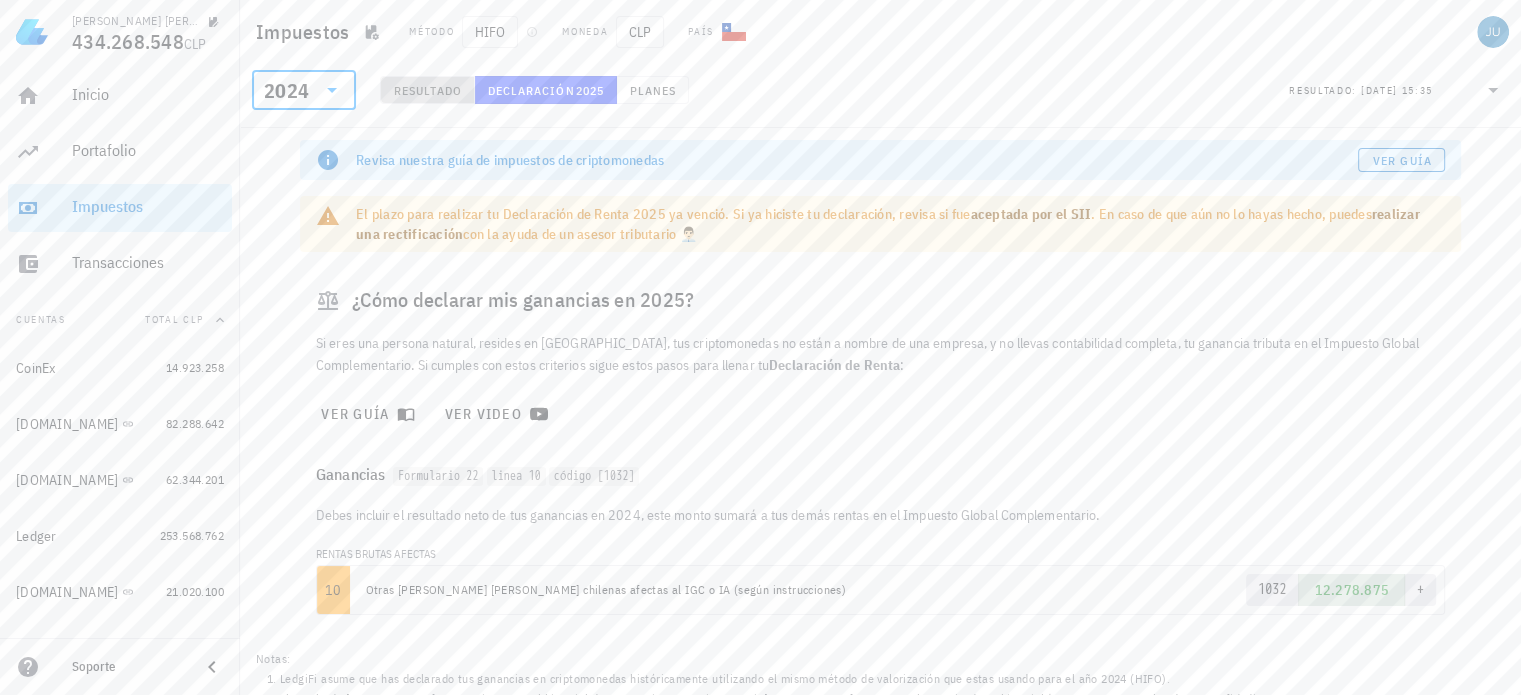 click on "Resultado" at bounding box center [427, 90] 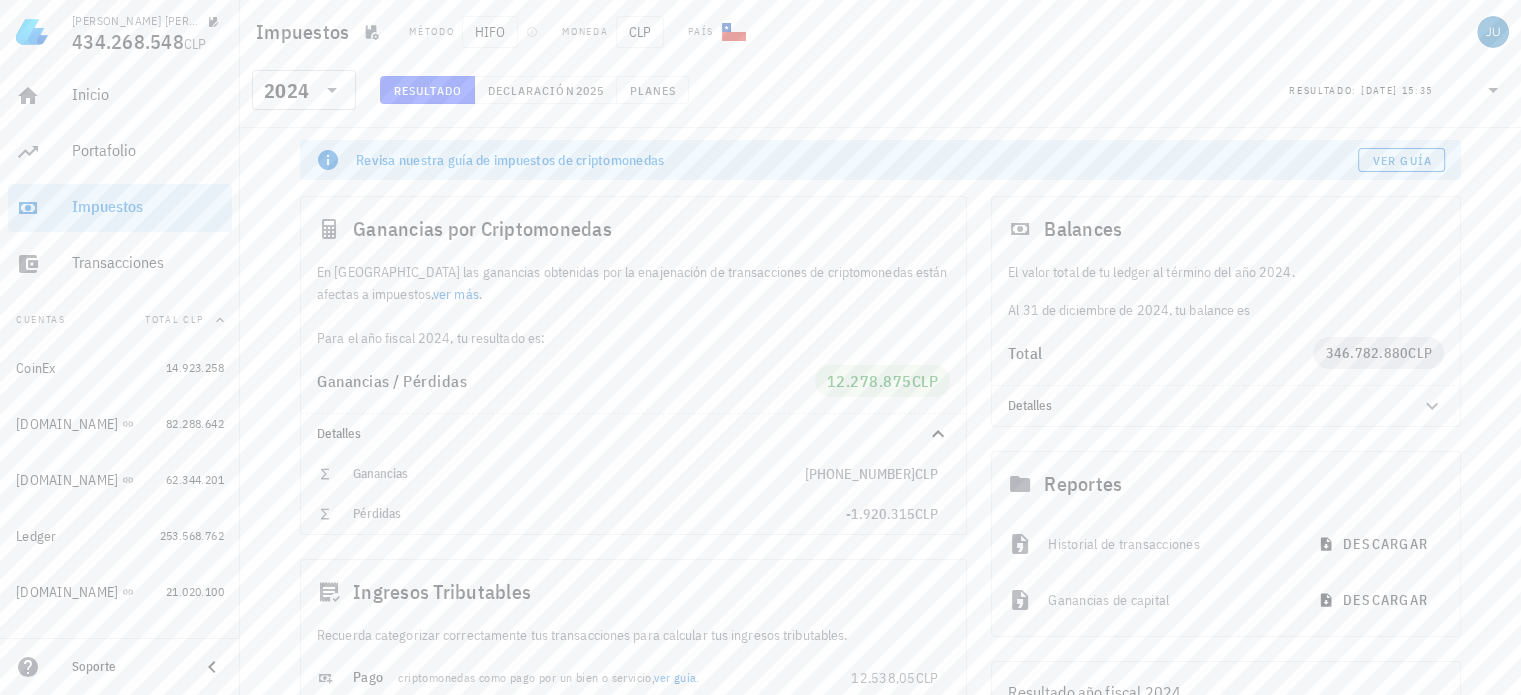 click on "​ 2024   Resultado     Declaración   2025   Planes     Resultado: 18/07/2025 15:35" at bounding box center (880, 96) 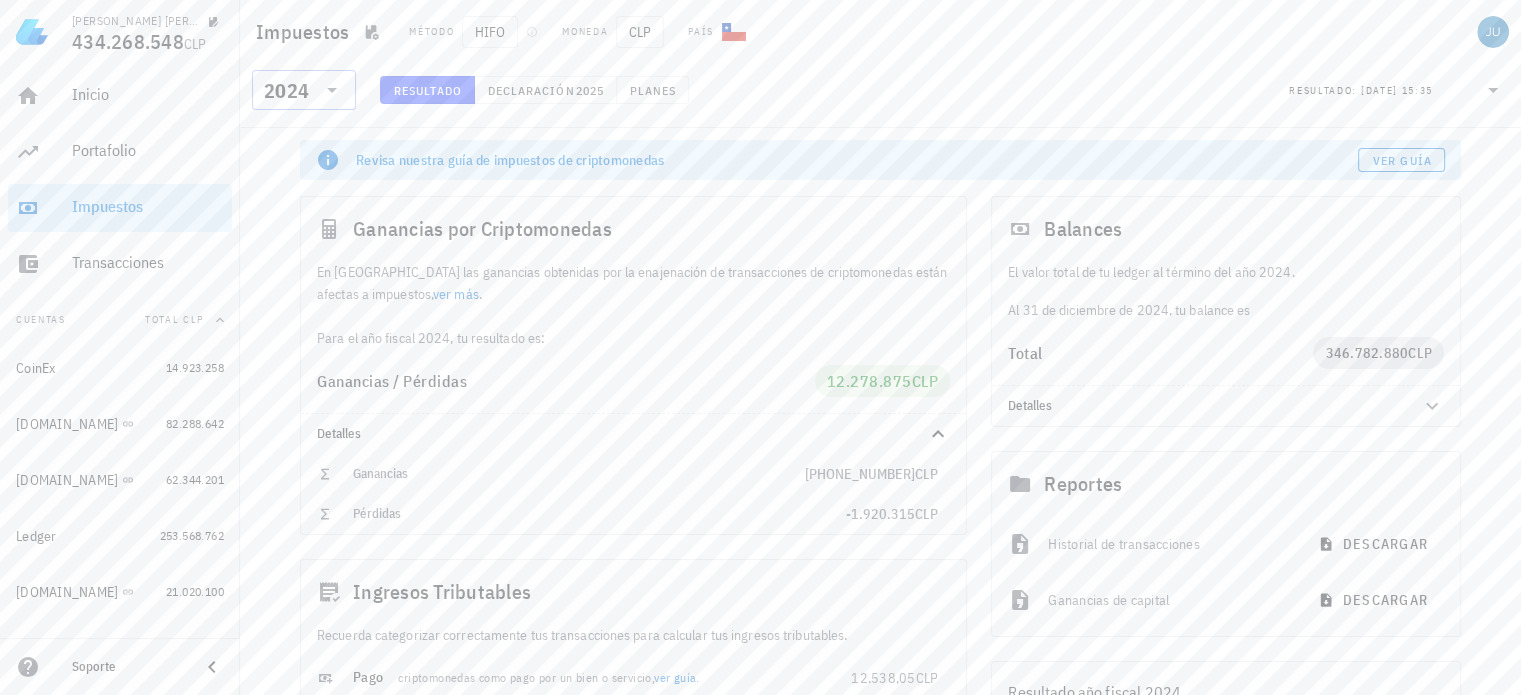 click 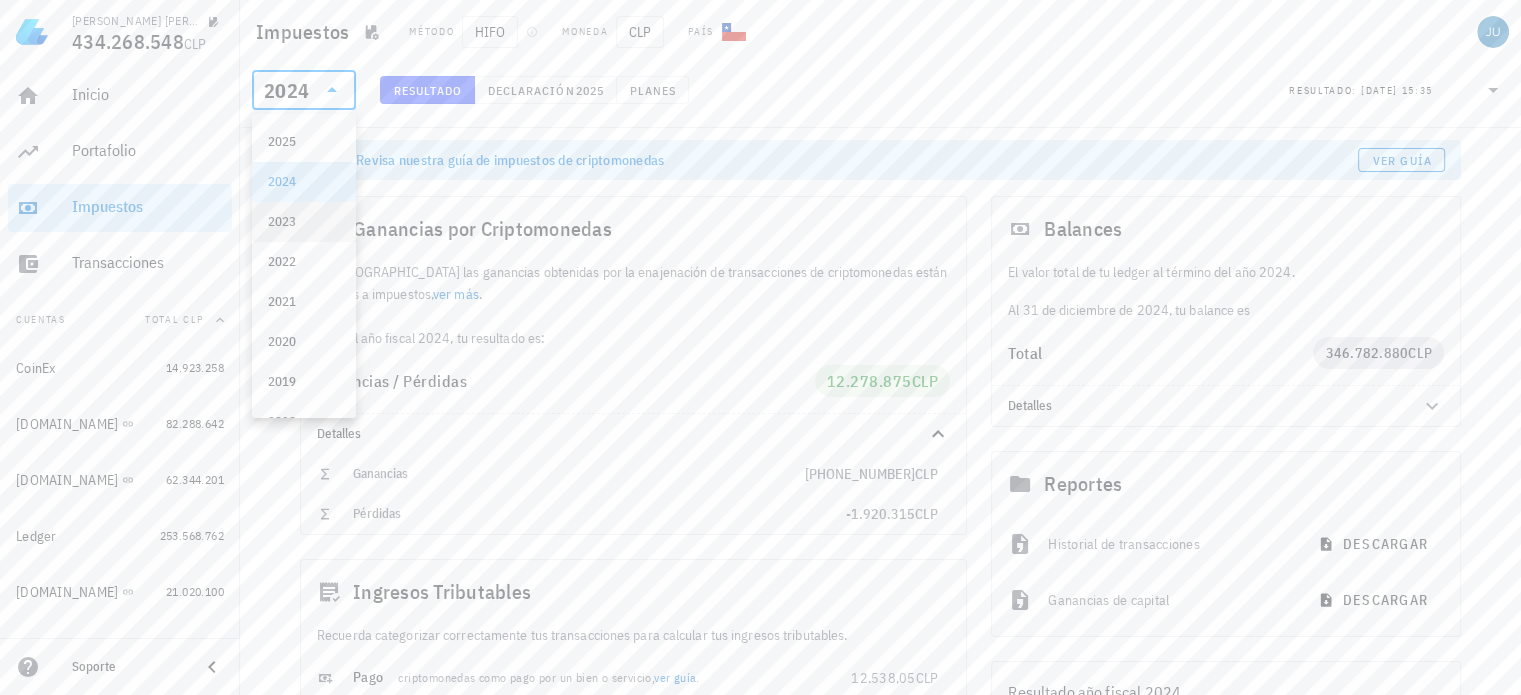 click on "2023" at bounding box center (304, 222) 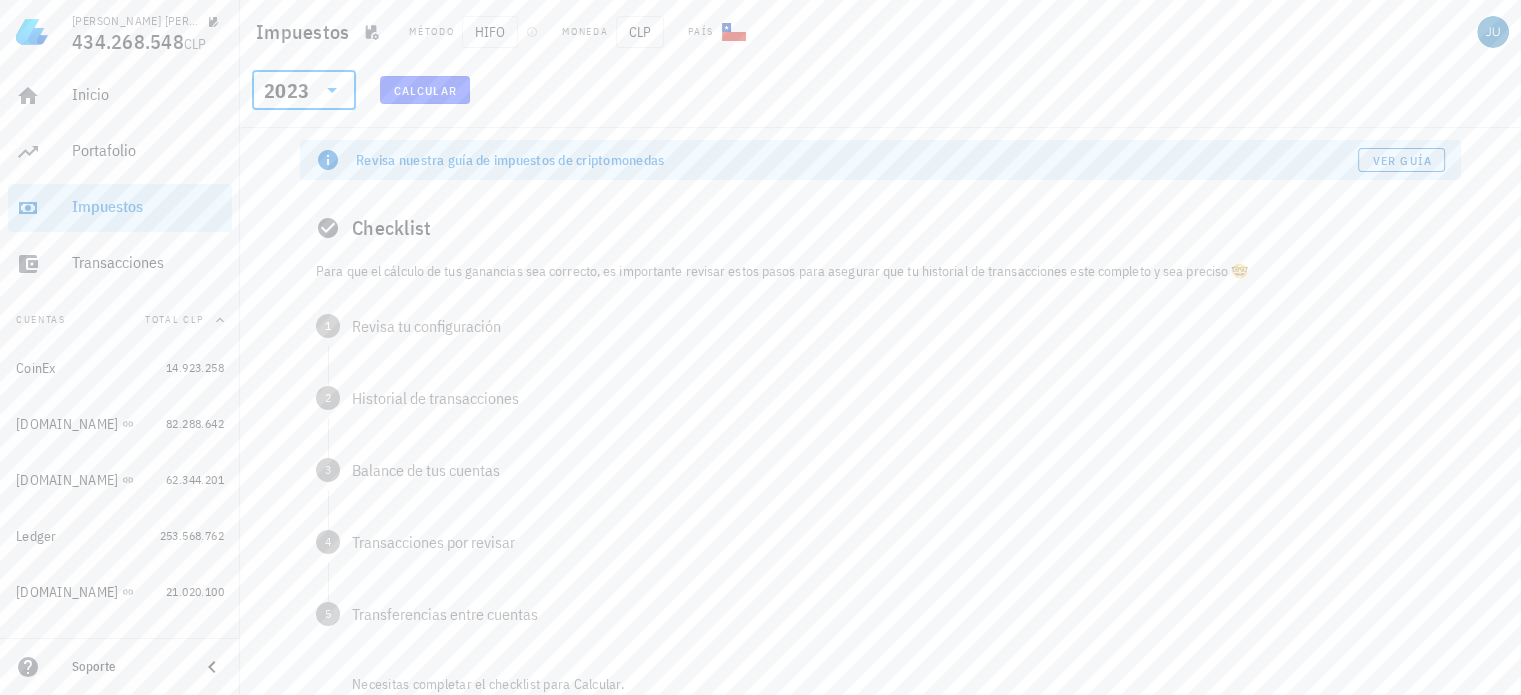 click on "Para que el cálculo de tus ganancias sea correcto, es importante revisar estos pasos para asegurar que tu historial de transacciones este completo y sea preciso 🤓" at bounding box center (880, 271) 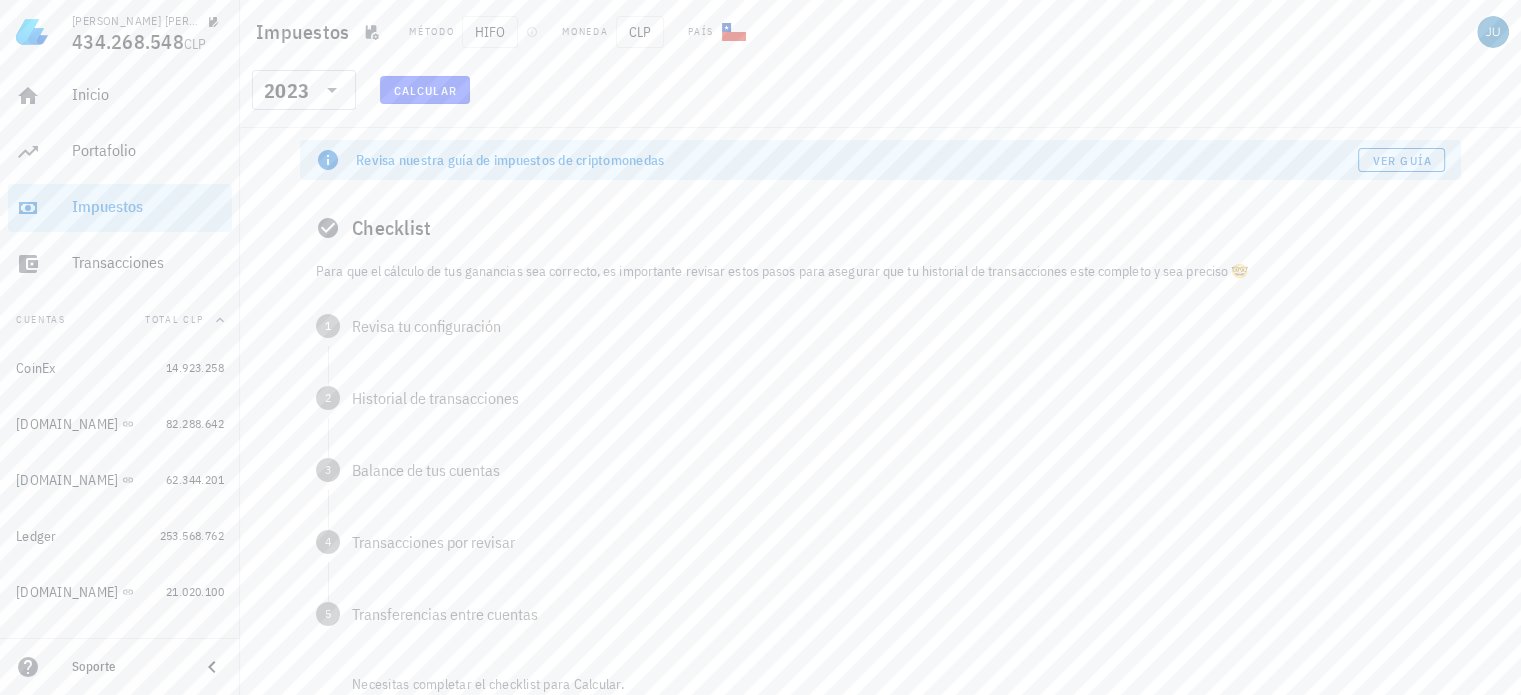 scroll, scrollTop: 127, scrollLeft: 0, axis: vertical 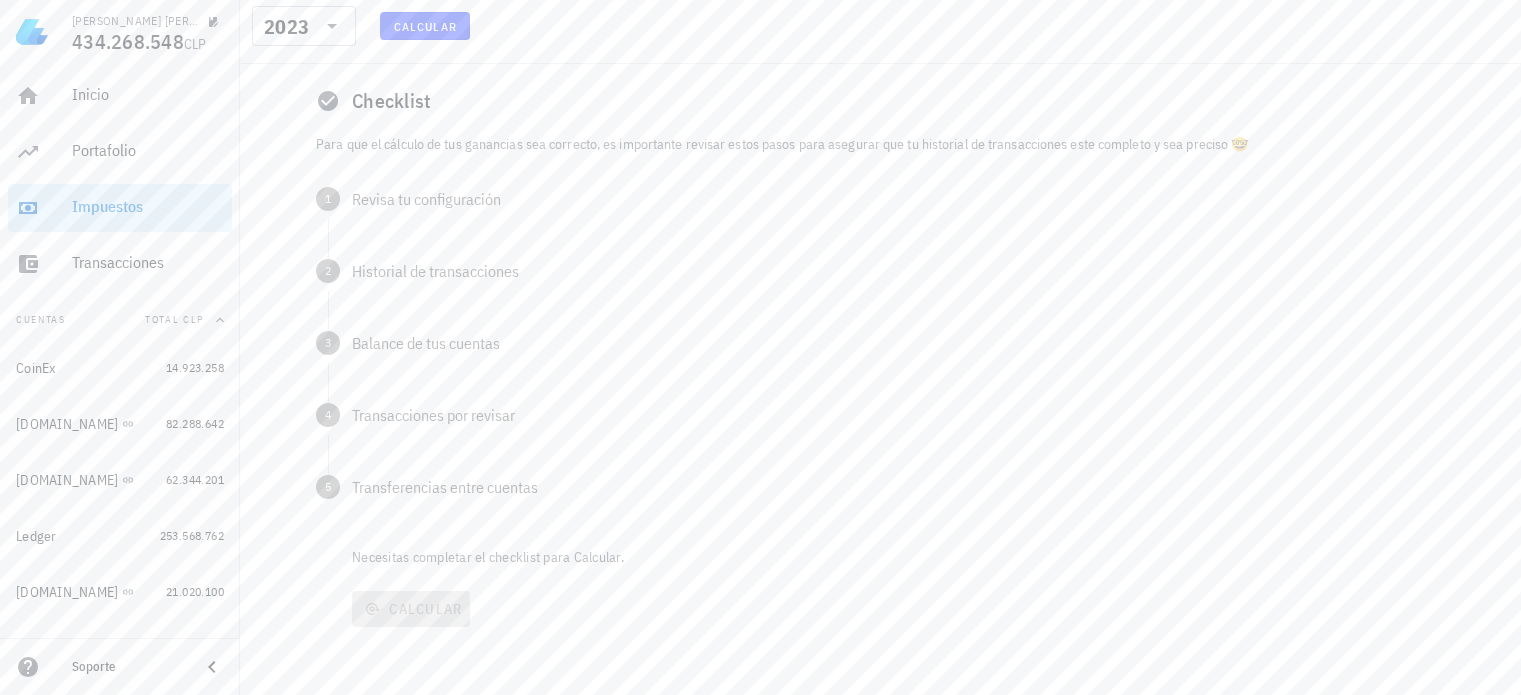 click on "Calcular" at bounding box center [425, 26] 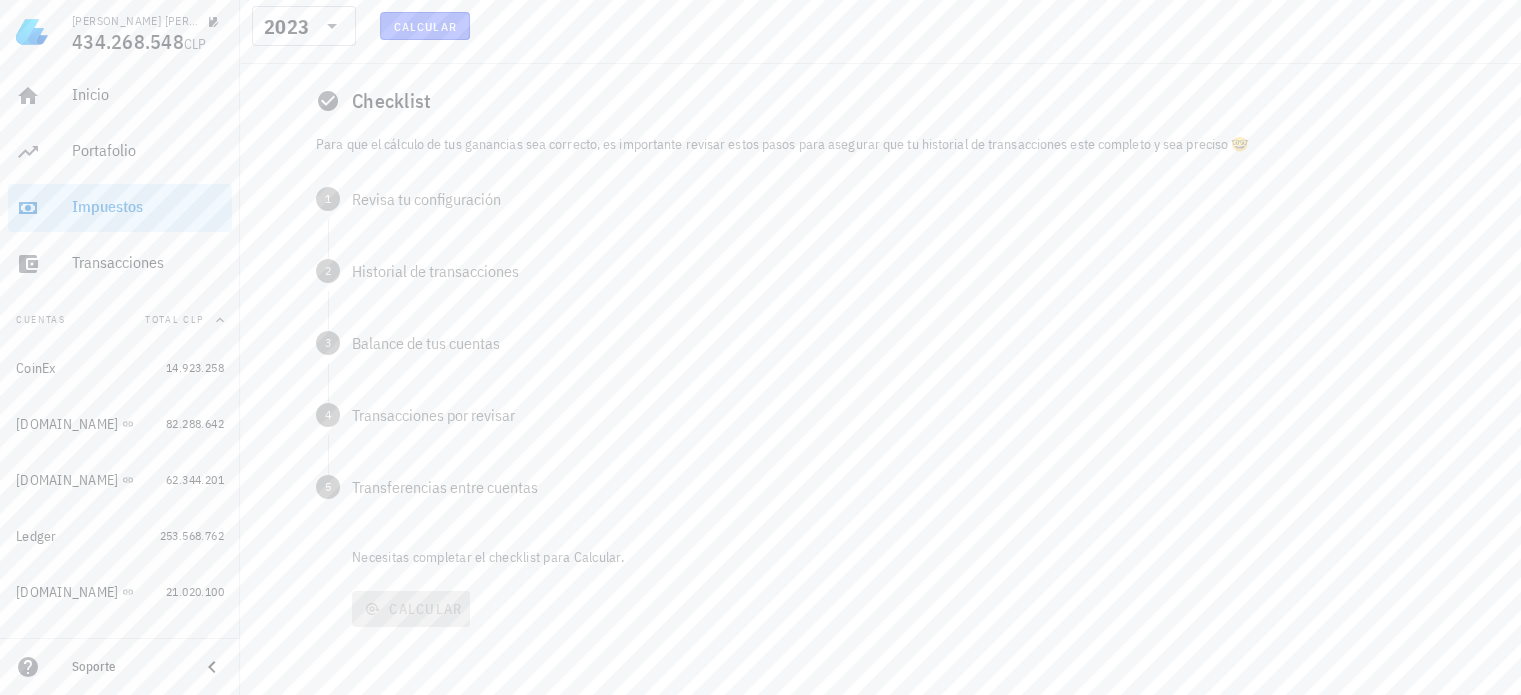 click on "Calcular" at bounding box center (425, 26) 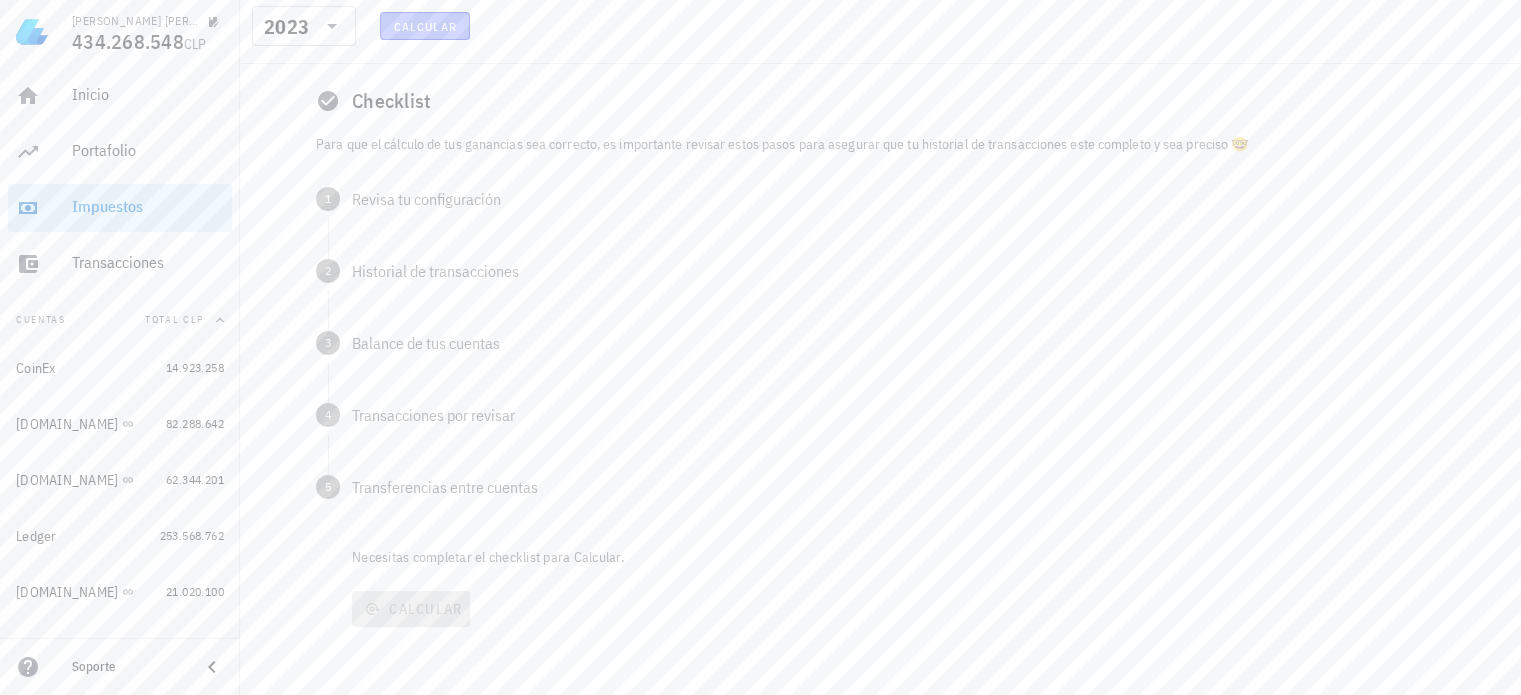 click on "Calcular" at bounding box center (425, 26) 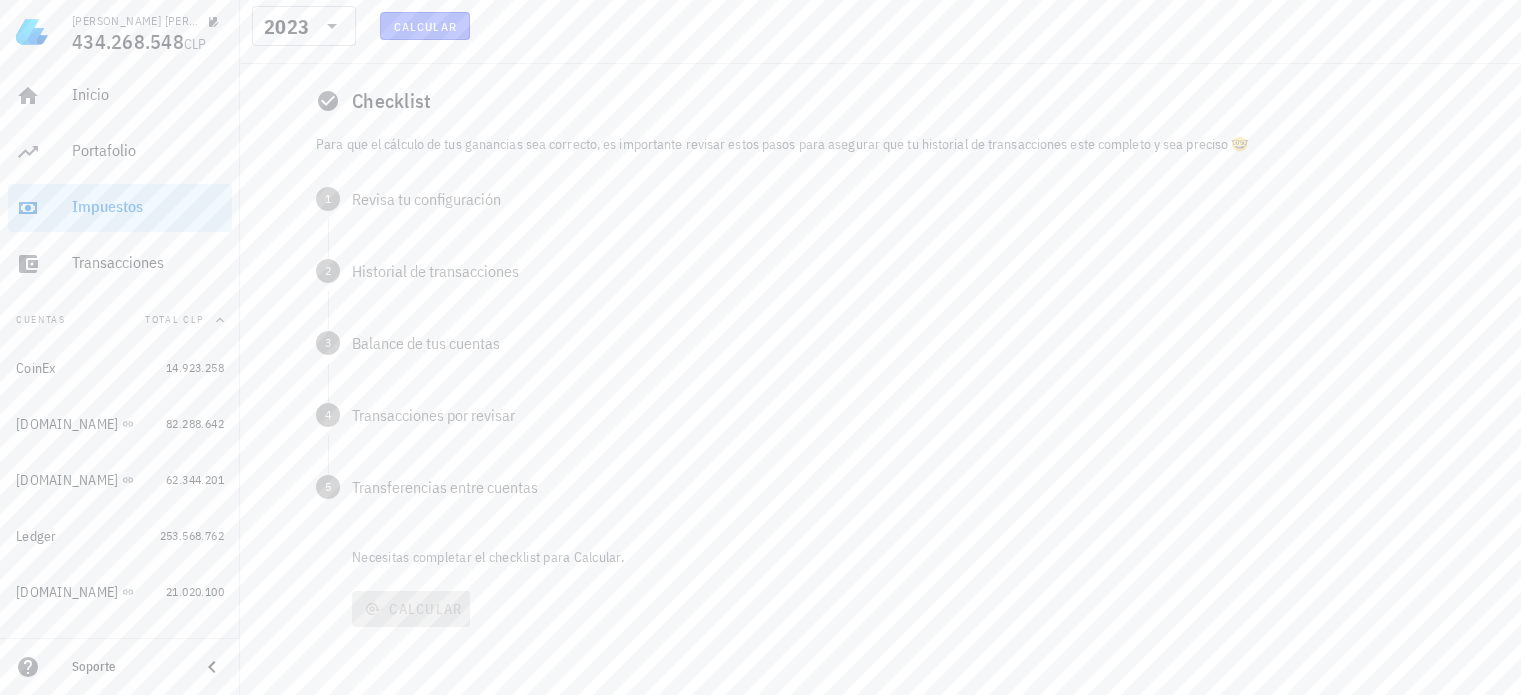 click on "Calcular" at bounding box center [425, 26] 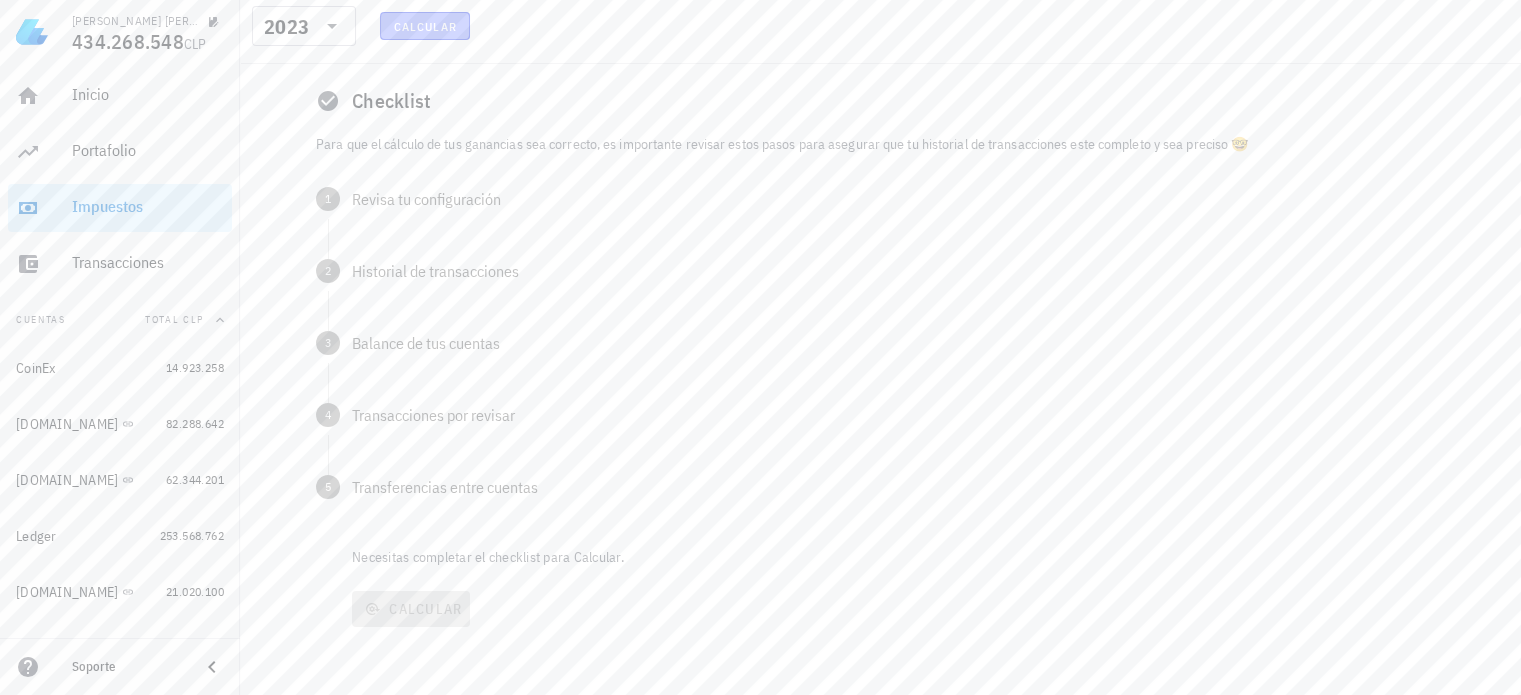 click on "Calcular" at bounding box center (425, 26) 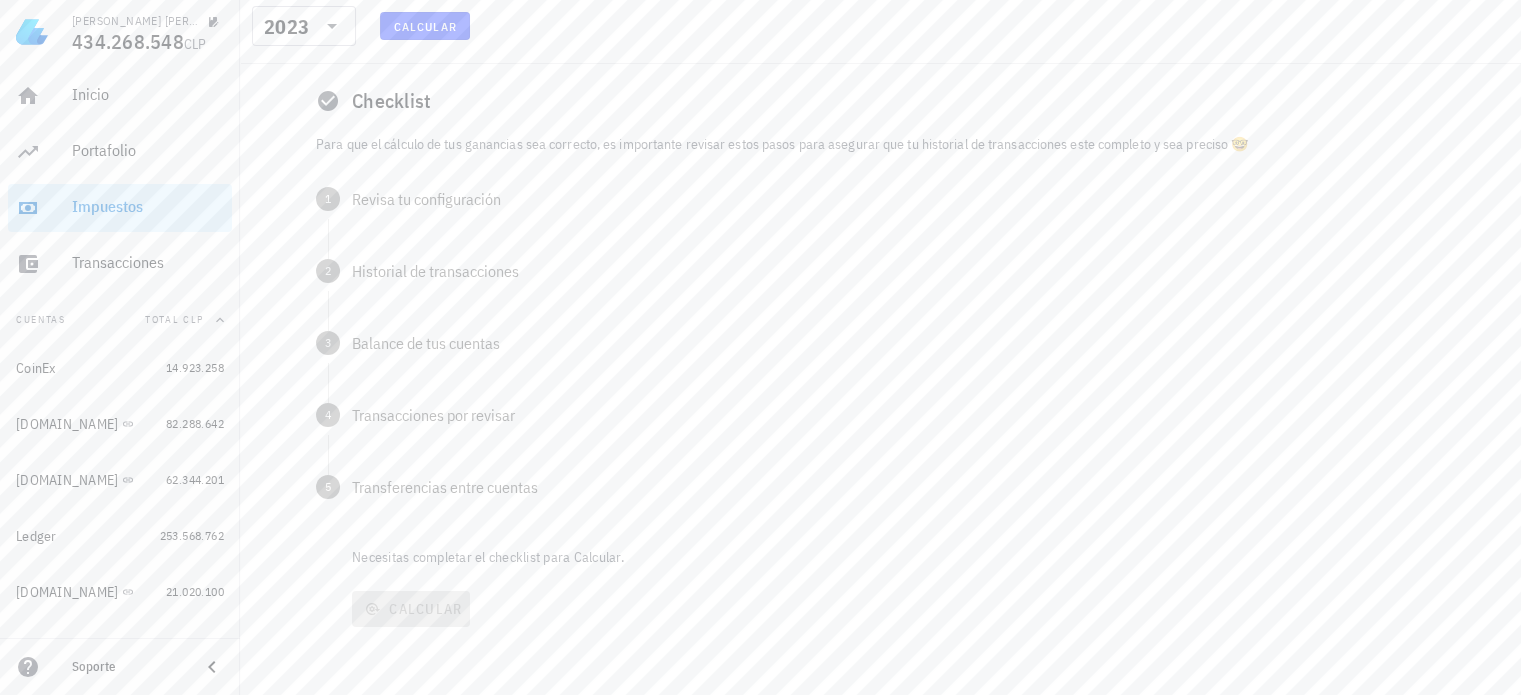 click on "Calcular" at bounding box center [425, 26] 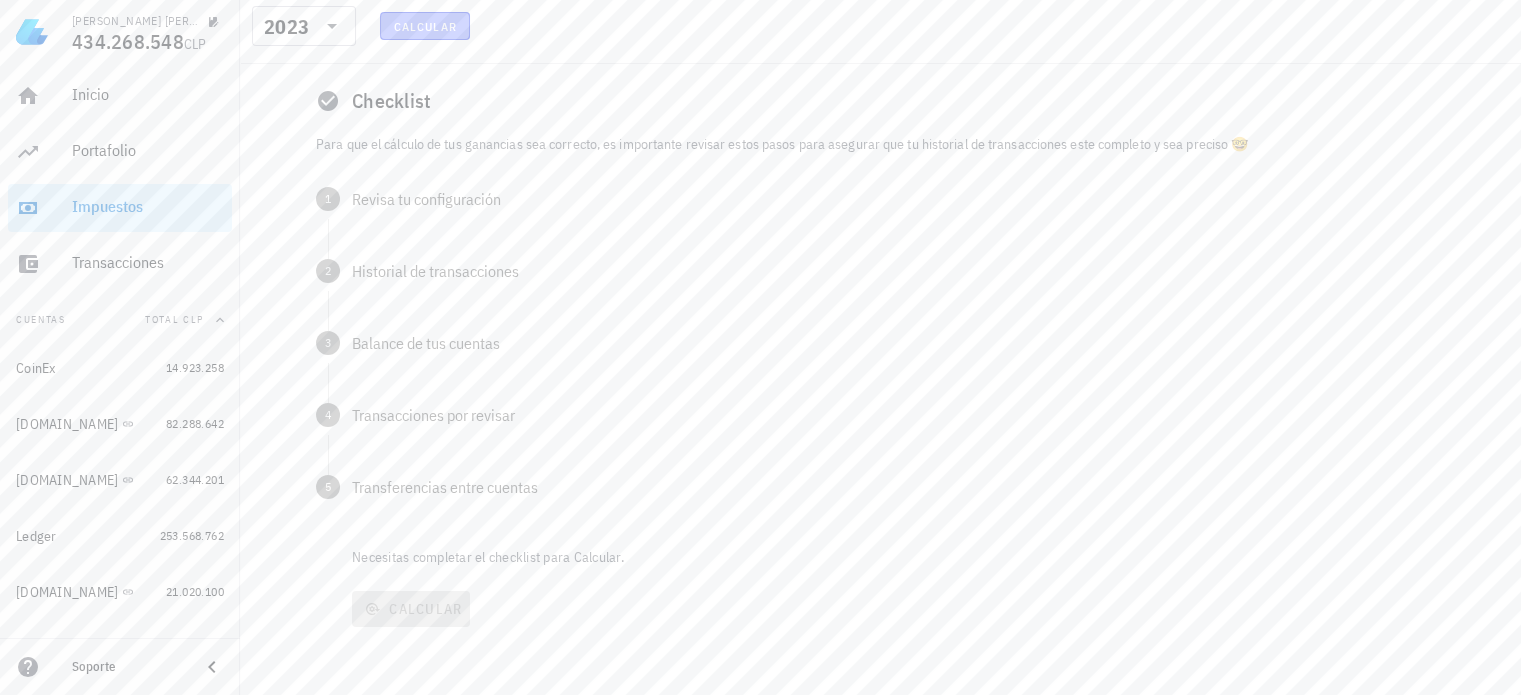 click on "Calcular" at bounding box center (425, 26) 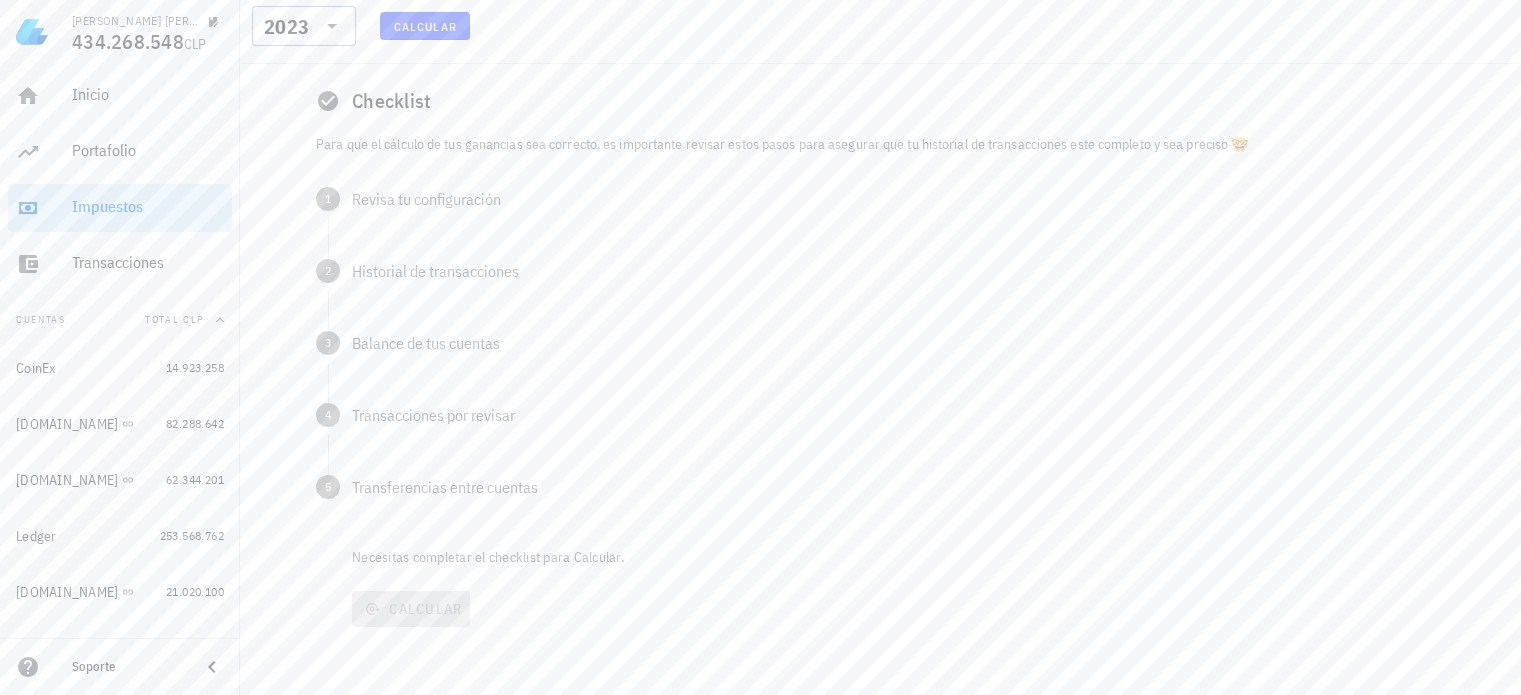 click 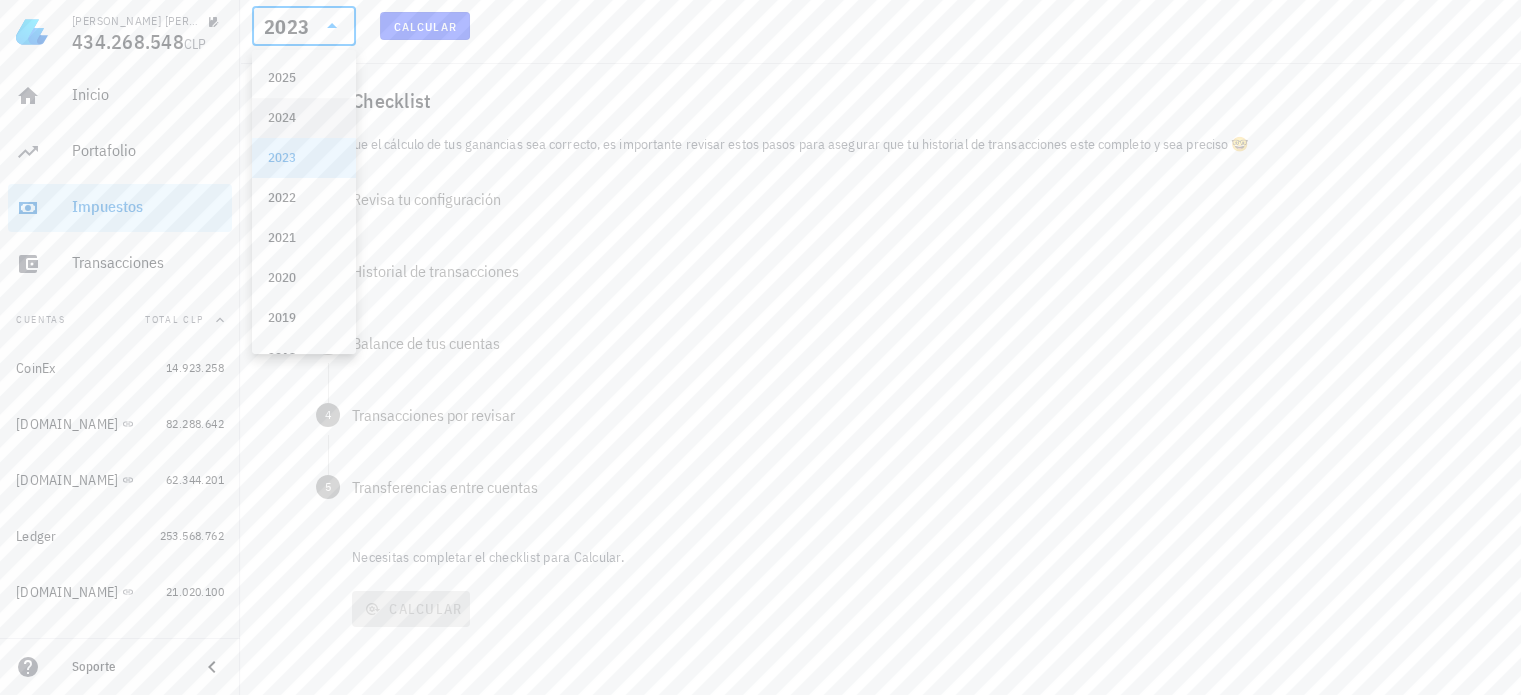 click on "2024" at bounding box center [304, 118] 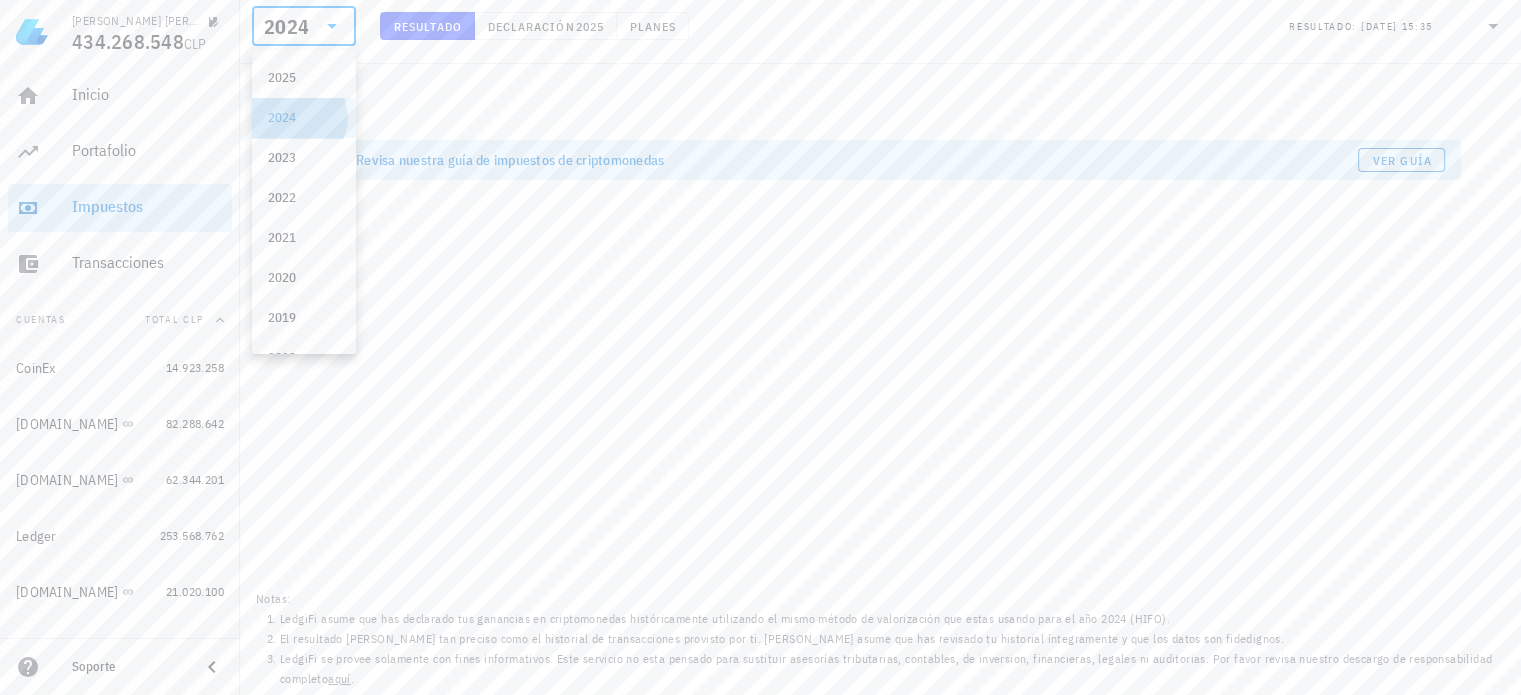 scroll, scrollTop: 0, scrollLeft: 0, axis: both 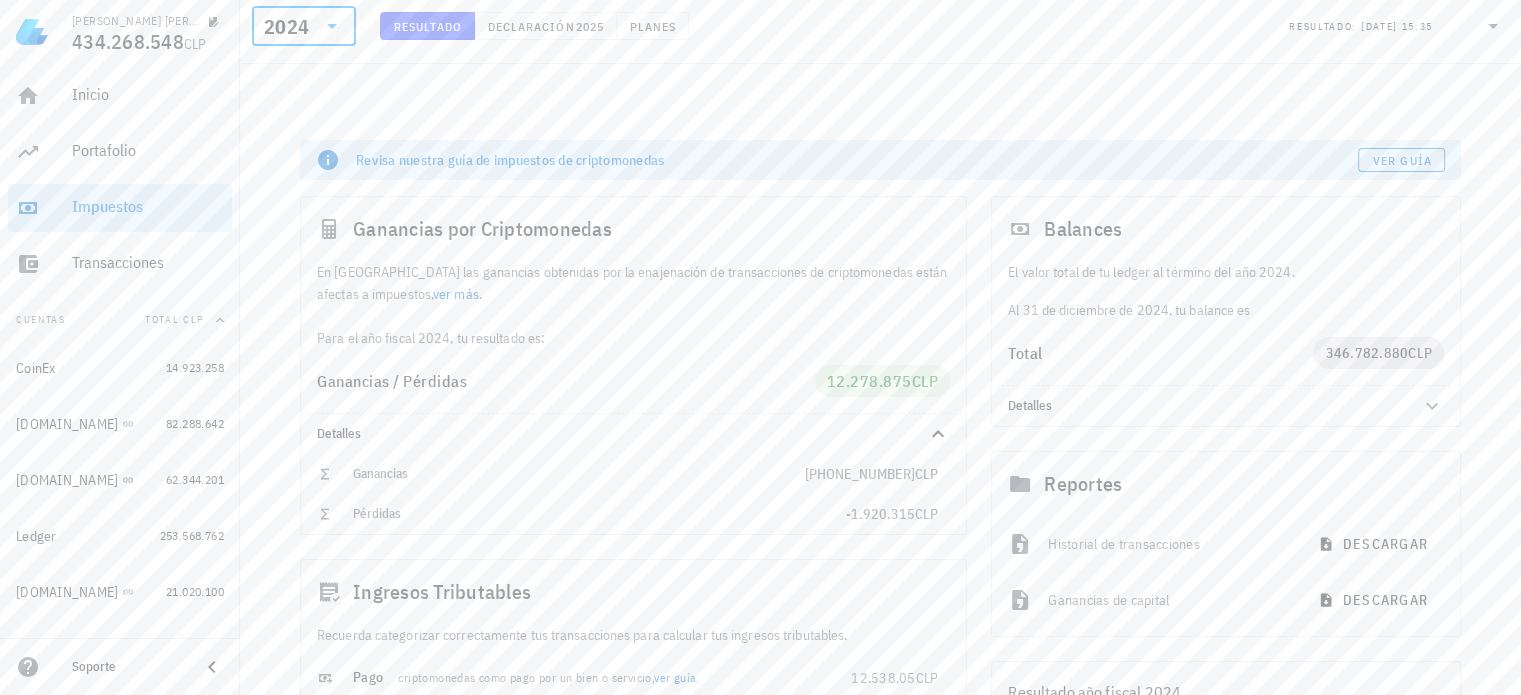 click on "Revisa nuestra guía de impuestos de criptomonedas
Ver guía
Ganancias por Criptomonedas
En Chile las ganancias obtenidas por la enajenación de transacciones de
criptomonedas están afectas a impuestos,
ver más .
Para el año fiscal 2024, tu resultado es:
Ganancias / Pérdidas     12.278.875  CLP     Detalles     Ganancias   +14.199.190  CLP     Pérdidas   -1.920.315  CLP
Ingresos Tributables
Recuerda categorizar correctamente tus transacciones para calcular tus ingresos tributables.
Pago   criptomonedas como pago por un bien o servicio,  ver guía .   12.538,05  CLP       Total     12.538,05  CLP
Balances
El valor total de tu ledger al término del año 2024.
Al 31 de diciembre de 2024, tu balance es
Total
346.782.880  CLP" at bounding box center (760, 500) 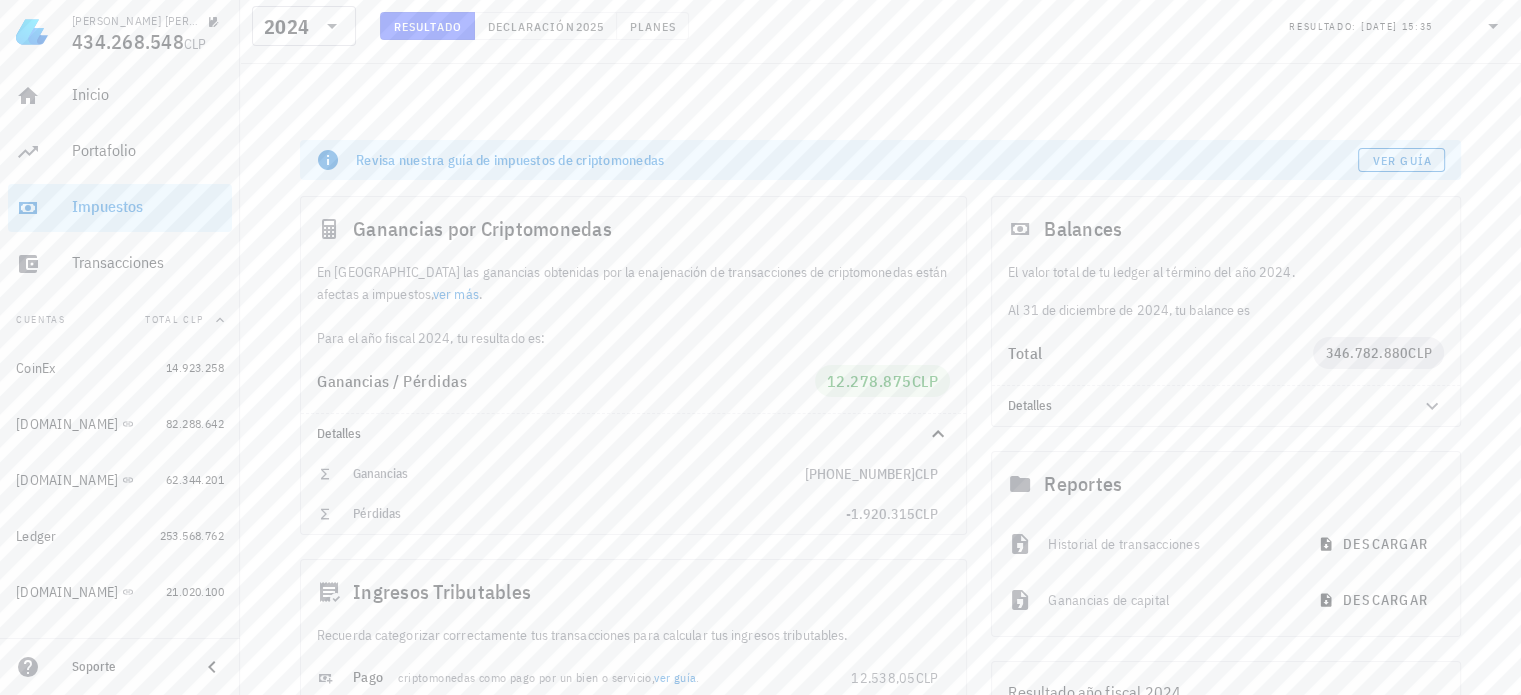 click on "Revisa nuestra guía de impuestos de criptomonedas
Ver guía
Ganancias por Criptomonedas
En Chile las ganancias obtenidas por la enajenación de transacciones de
criptomonedas están afectas a impuestos,
ver más .
Para el año fiscal 2024, tu resultado es:
Ganancias / Pérdidas     12.278.875  CLP     Detalles     Ganancias   +14.199.190  CLP     Pérdidas   -1.920.315  CLP
Ingresos Tributables
Recuerda categorizar correctamente tus transacciones para calcular tus ingresos tributables.
Pago   criptomonedas como pago por un bien o servicio,  ver guía .   12.538,05  CLP       Total     12.538,05  CLP
Balances
El valor total de tu ledger al término del año 2024.
Al 31 de diciembre de 2024, tu balance es
Total
346.782.880  CLP" at bounding box center [760, 500] 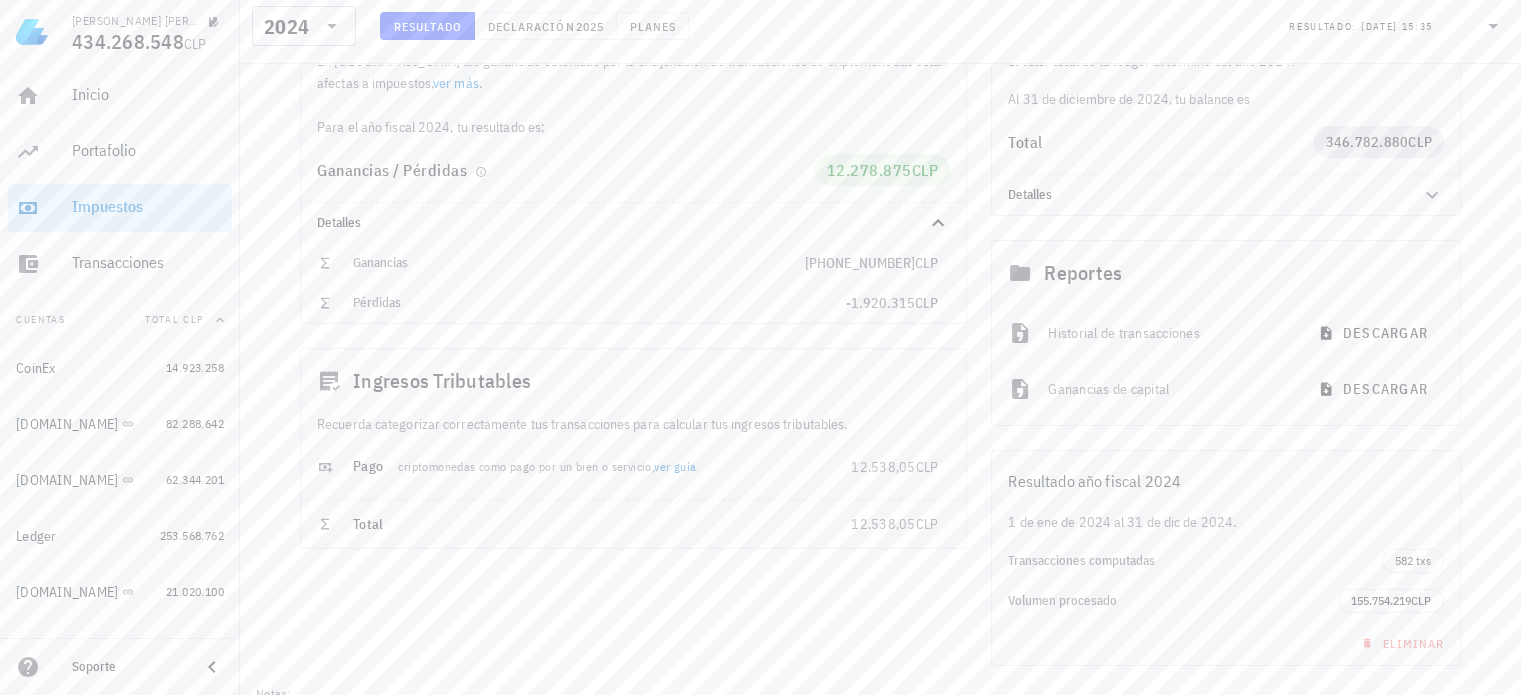 scroll, scrollTop: 104, scrollLeft: 0, axis: vertical 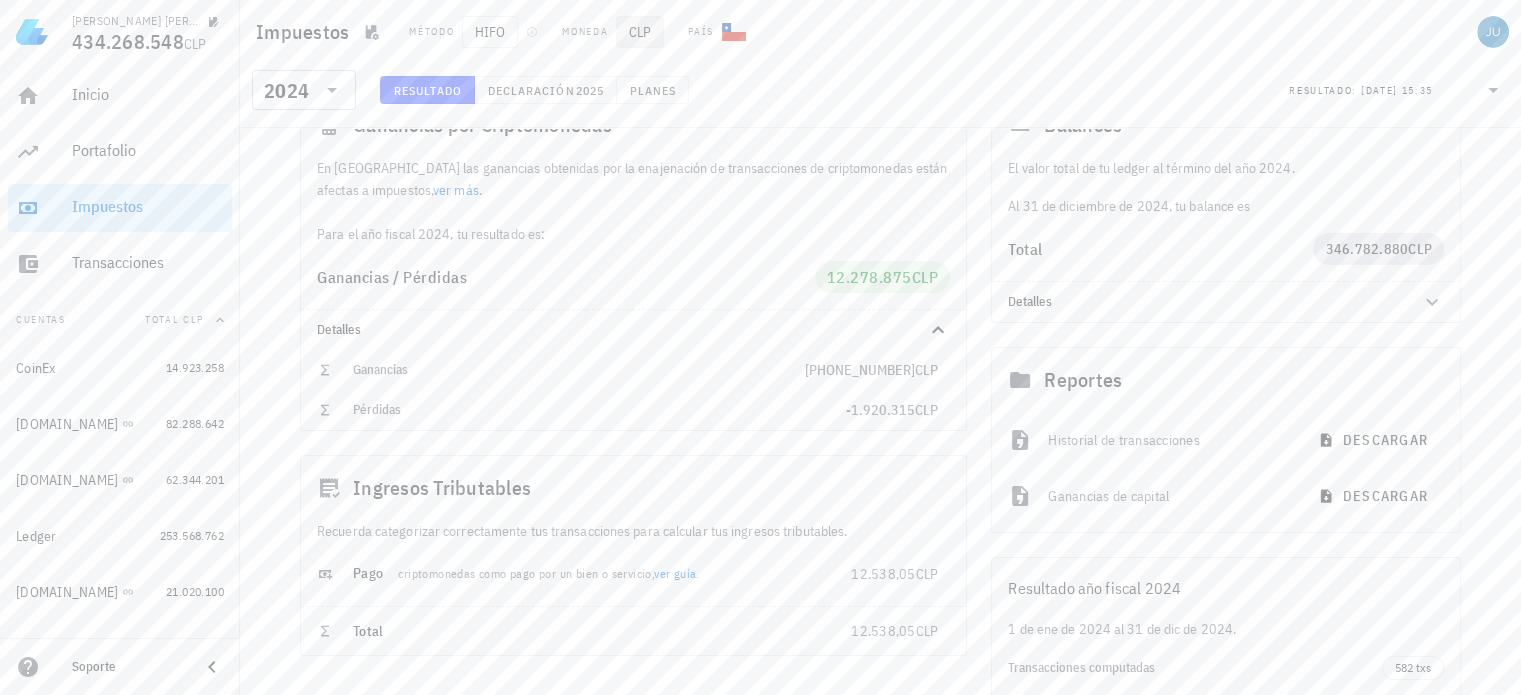 click on "CLP" at bounding box center [640, 32] 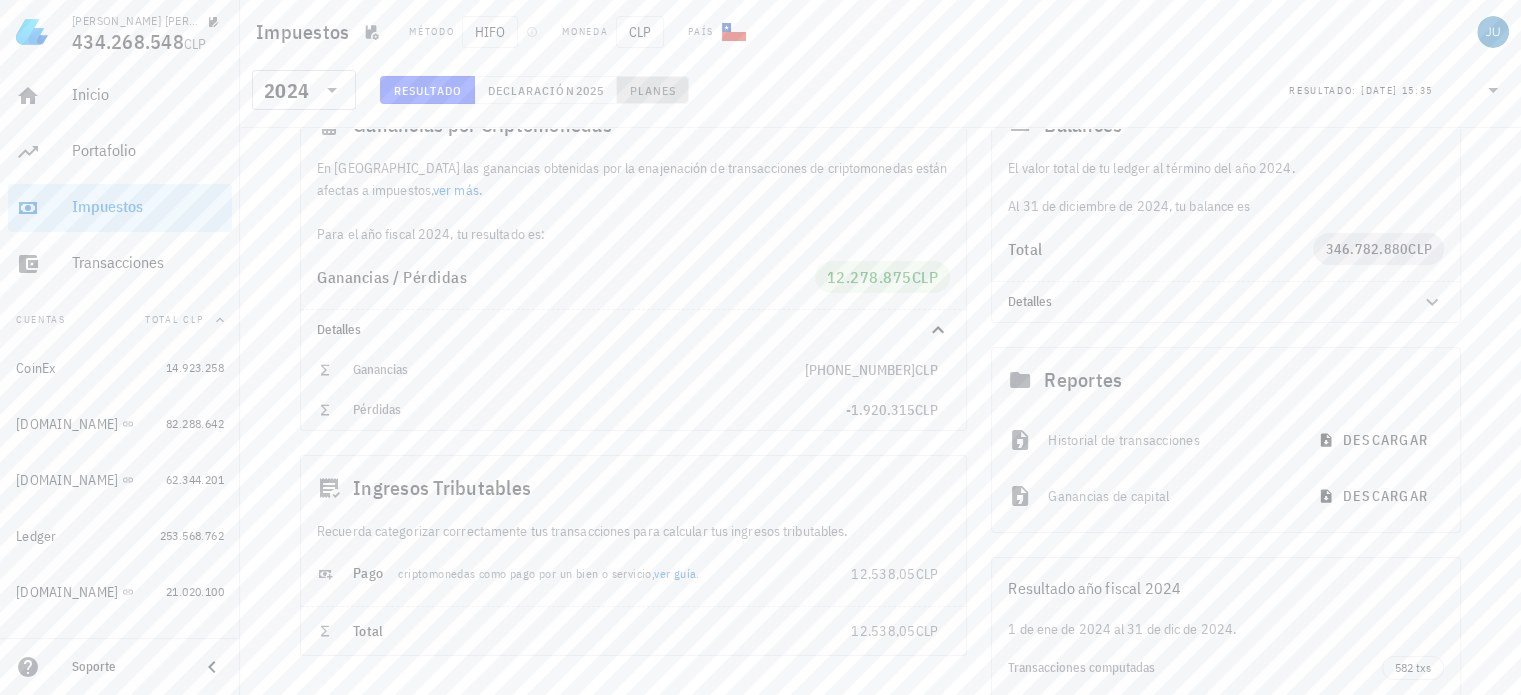 click on "Planes" at bounding box center [653, 90] 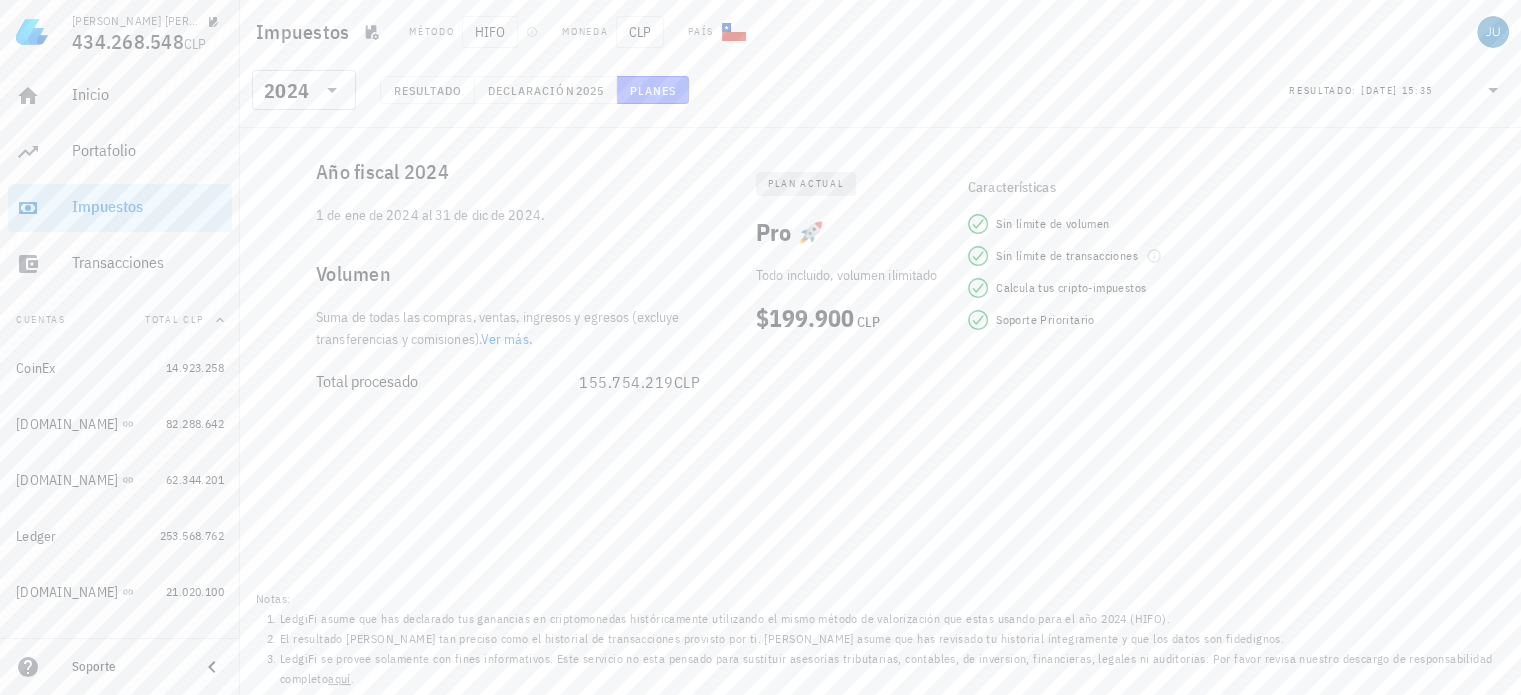 scroll, scrollTop: 0, scrollLeft: 0, axis: both 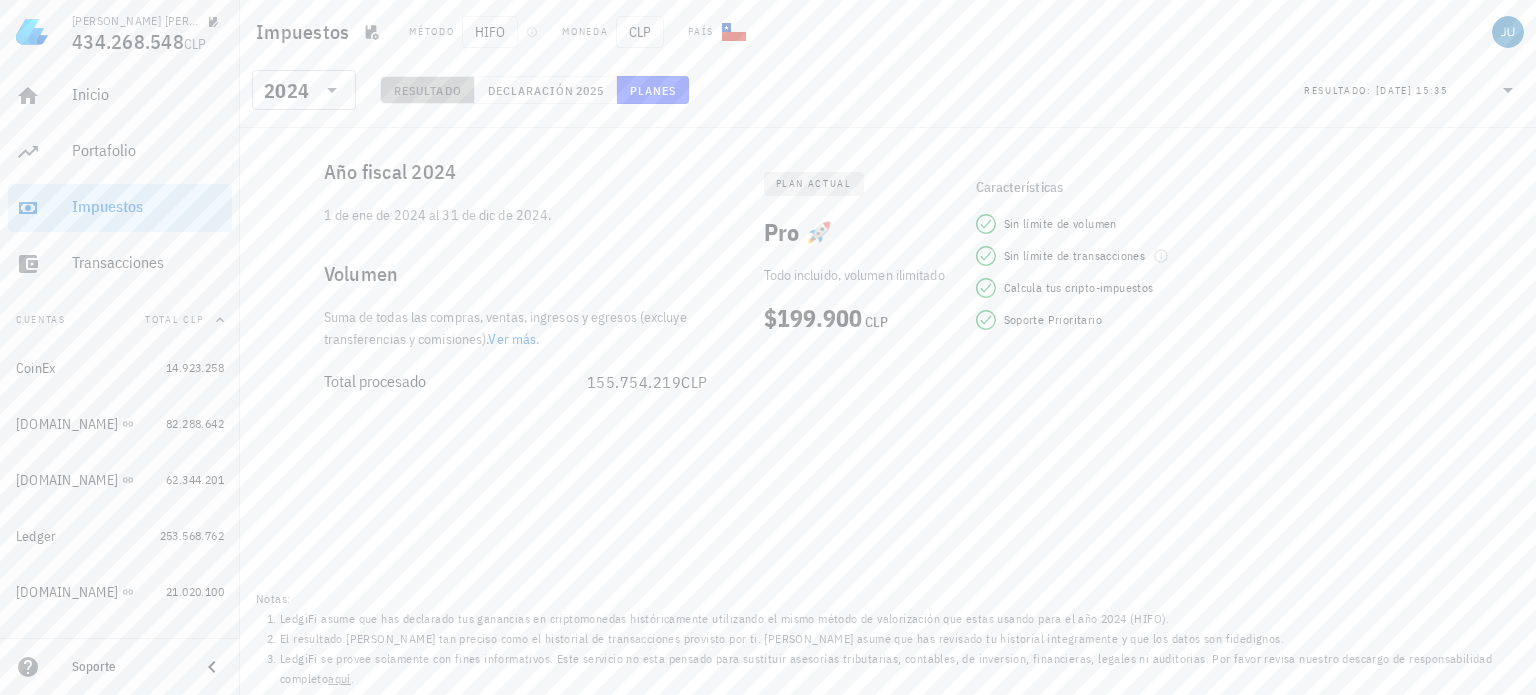 click on "Resultado" at bounding box center [427, 90] 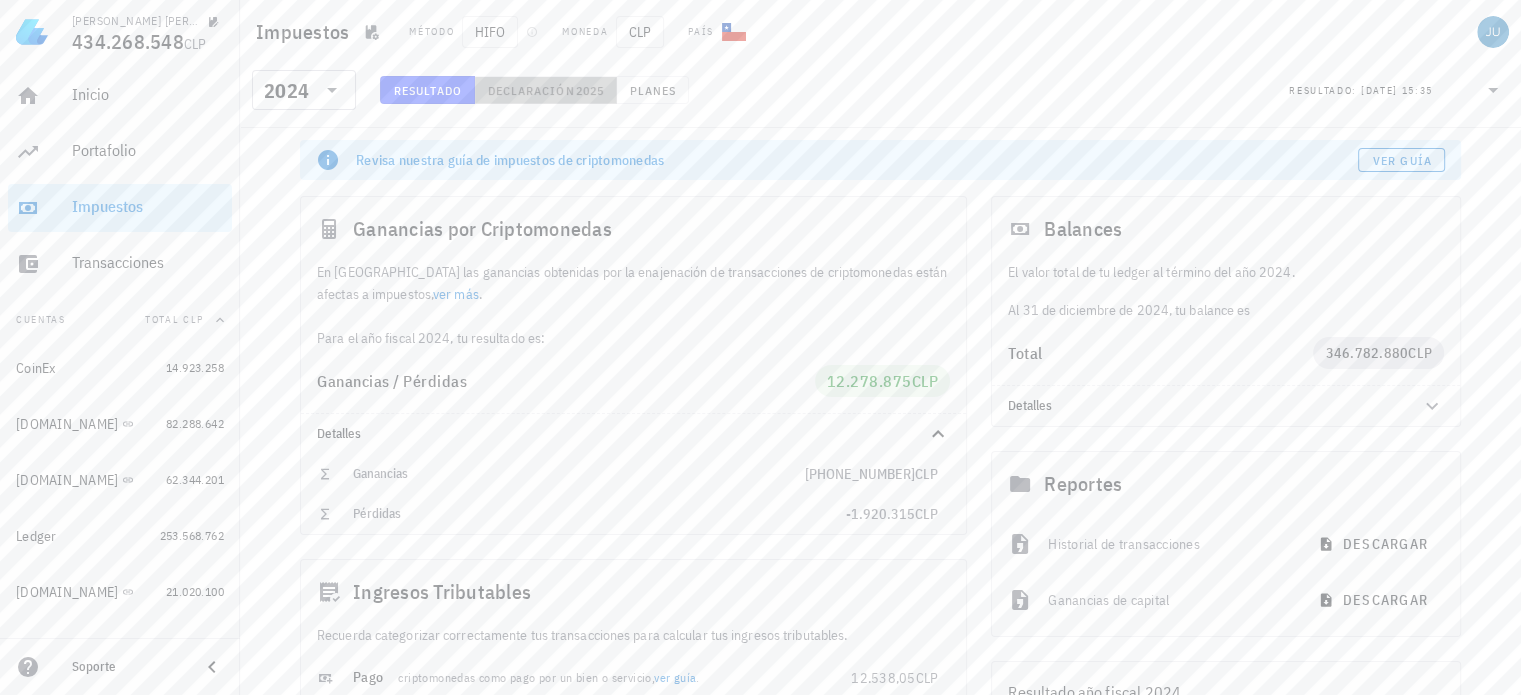 click on "Declaración" at bounding box center [531, 90] 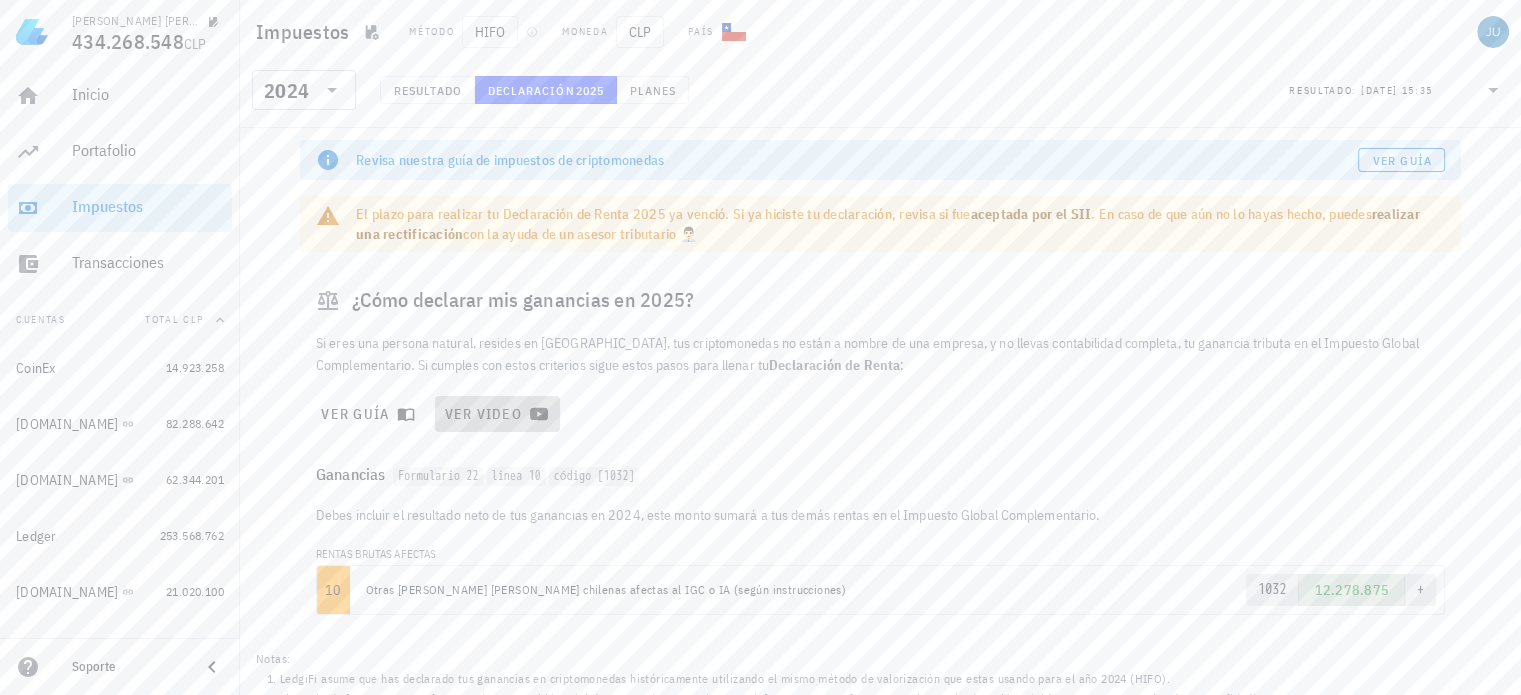 click 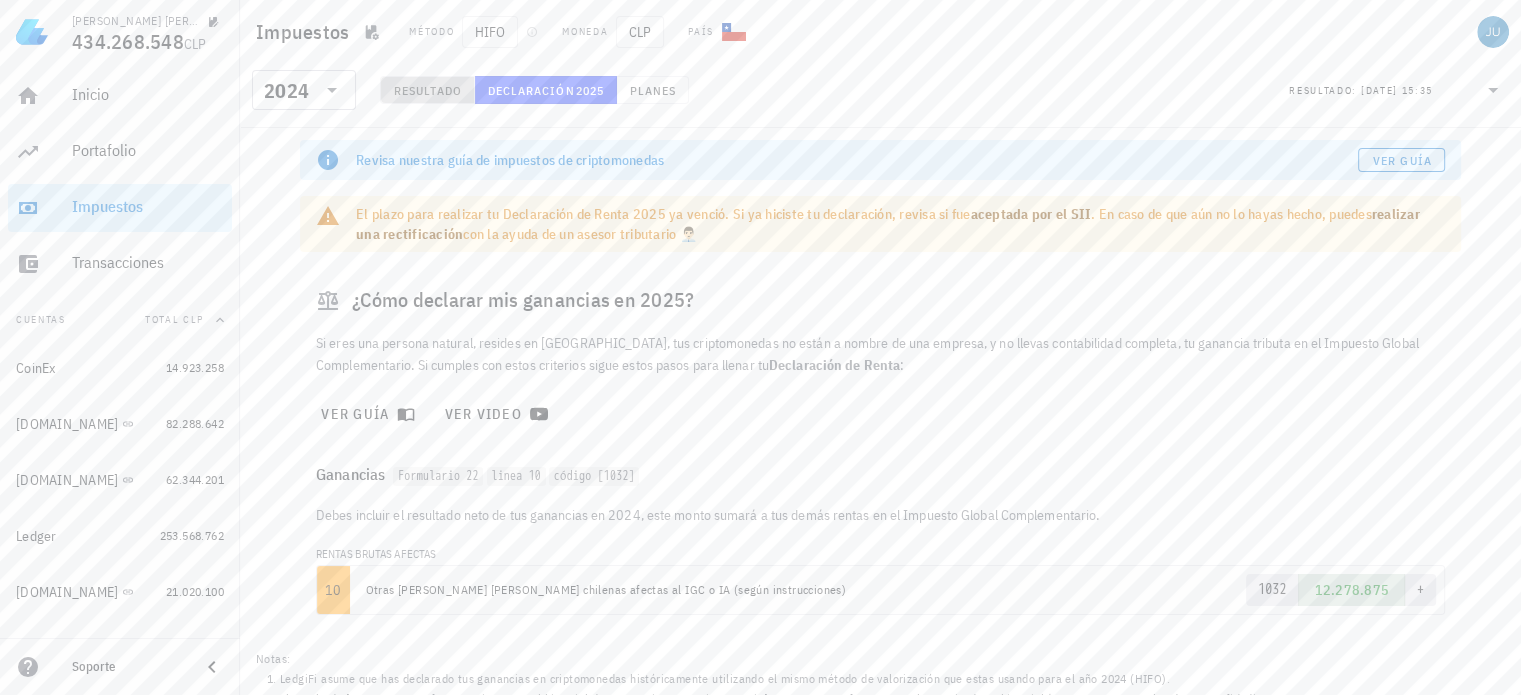 click on "Resultado" at bounding box center (427, 90) 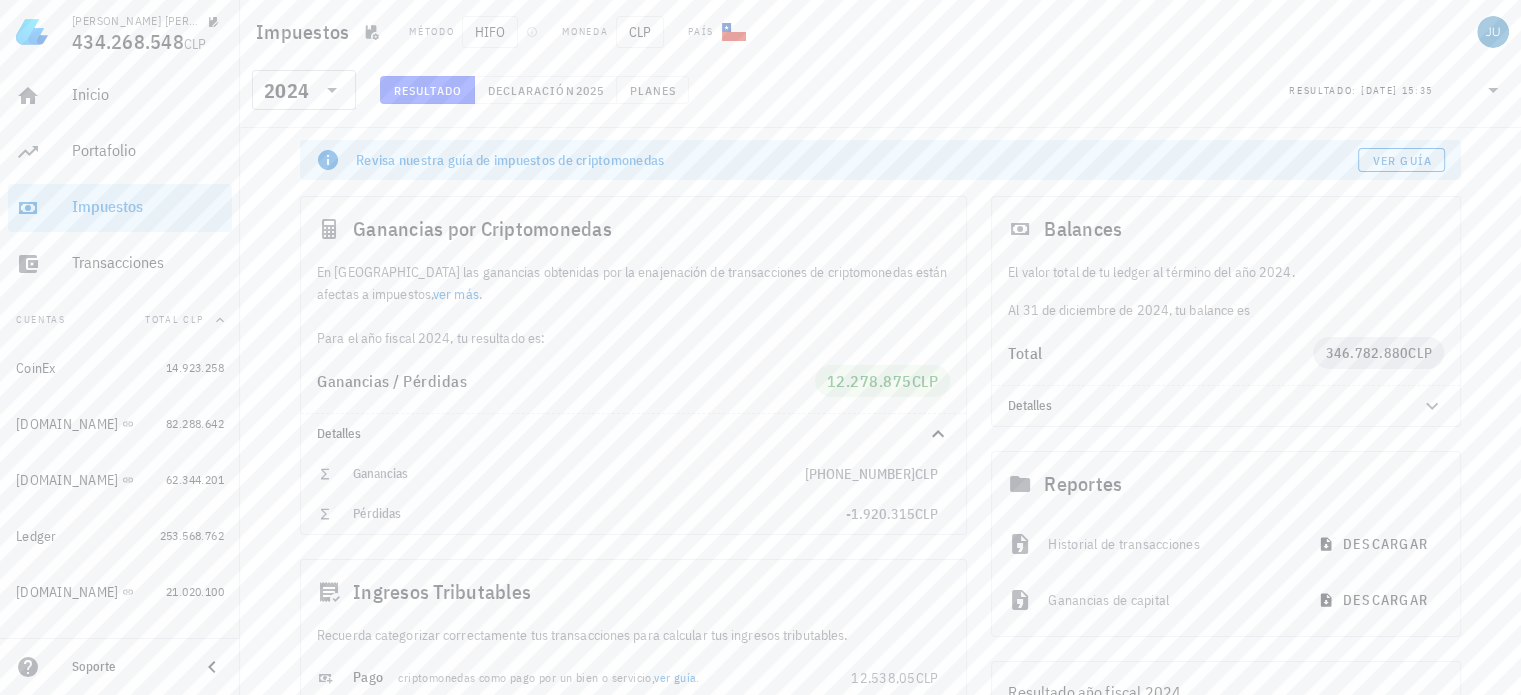 click on "​ 2024   Resultado     Declaración   2025   Planes     Resultado: 18/07/2025 15:35" at bounding box center (880, 96) 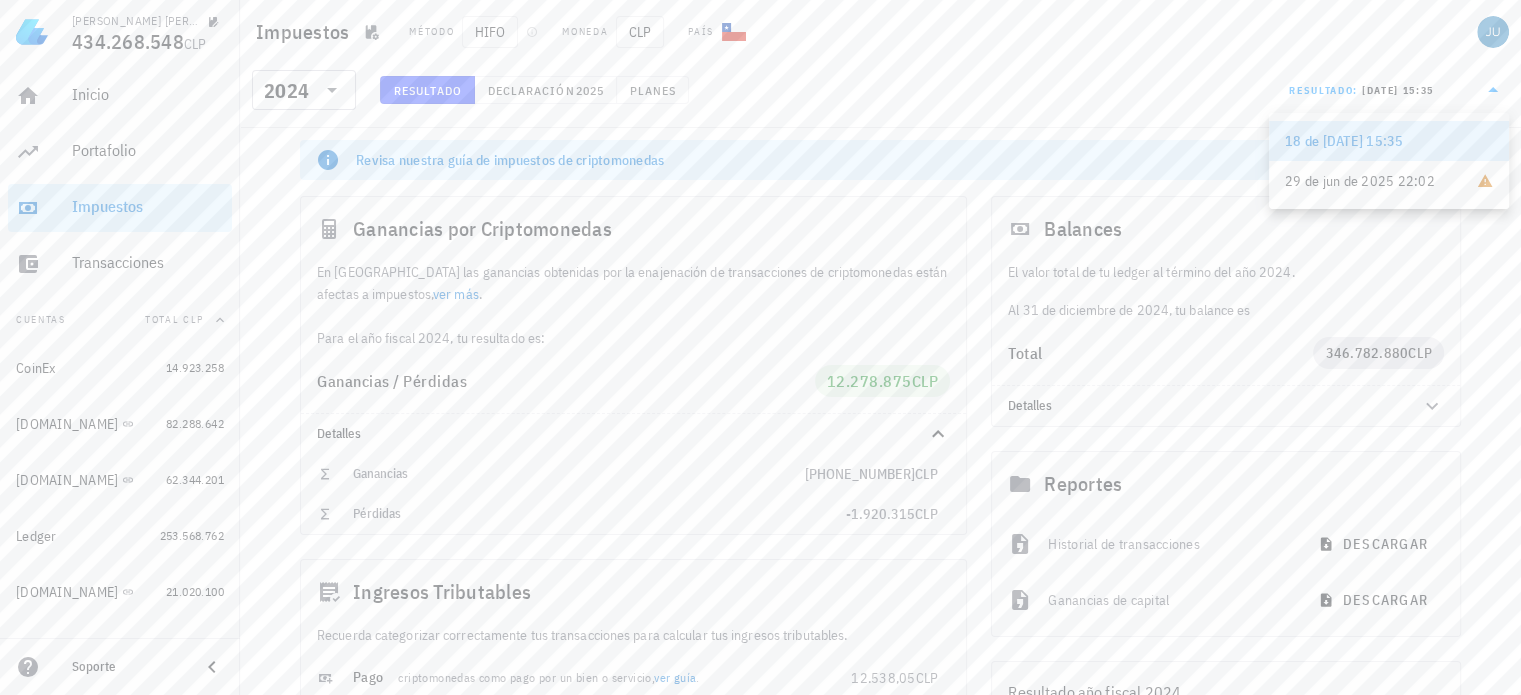 click 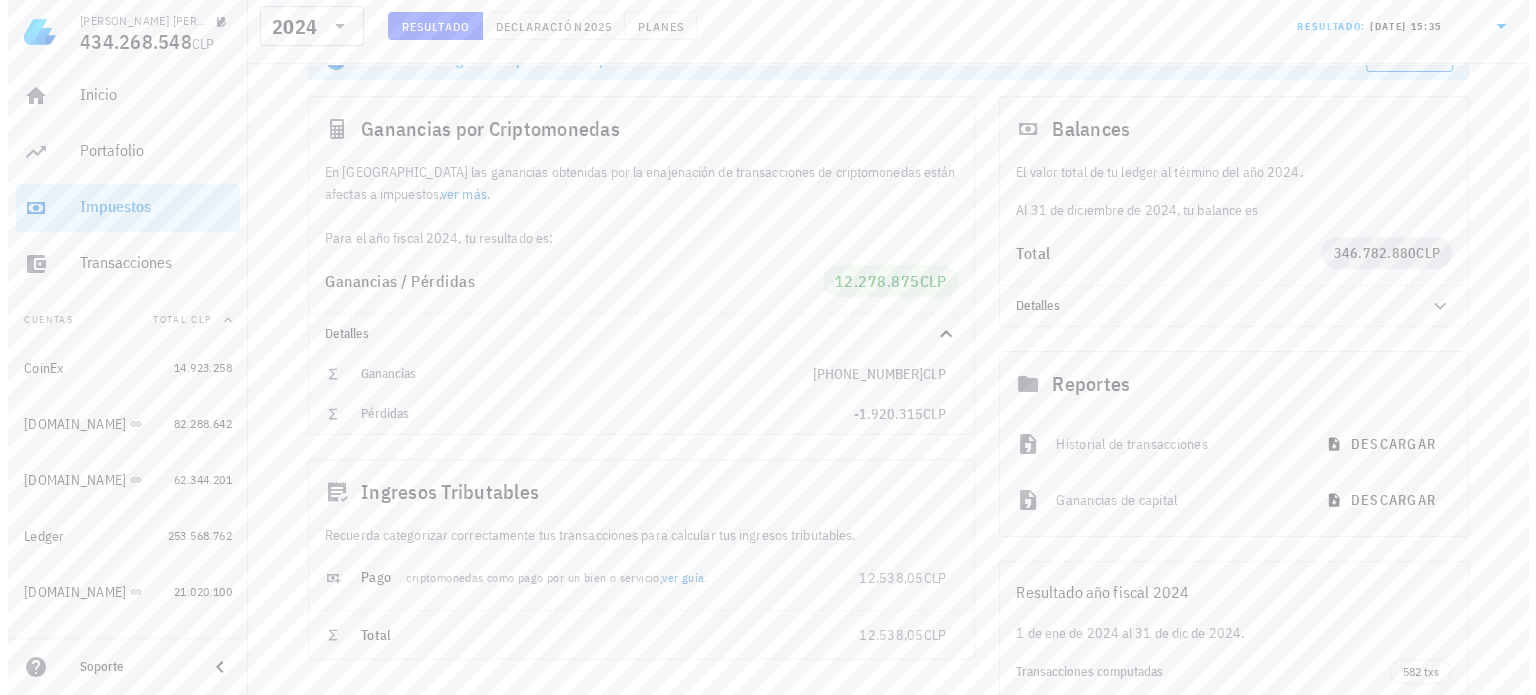 scroll, scrollTop: 0, scrollLeft: 0, axis: both 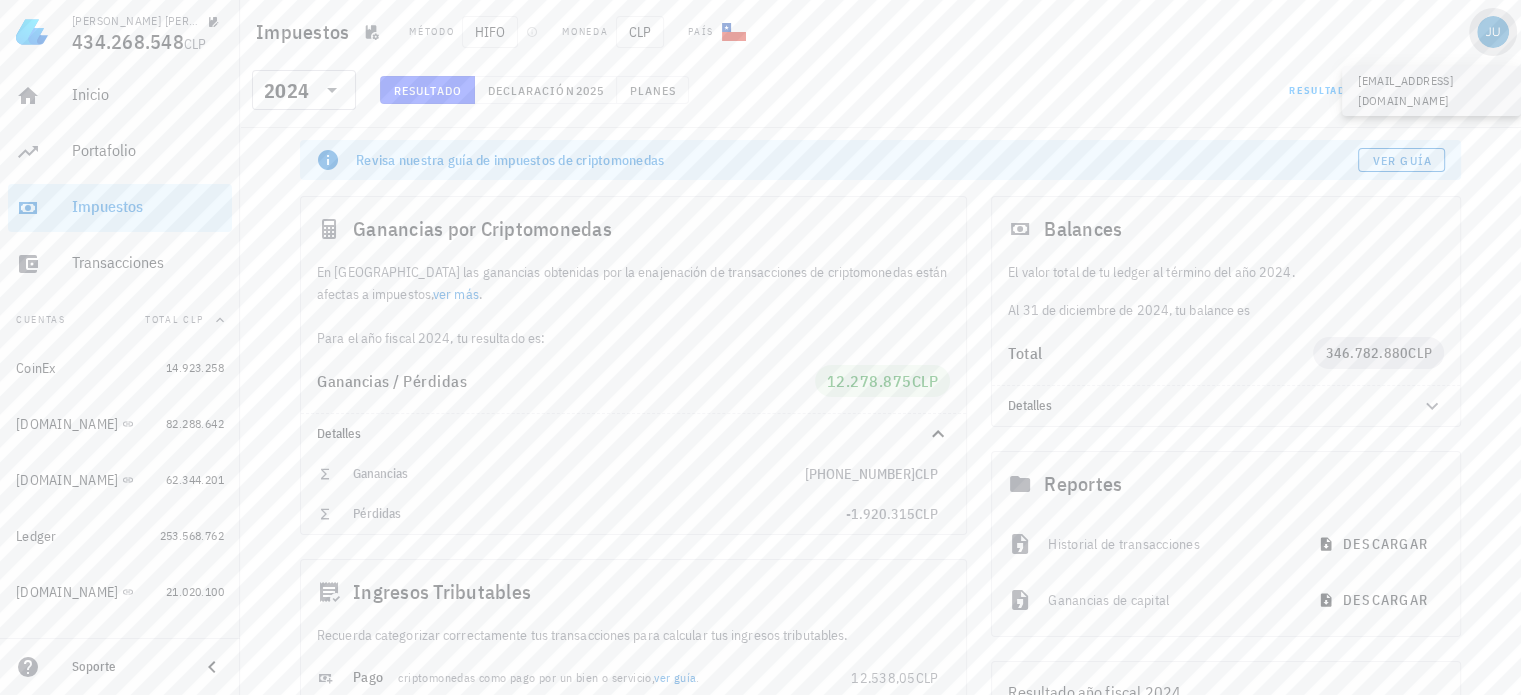 click at bounding box center (1493, 32) 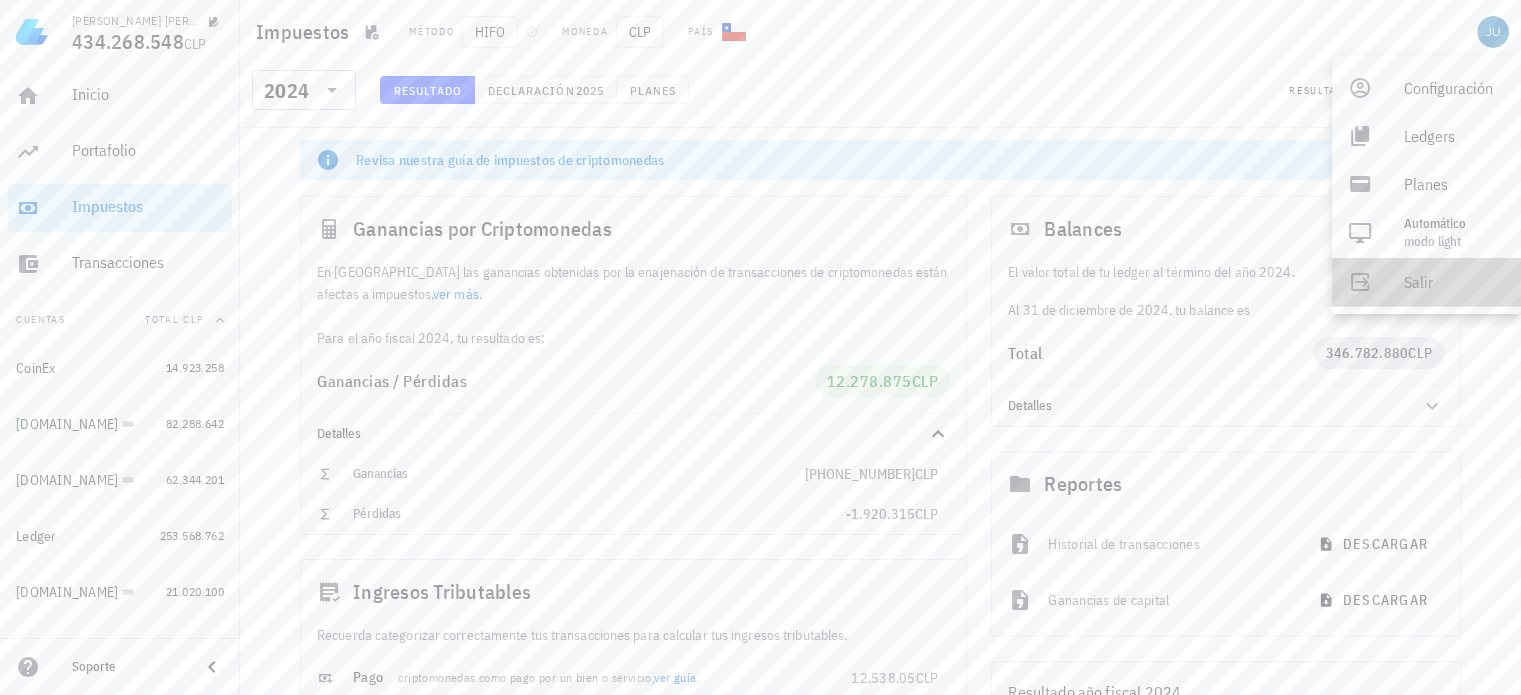 click on "Salir" at bounding box center (1454, 282) 